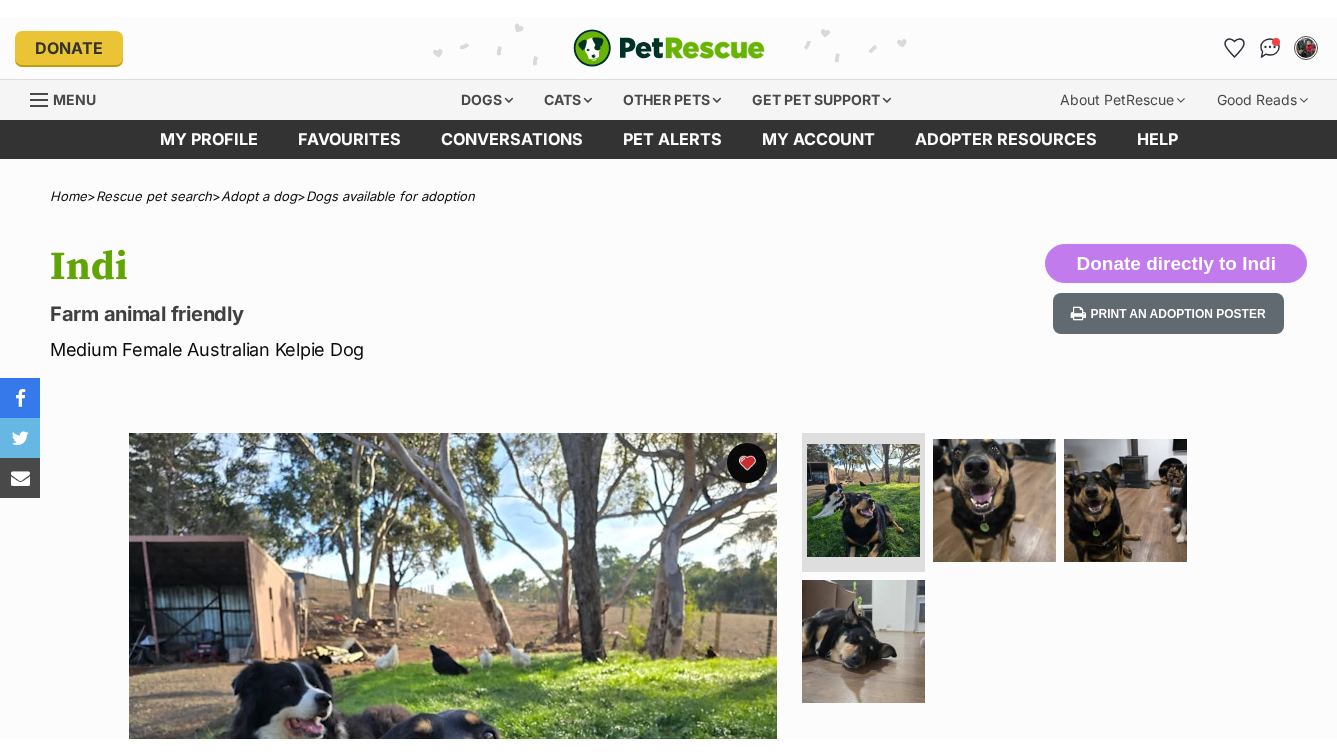 scroll, scrollTop: 0, scrollLeft: 0, axis: both 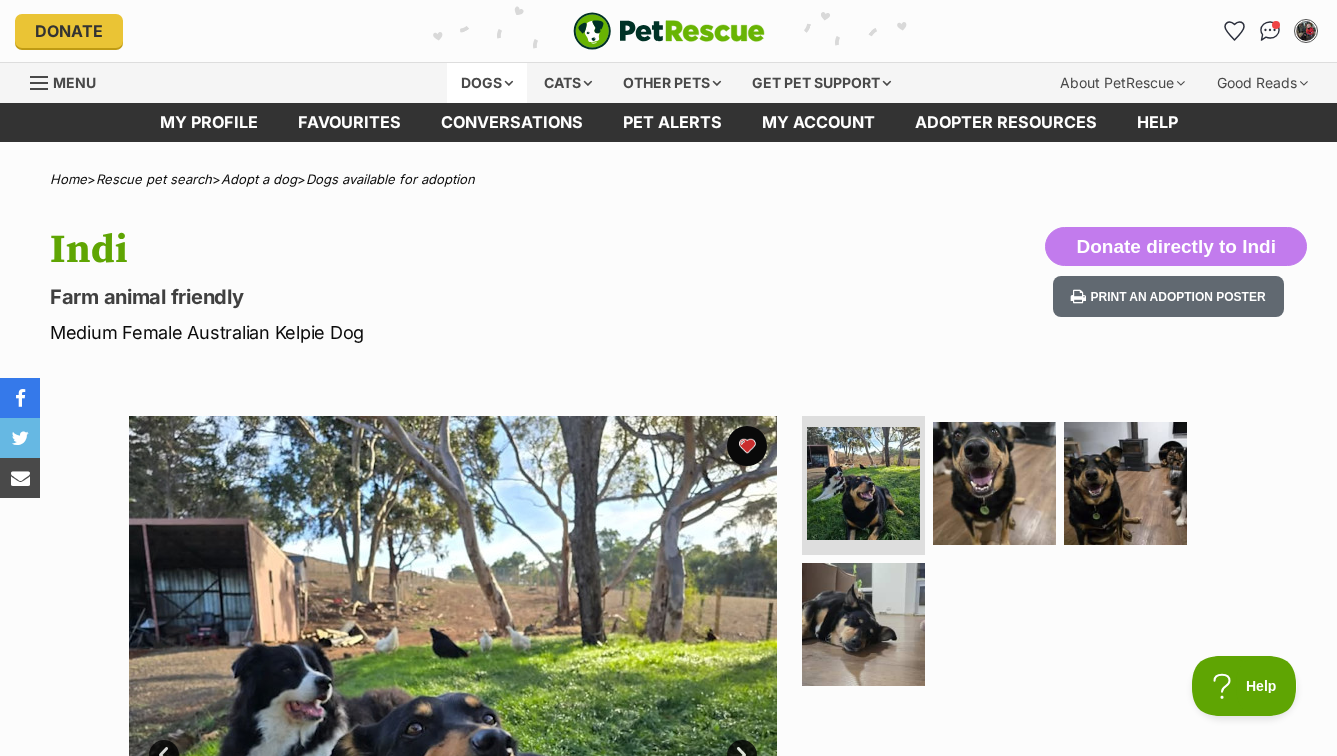 click on "Dogs" at bounding box center [487, 83] 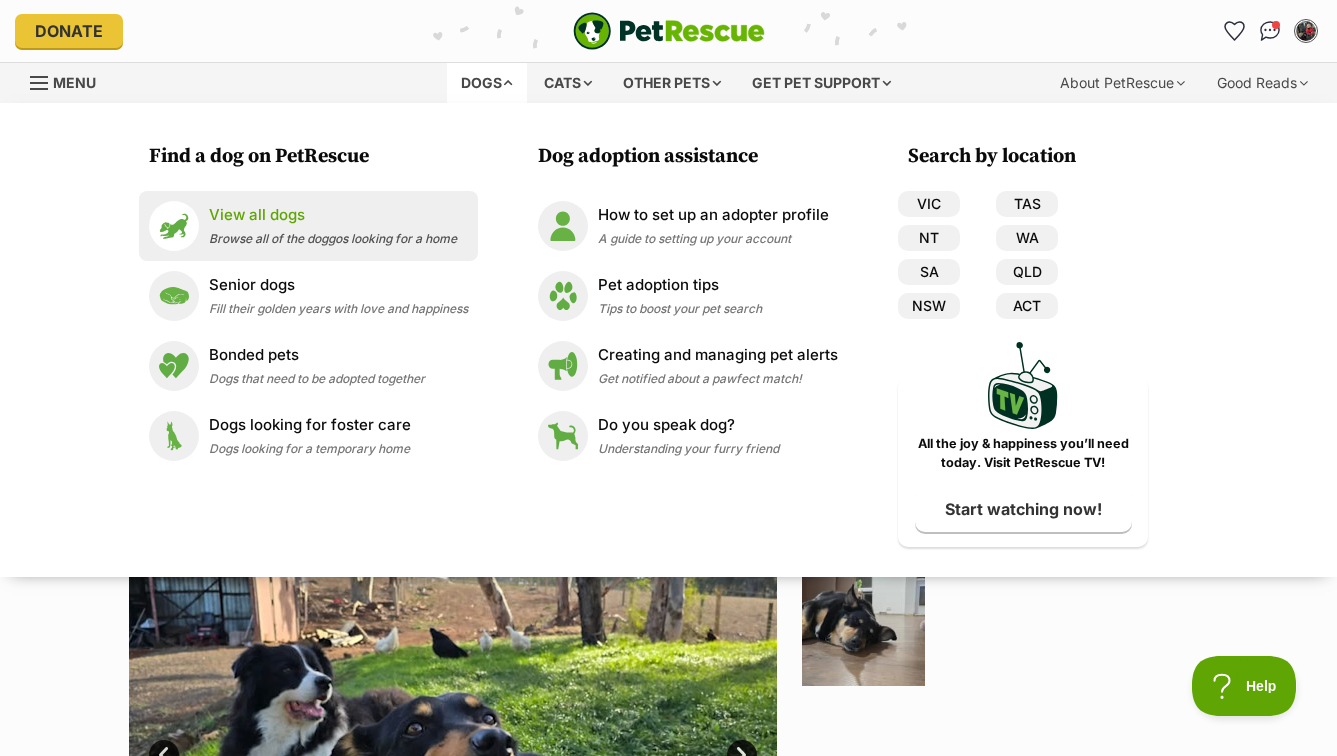 click on "View all dogs" at bounding box center (333, 215) 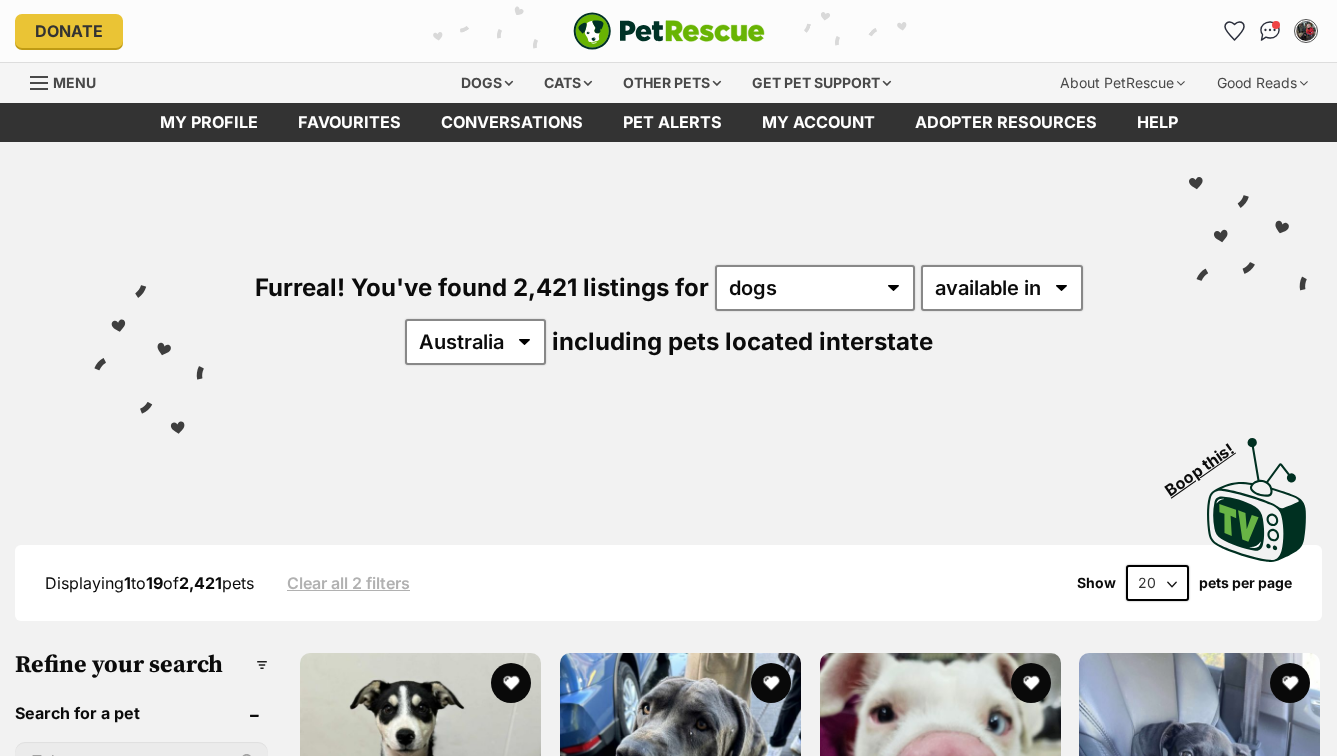 scroll, scrollTop: 0, scrollLeft: 0, axis: both 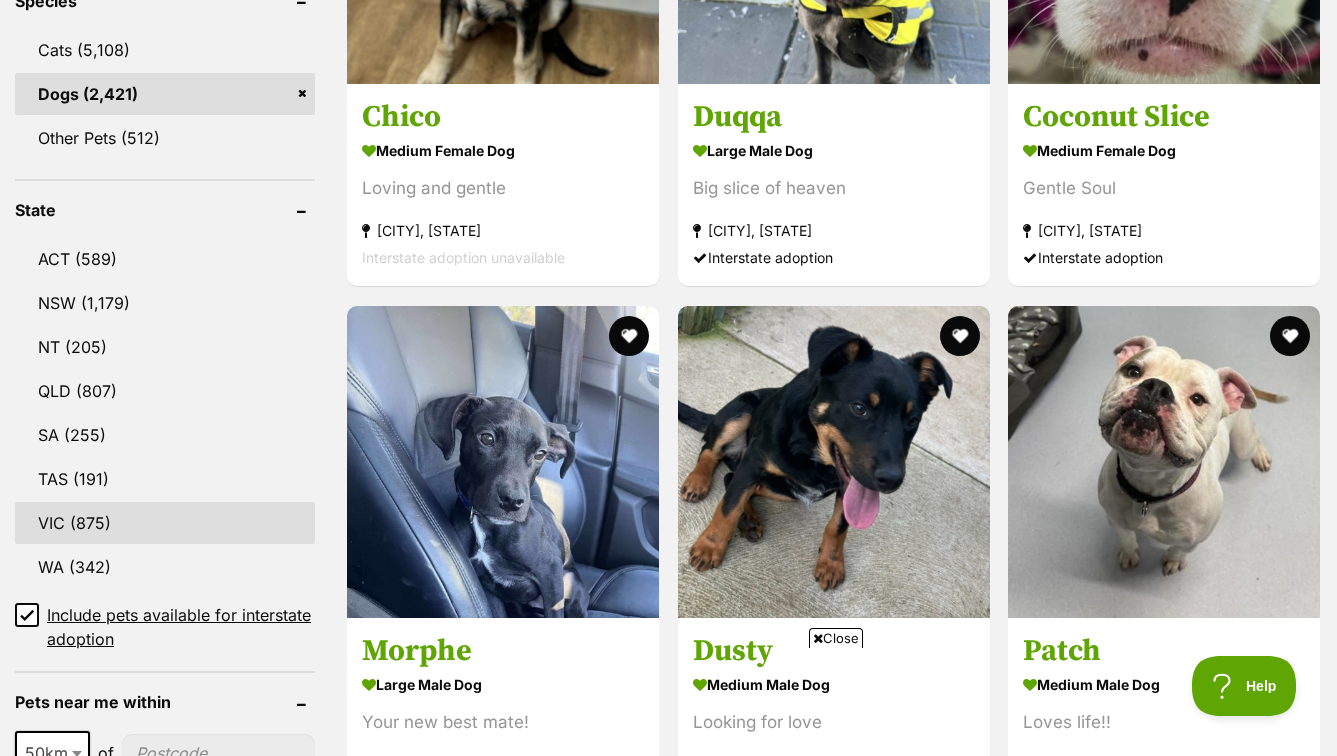 click on "VIC (875)" at bounding box center (165, 523) 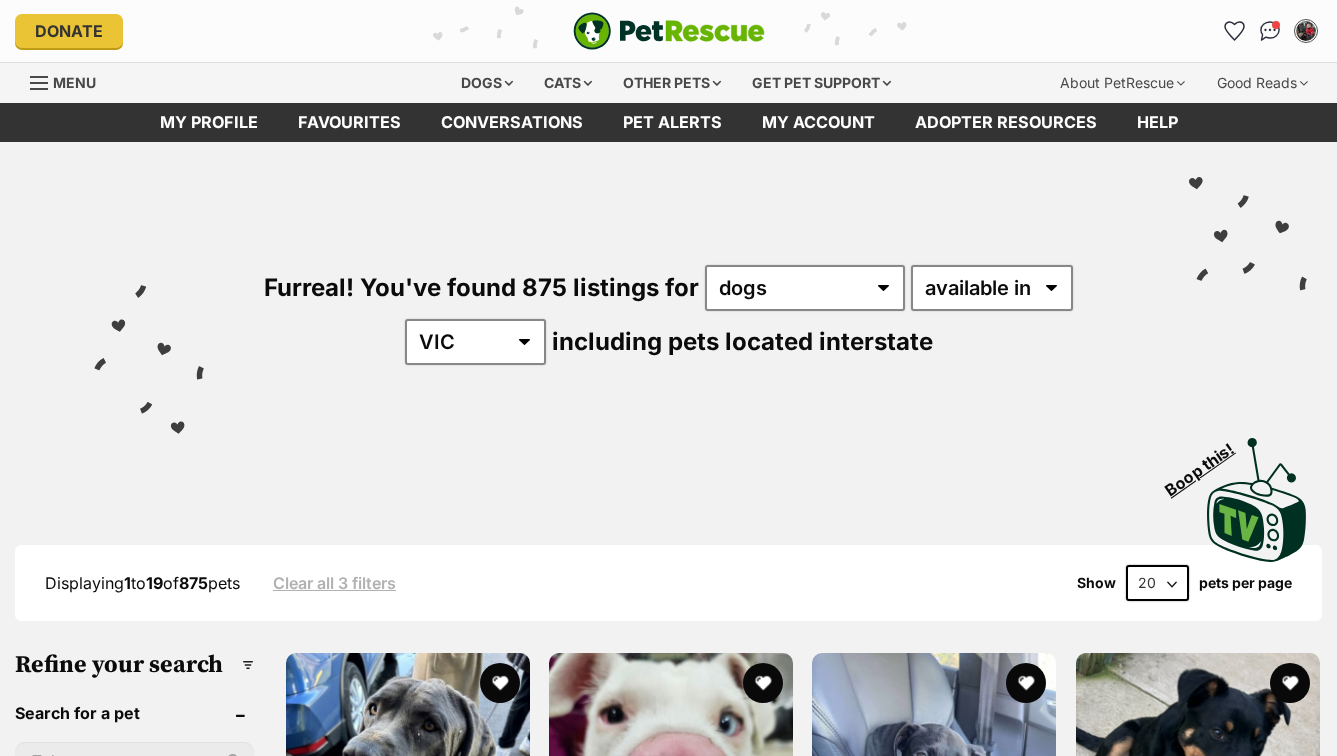 scroll, scrollTop: 74, scrollLeft: 0, axis: vertical 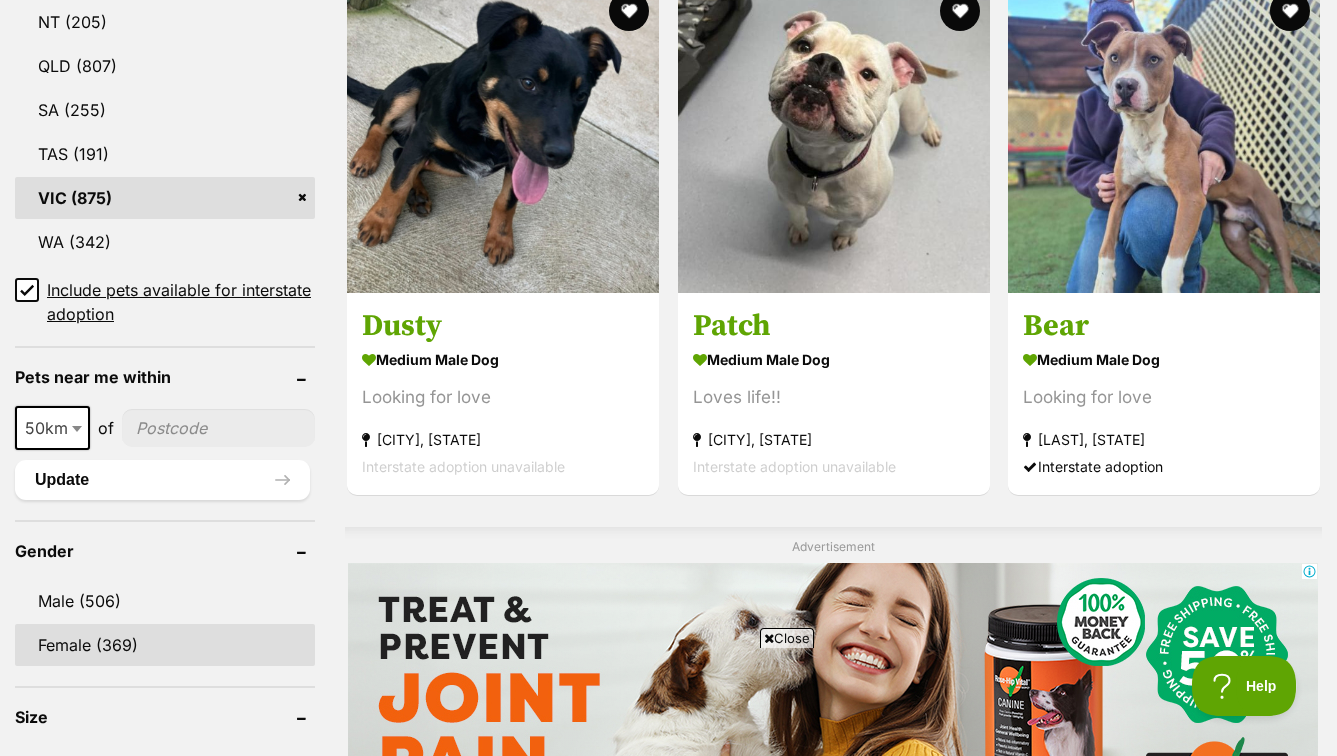 click on "Female (369)" at bounding box center (165, 645) 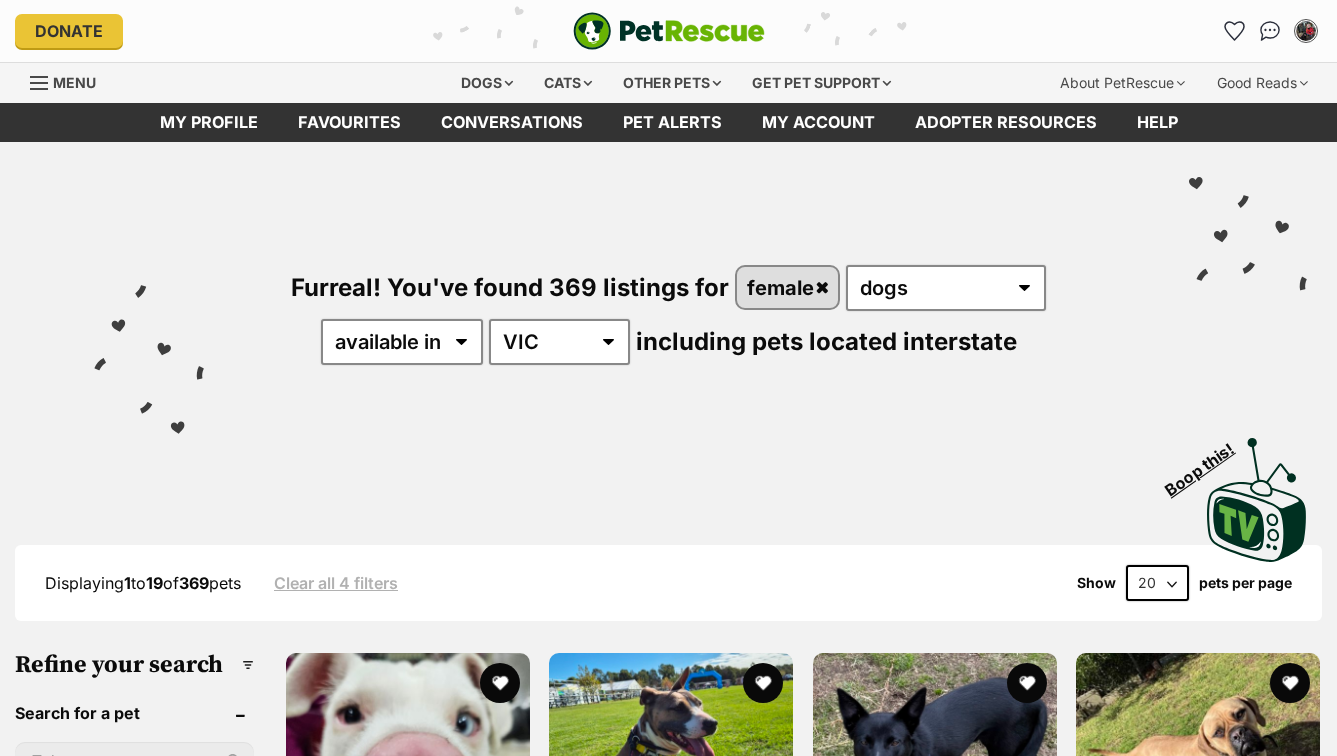 scroll, scrollTop: 0, scrollLeft: 0, axis: both 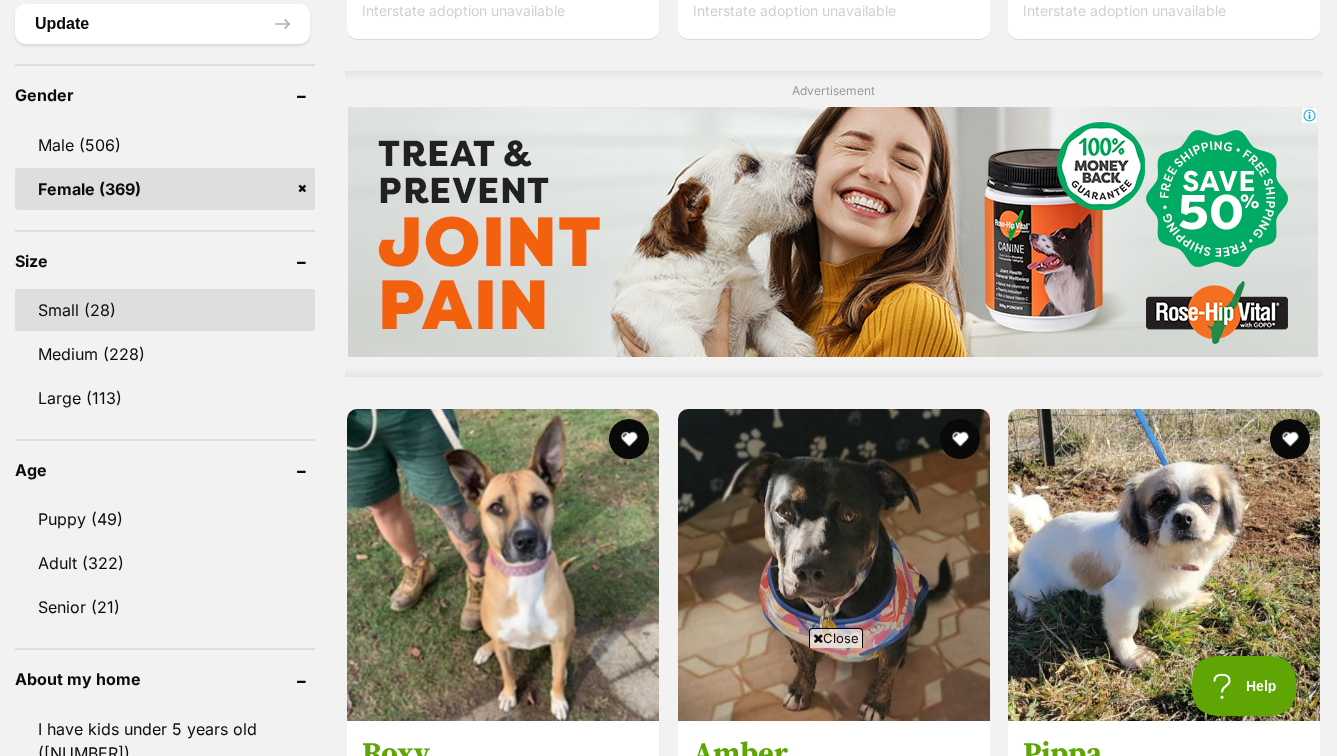 click on "Small (28)" at bounding box center (165, 310) 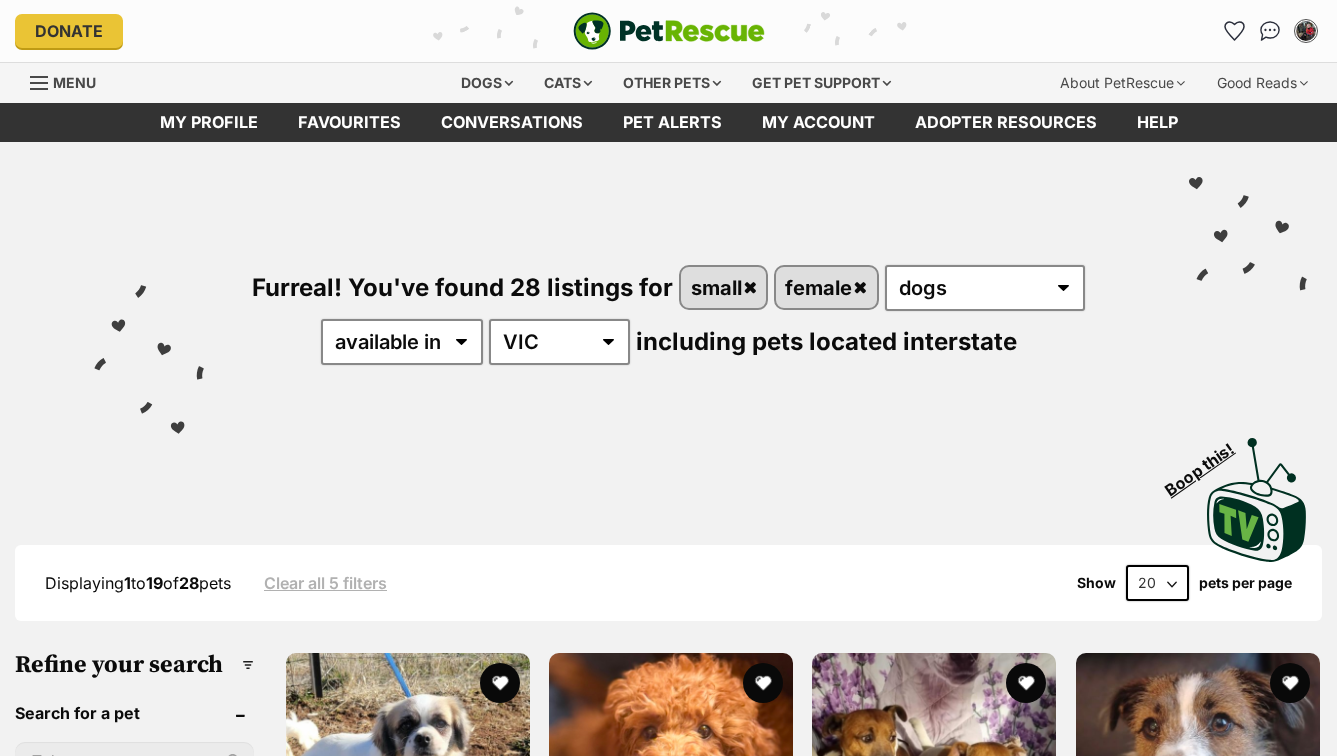 scroll, scrollTop: 0, scrollLeft: 0, axis: both 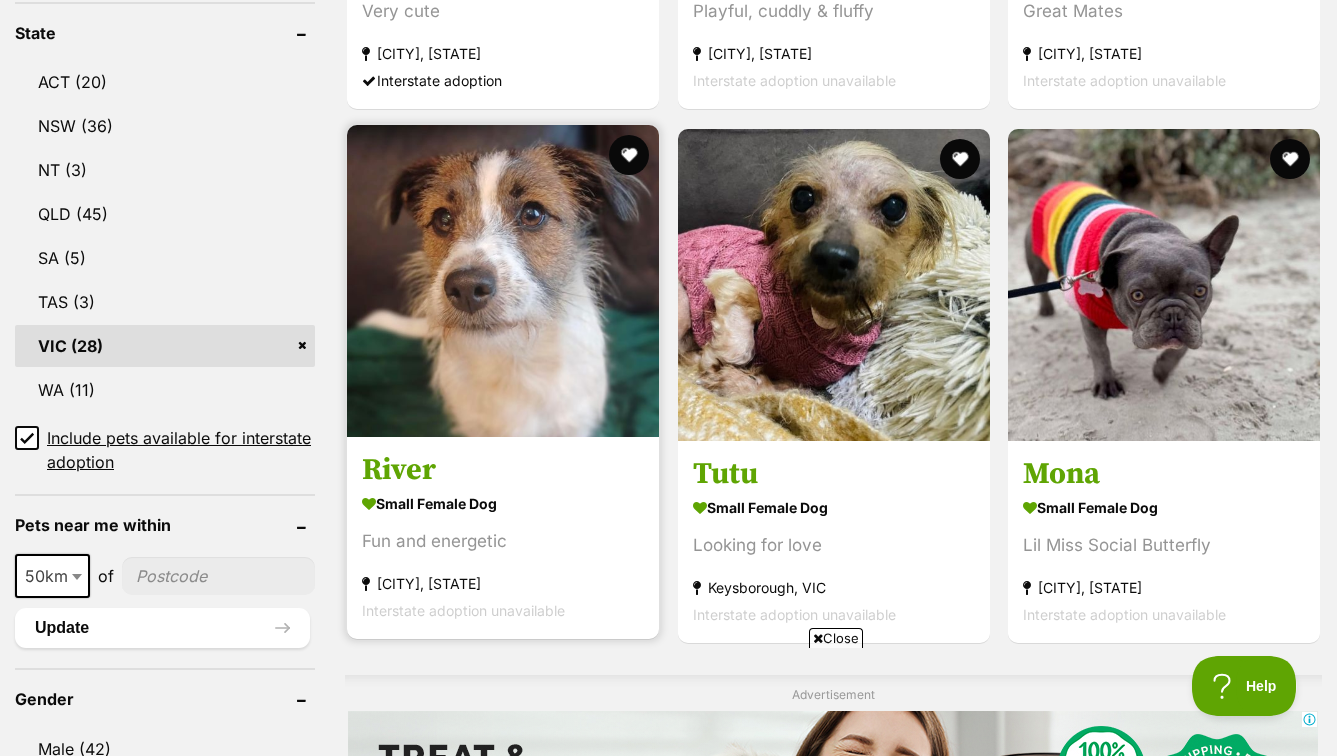 click at bounding box center [503, 281] 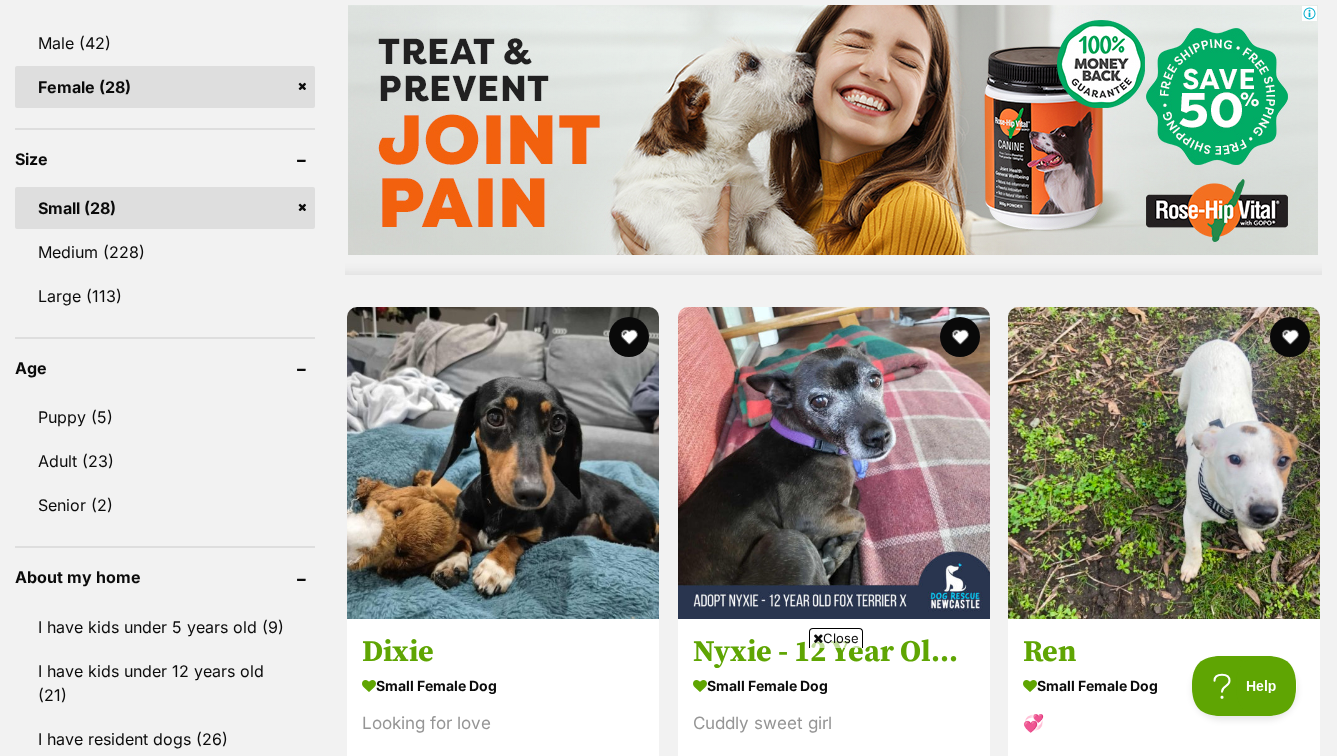 scroll, scrollTop: 1770, scrollLeft: 0, axis: vertical 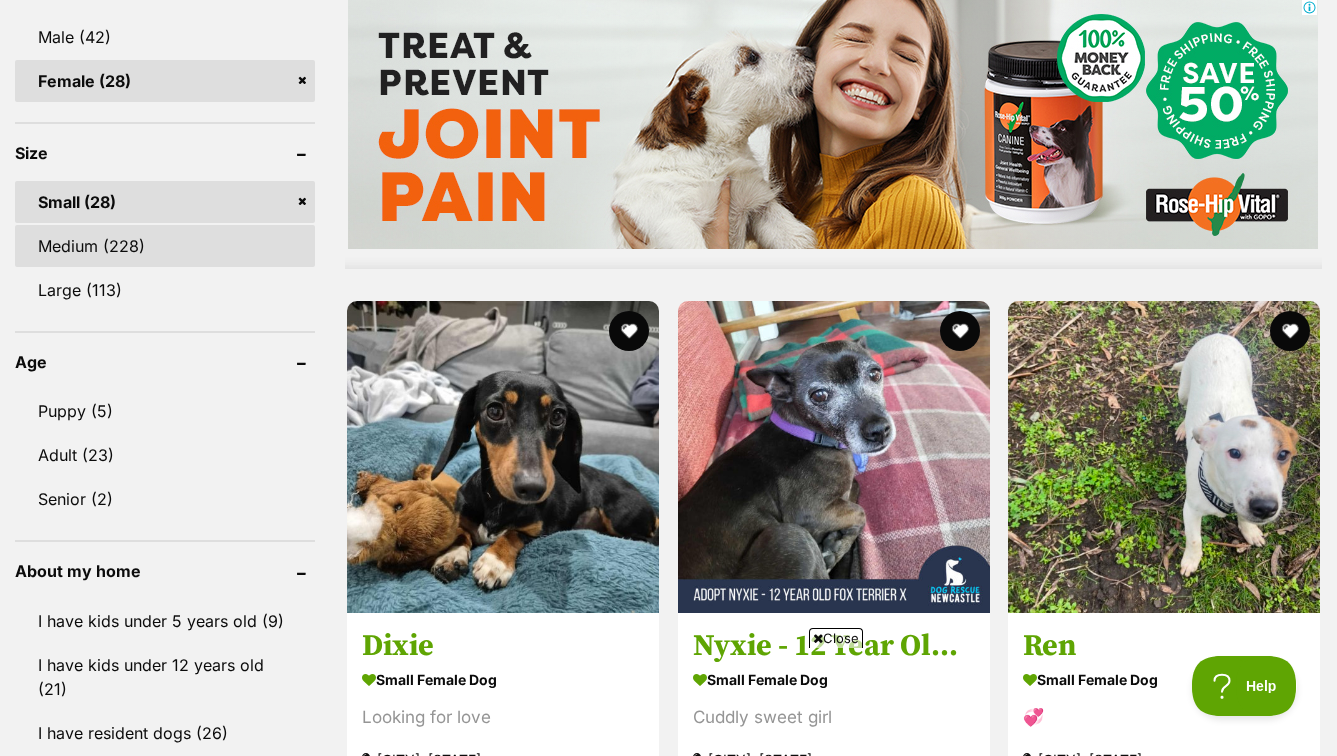 click on "Medium (228)" at bounding box center (165, 246) 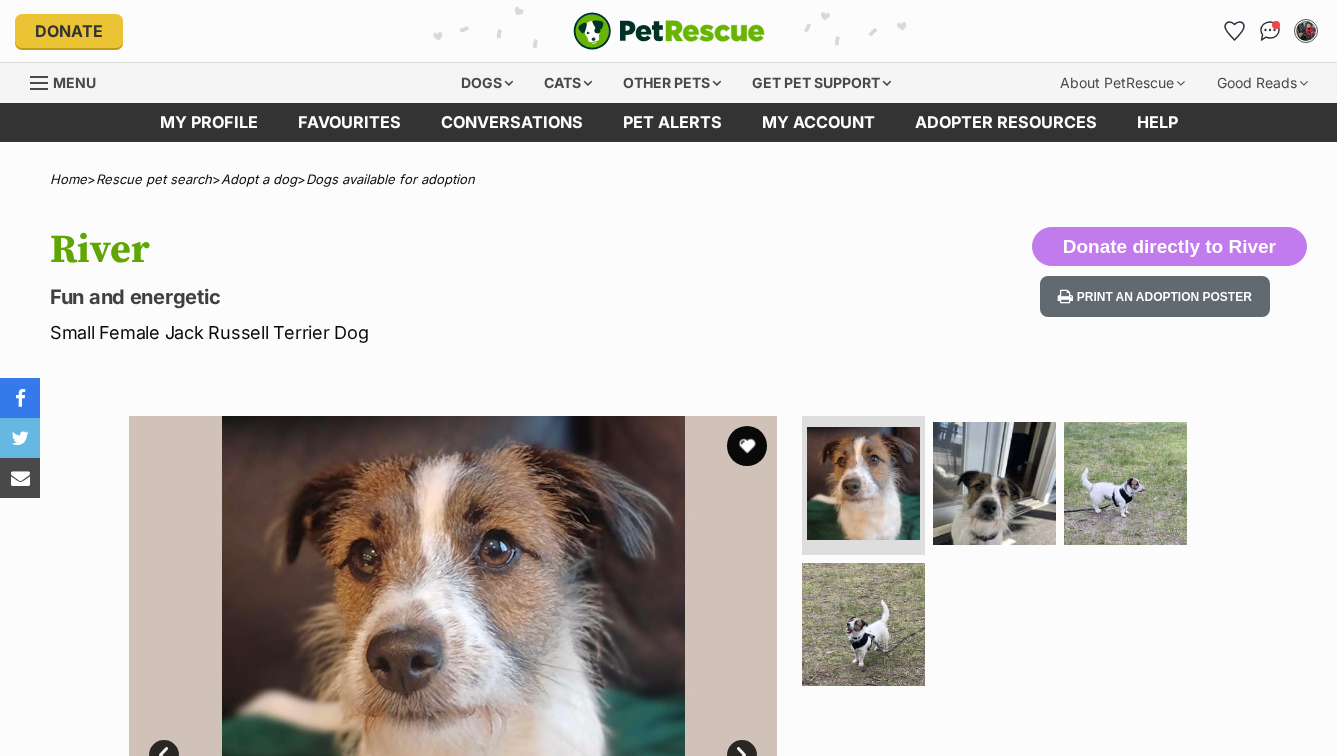 scroll, scrollTop: 0, scrollLeft: 0, axis: both 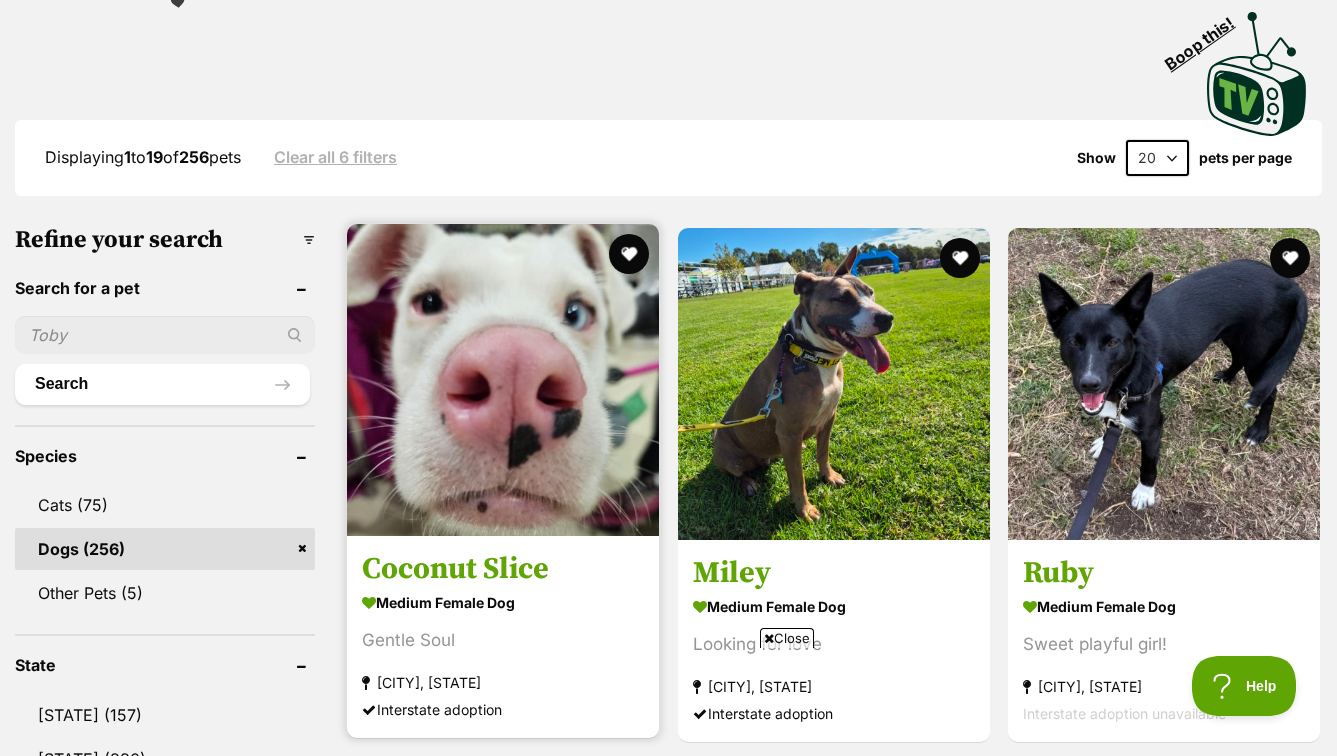 click at bounding box center [503, 380] 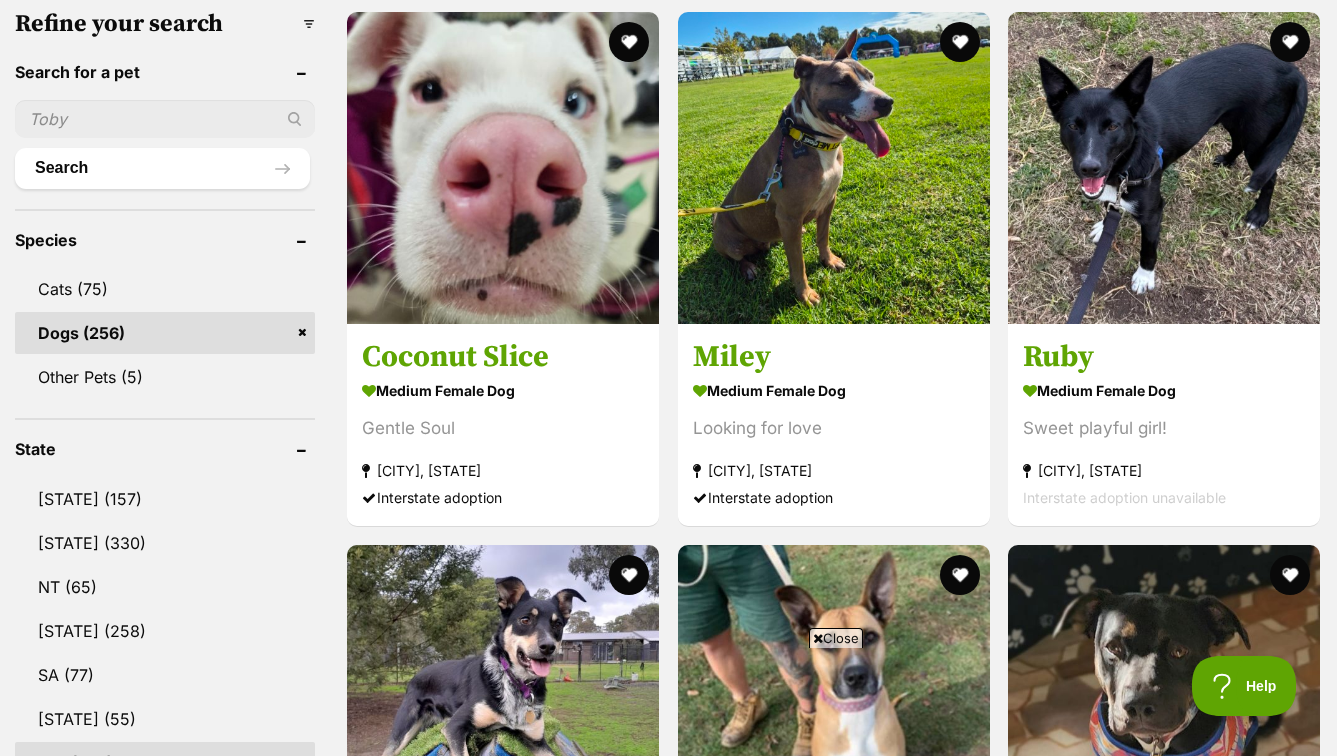 scroll, scrollTop: 692, scrollLeft: 0, axis: vertical 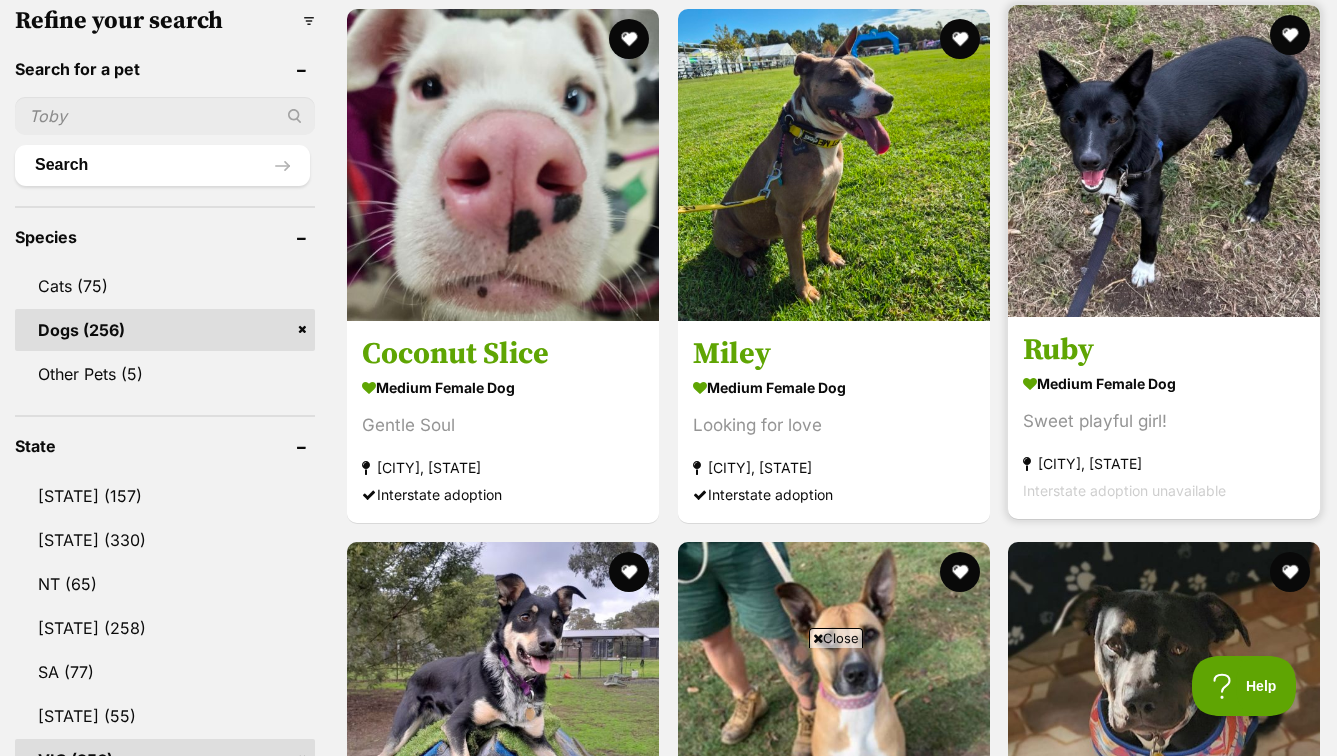 click at bounding box center [1164, 161] 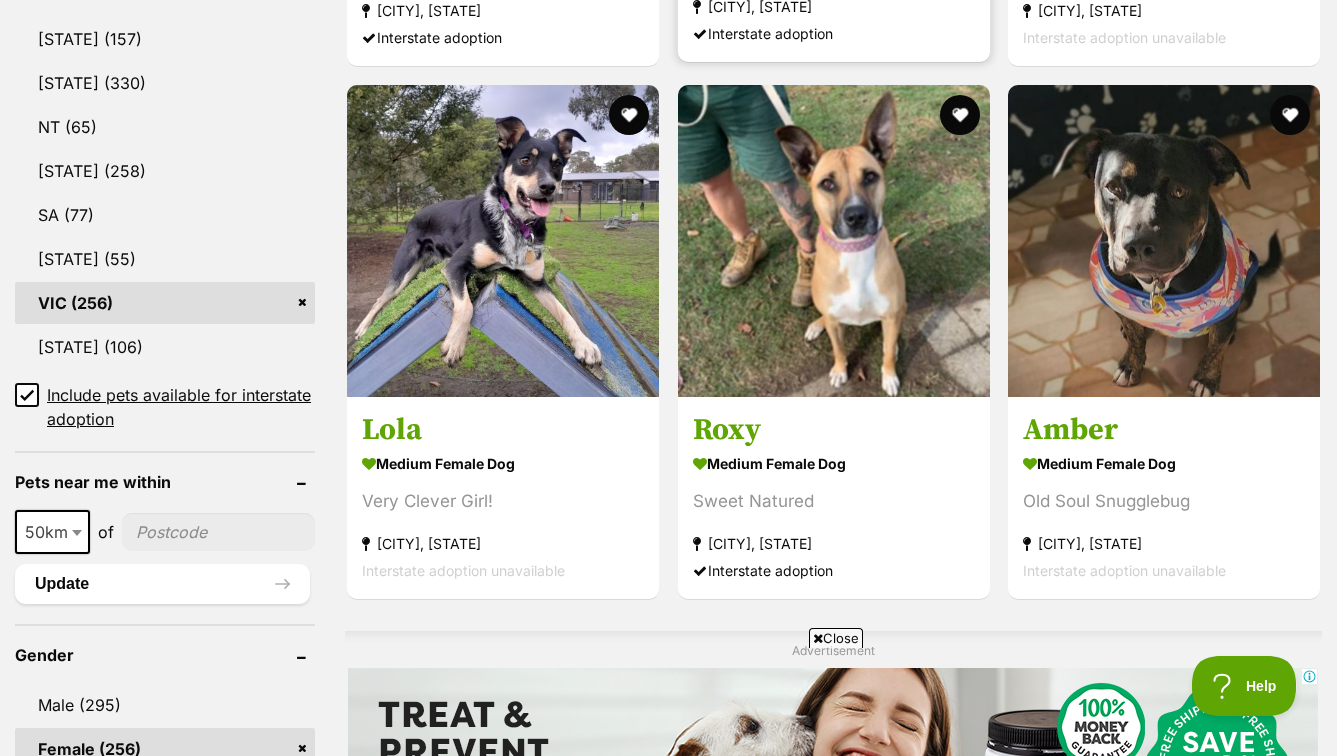 scroll, scrollTop: 1158, scrollLeft: 0, axis: vertical 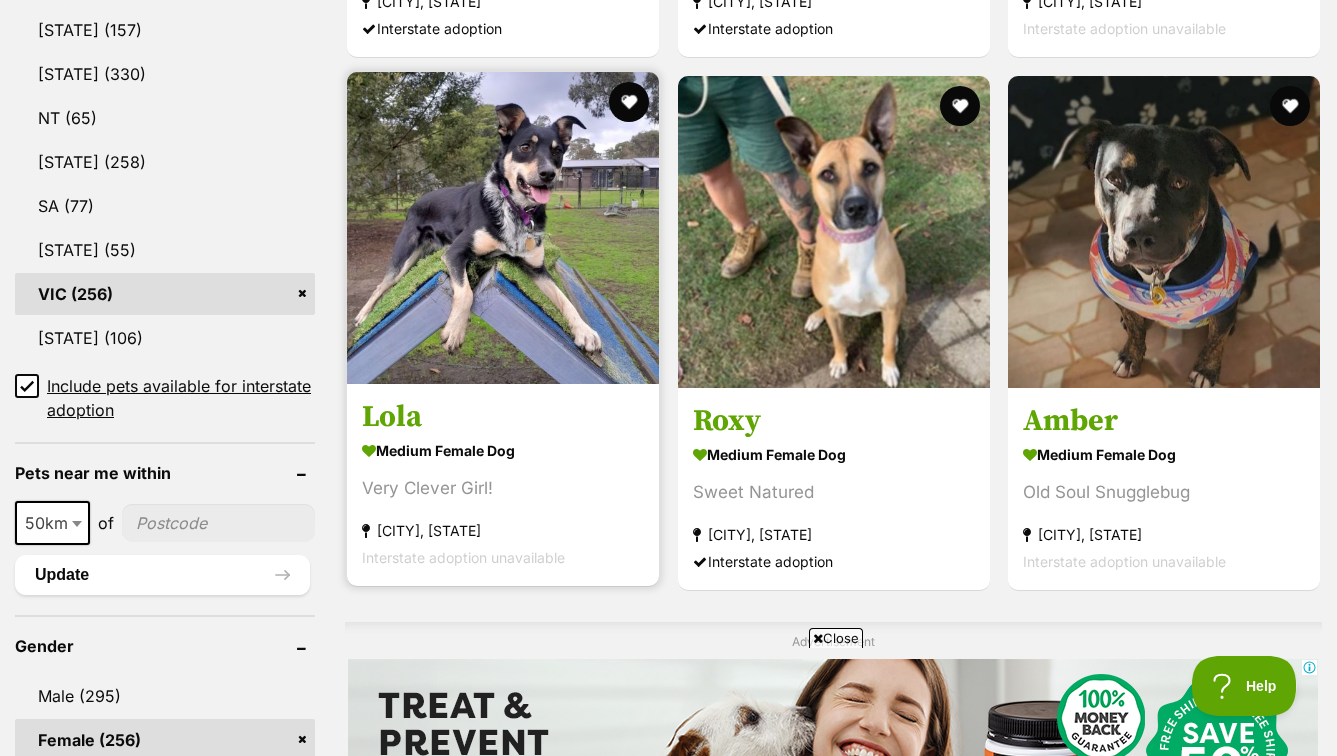 click at bounding box center [503, 228] 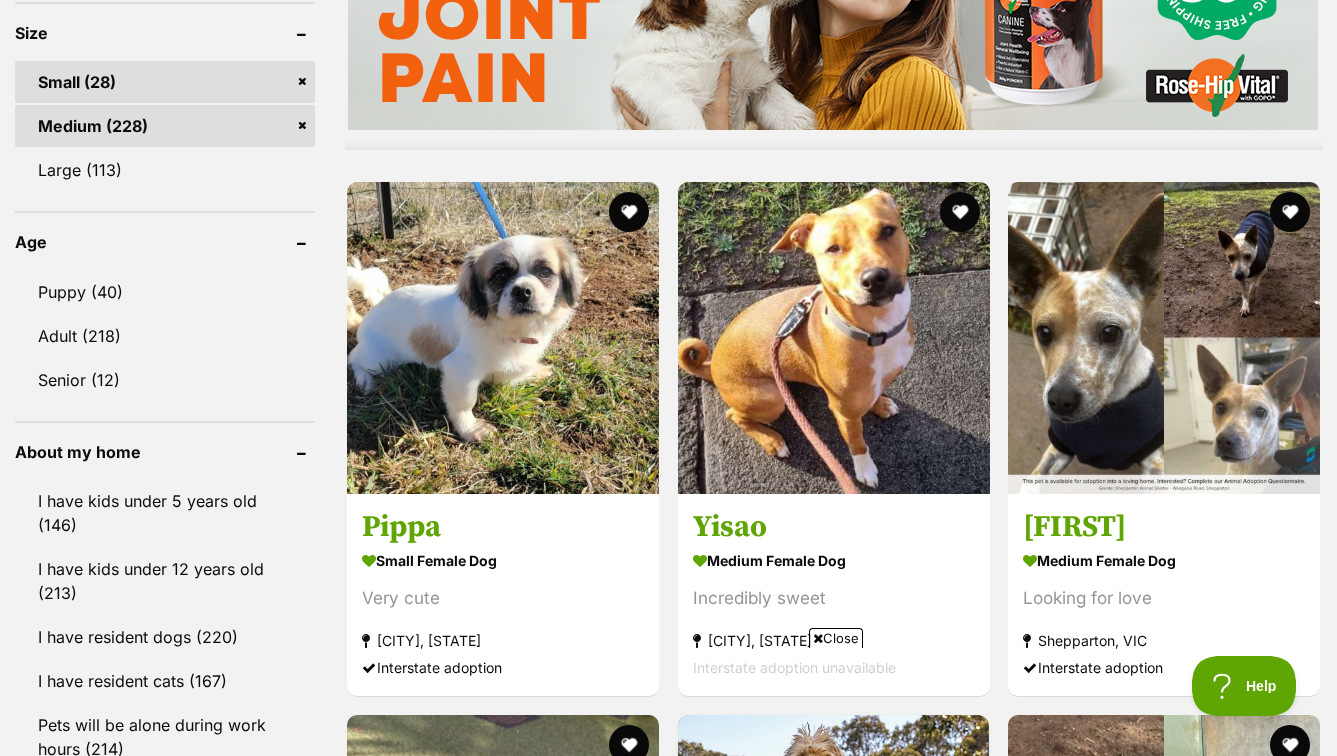 scroll, scrollTop: 1962, scrollLeft: 0, axis: vertical 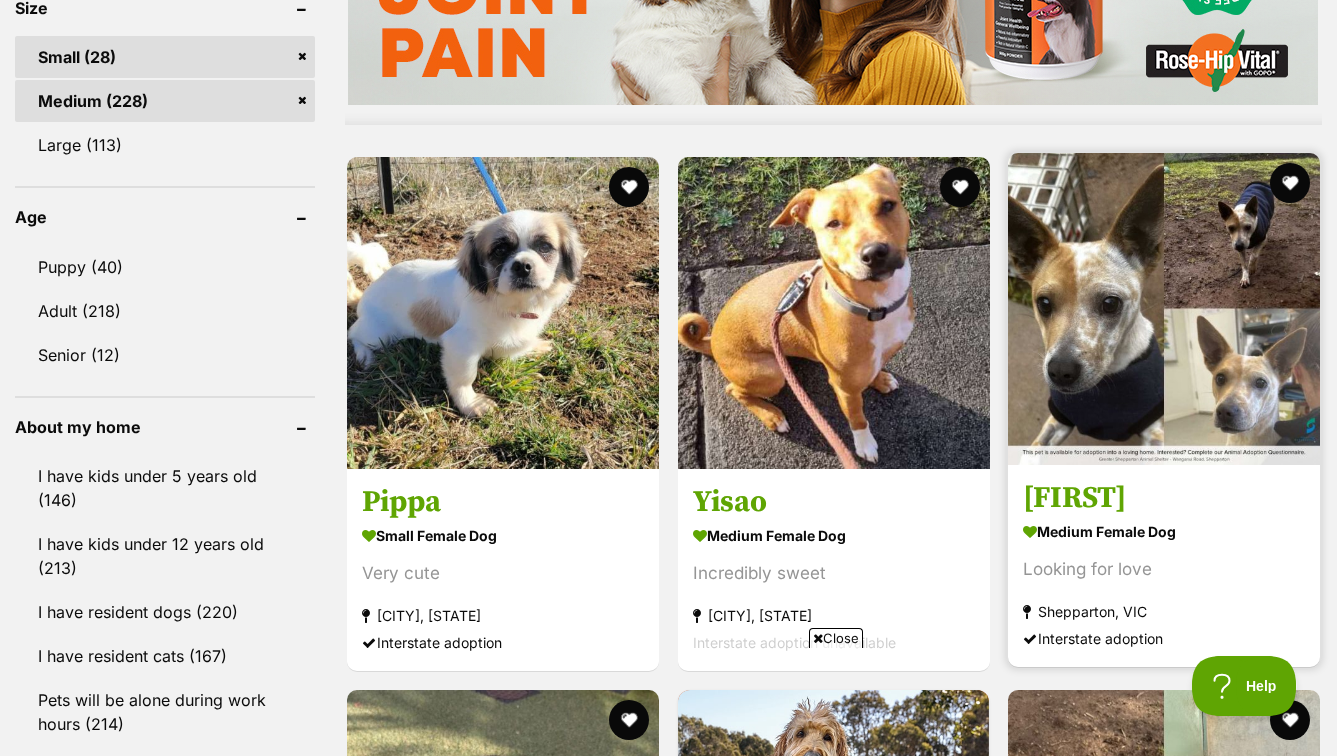 click at bounding box center [1164, 309] 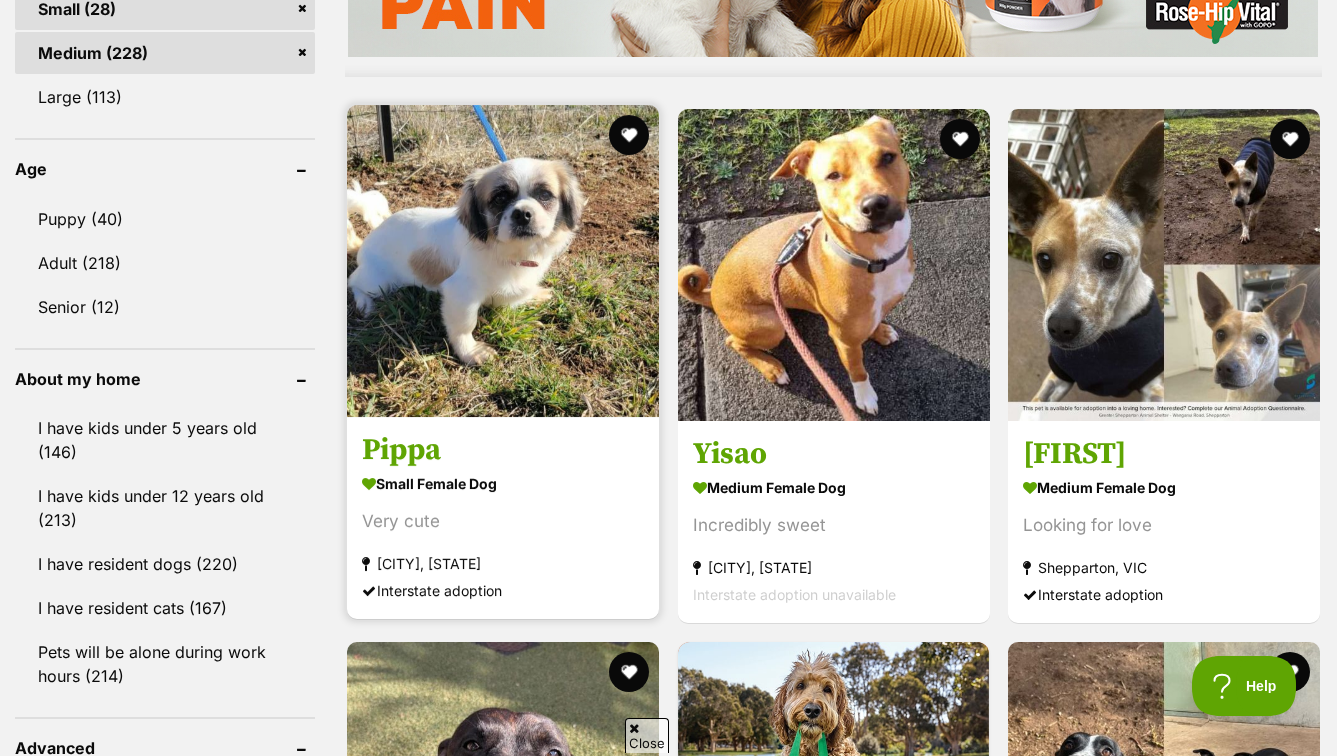 scroll, scrollTop: 0, scrollLeft: 0, axis: both 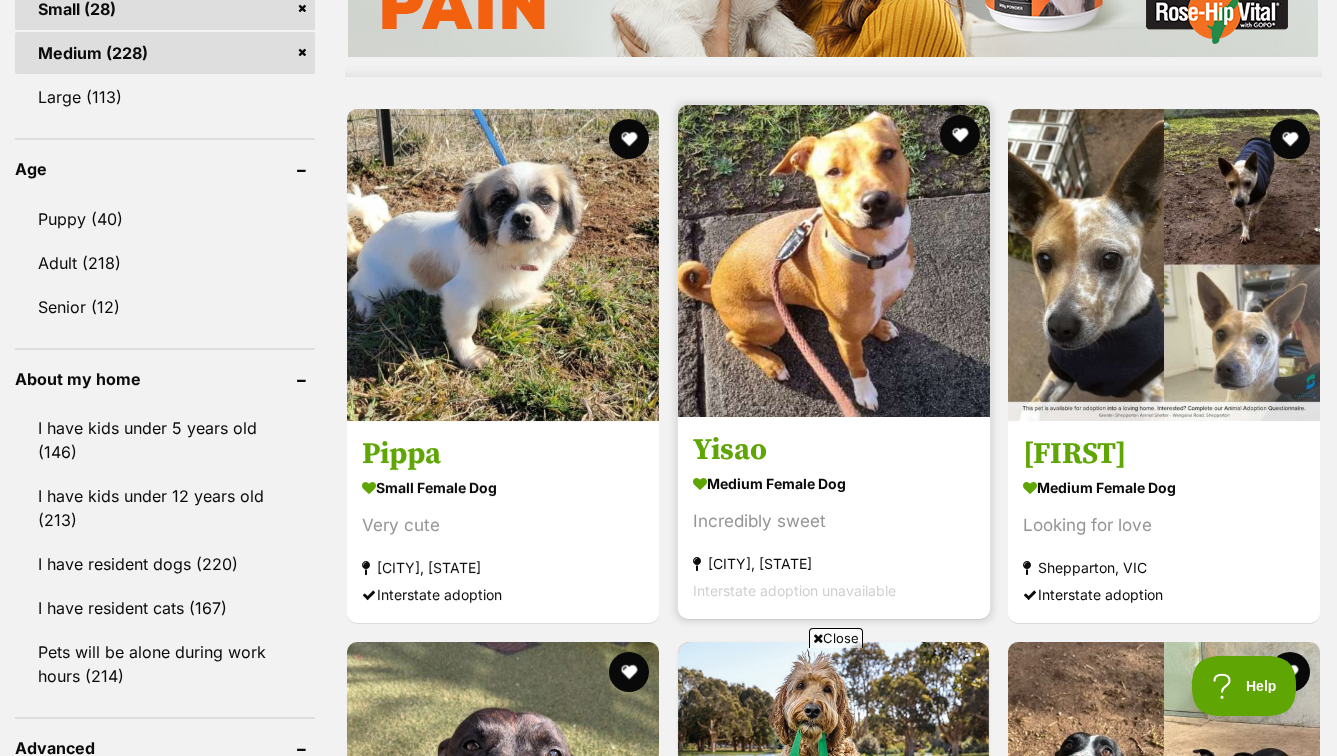 click at bounding box center (834, 261) 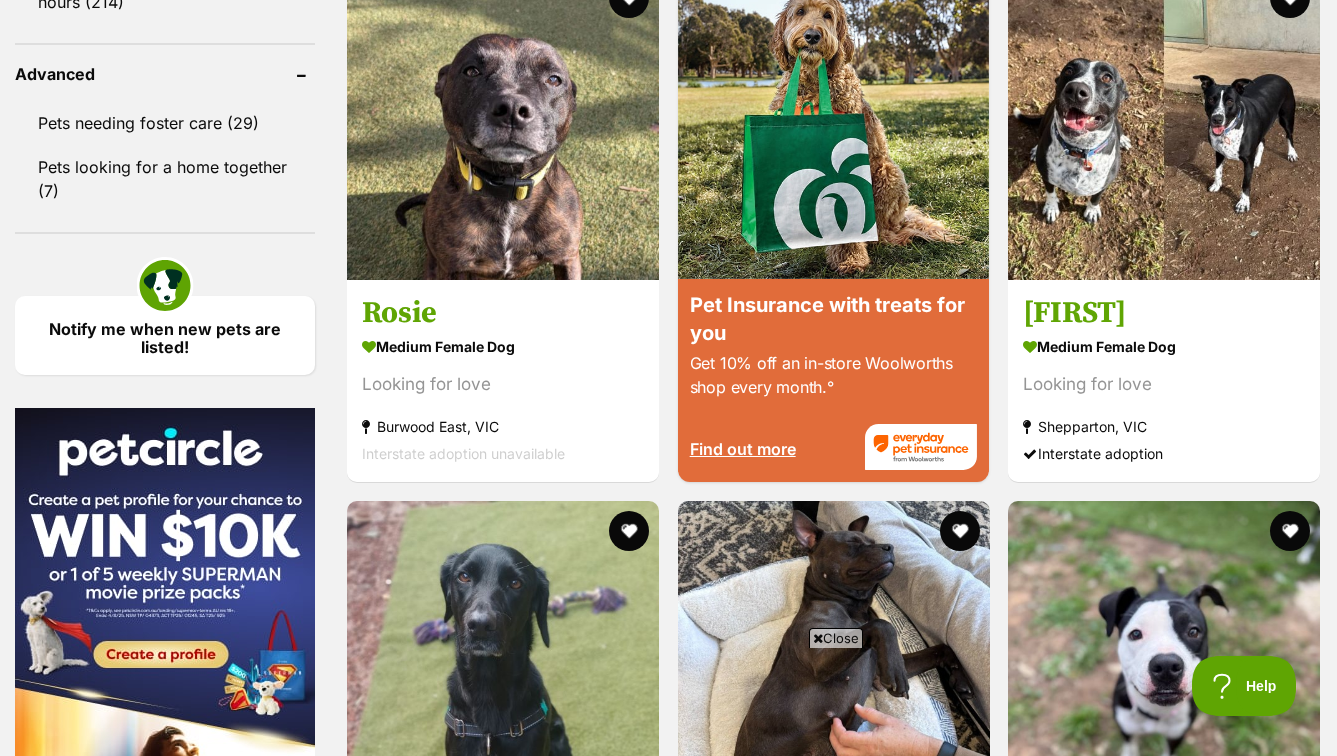 scroll, scrollTop: 2674, scrollLeft: 0, axis: vertical 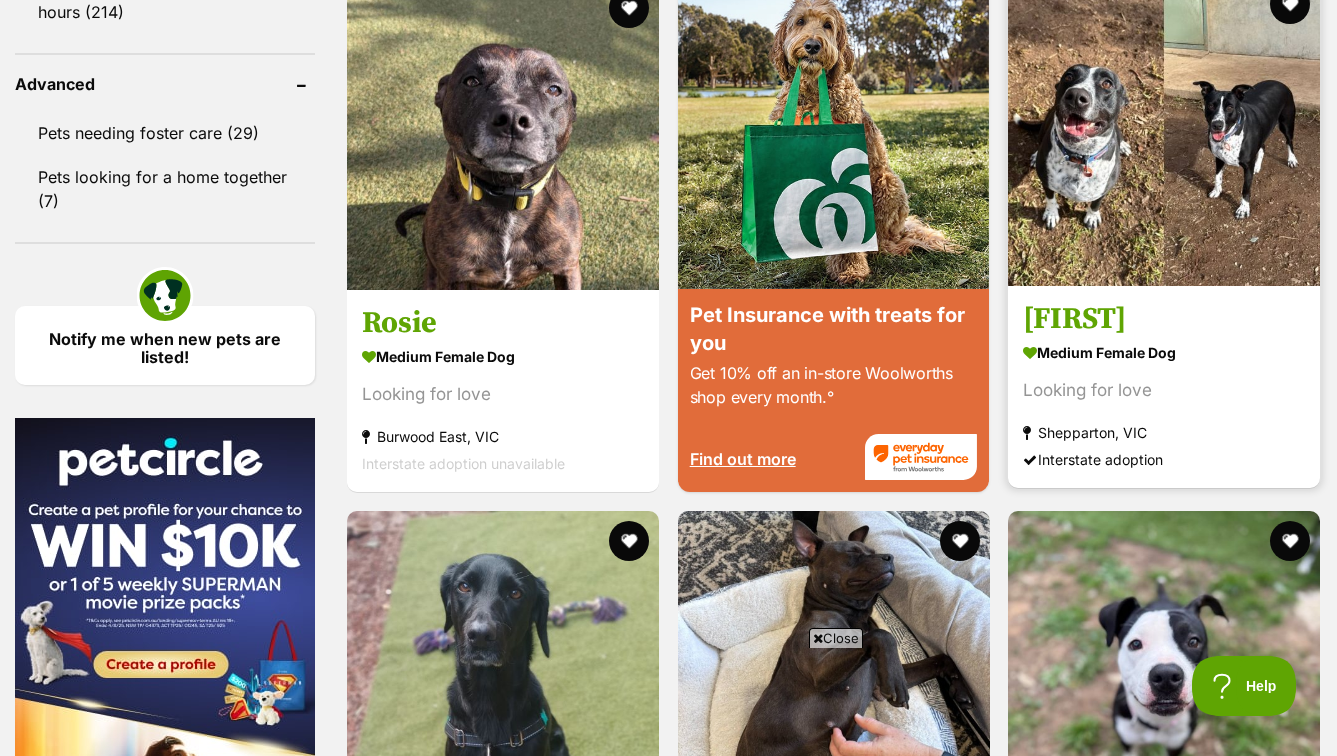 click at bounding box center (1164, 130) 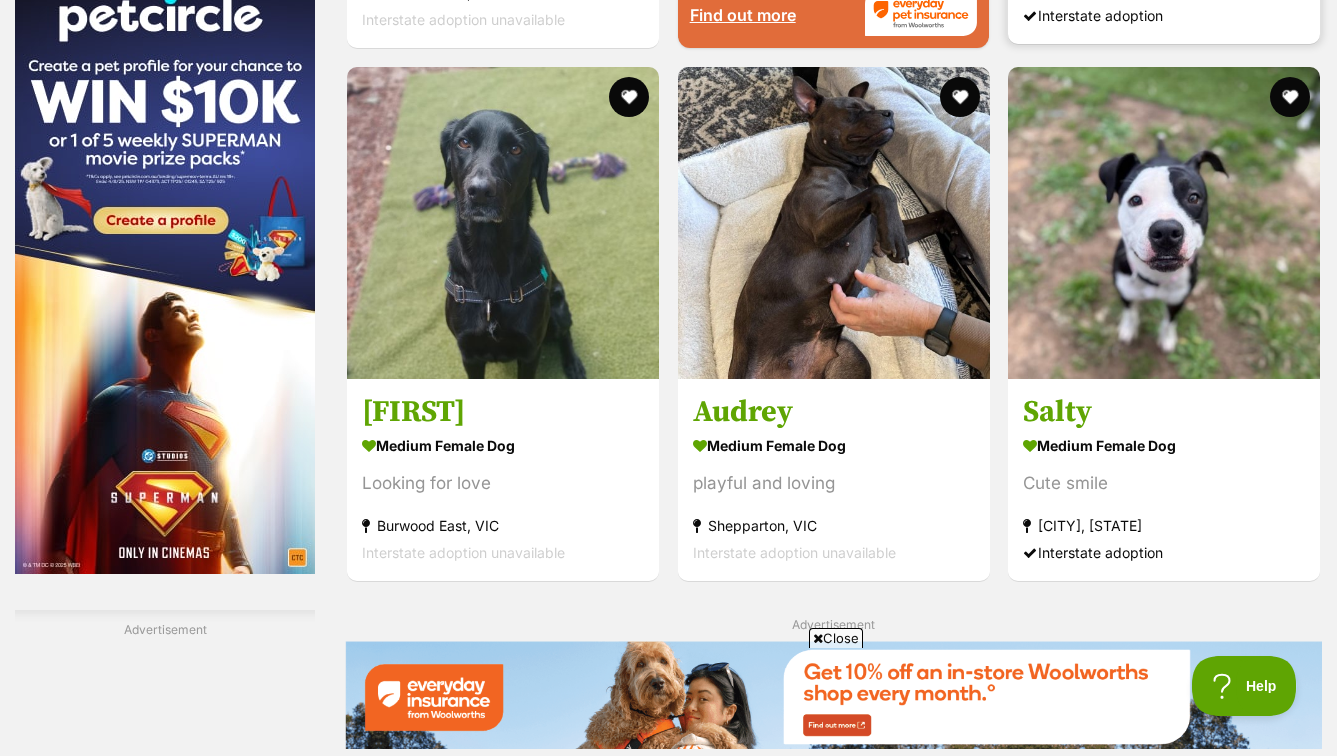 scroll, scrollTop: 3120, scrollLeft: 0, axis: vertical 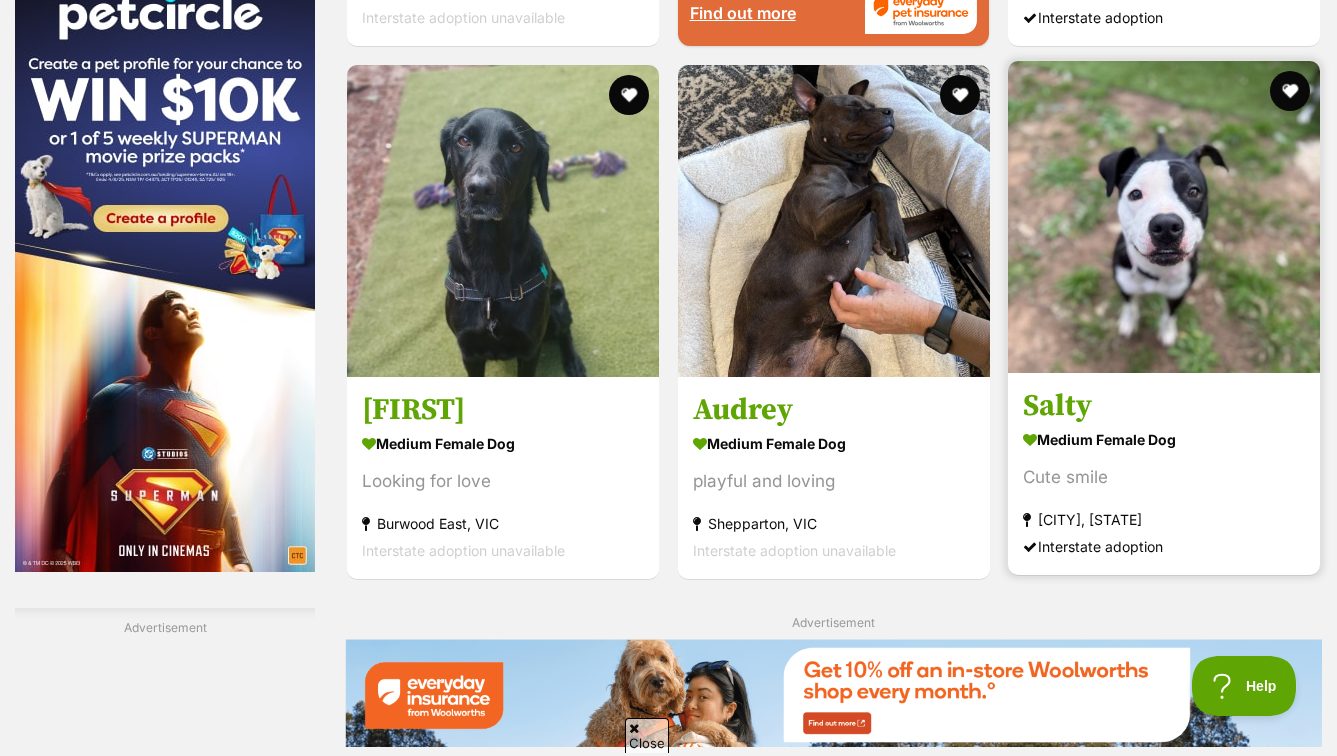click at bounding box center [1164, 217] 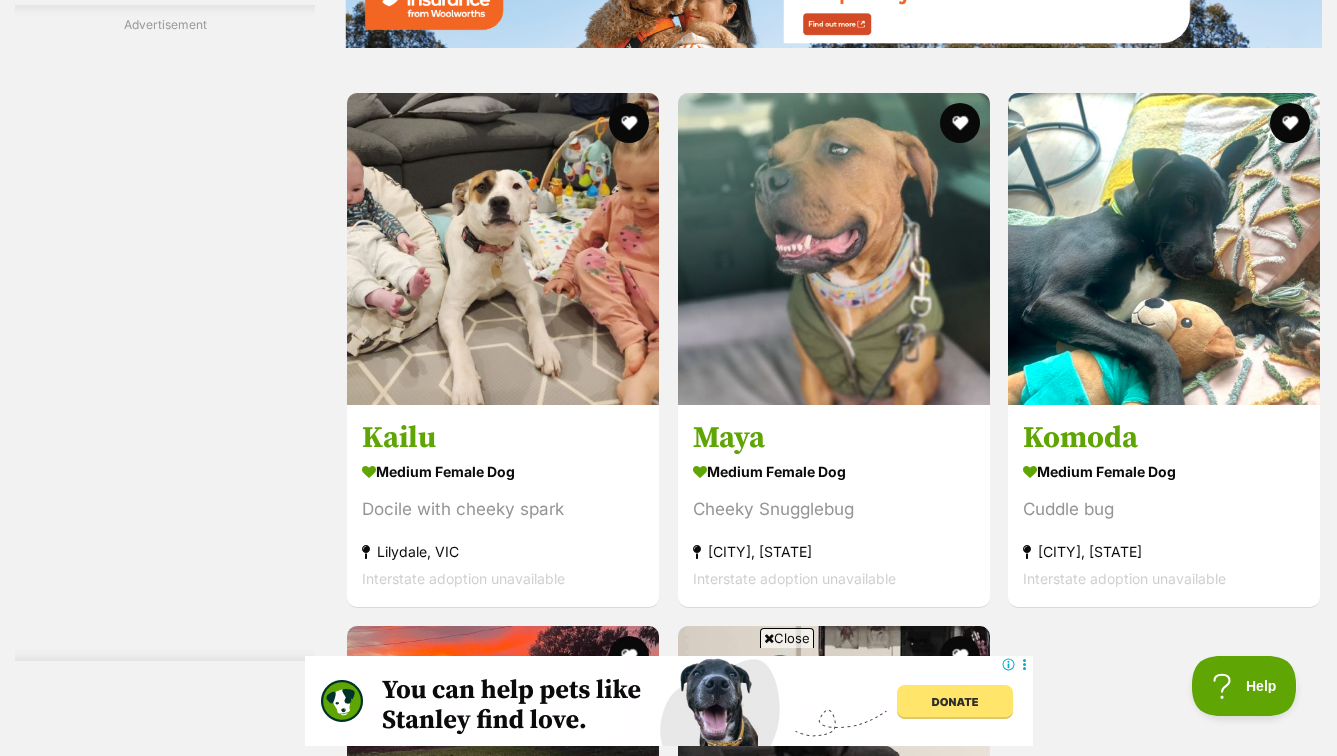 scroll, scrollTop: 3821, scrollLeft: 0, axis: vertical 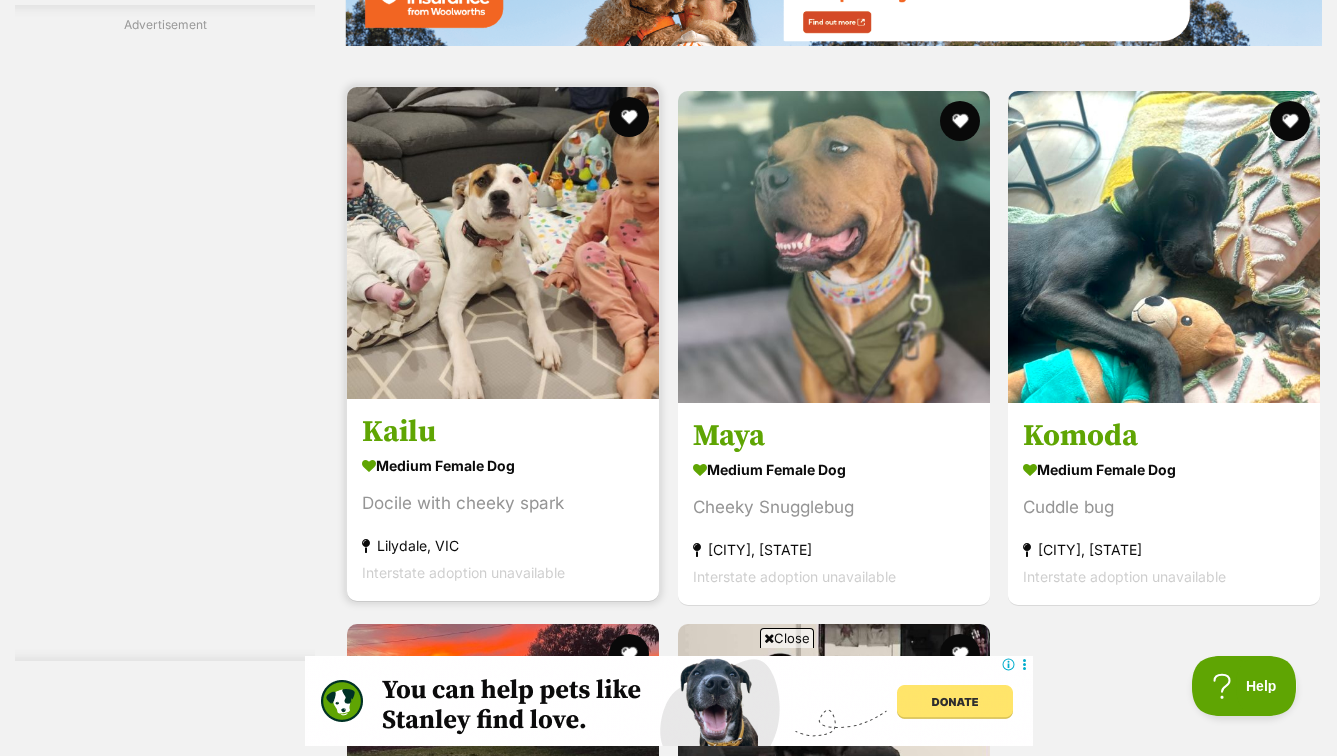 click at bounding box center (503, 243) 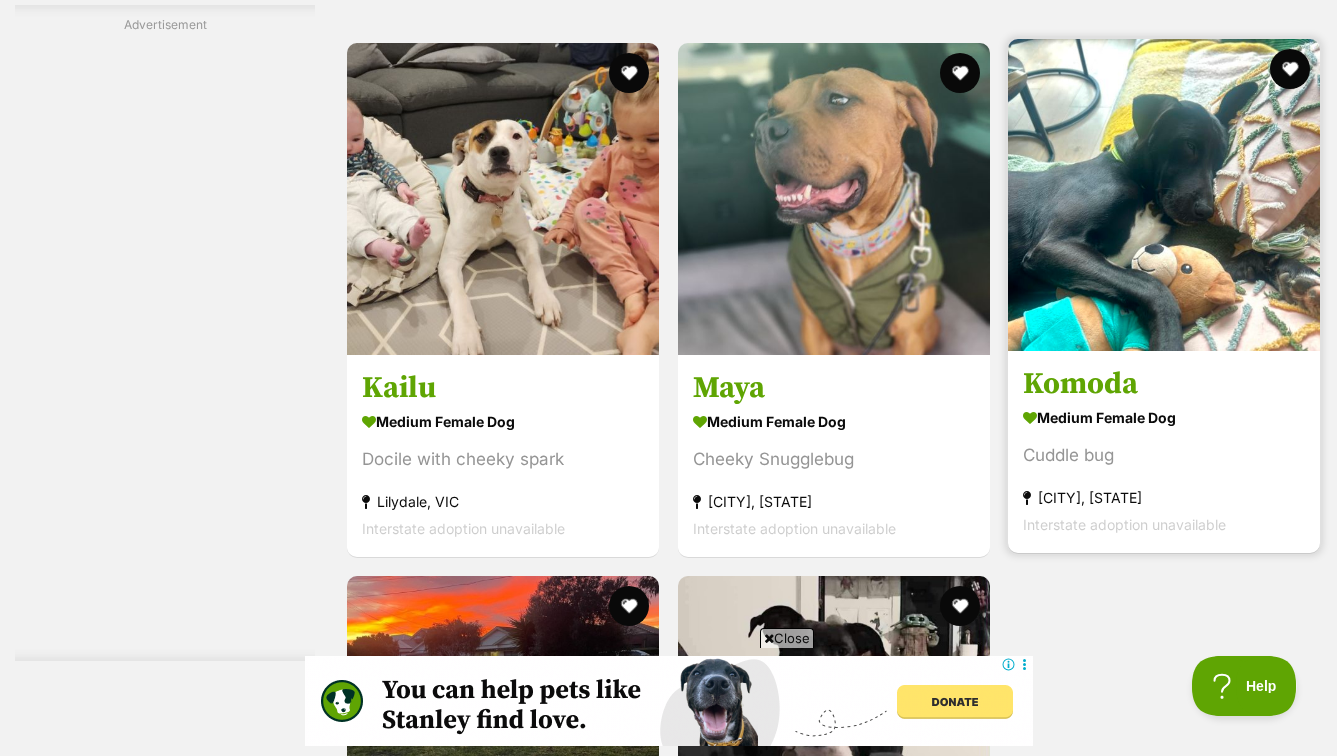 click at bounding box center (1164, 195) 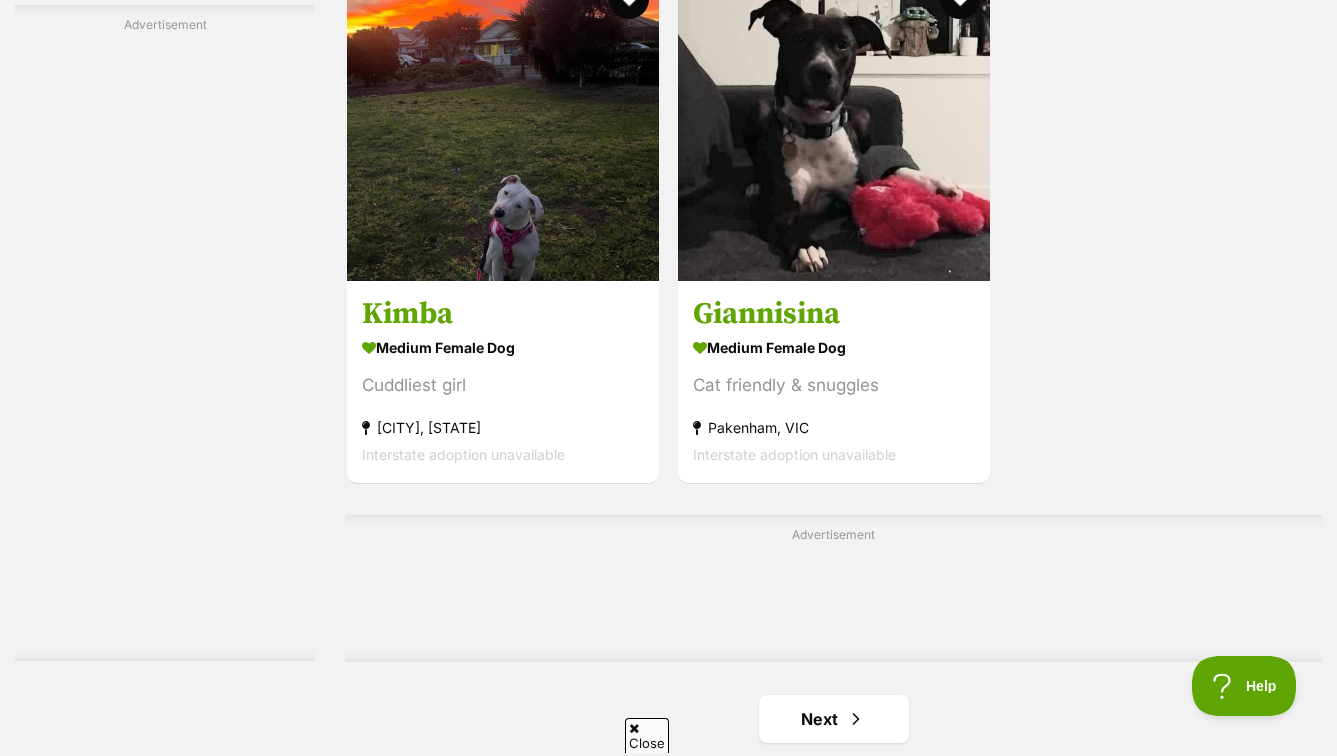 scroll, scrollTop: 0, scrollLeft: 0, axis: both 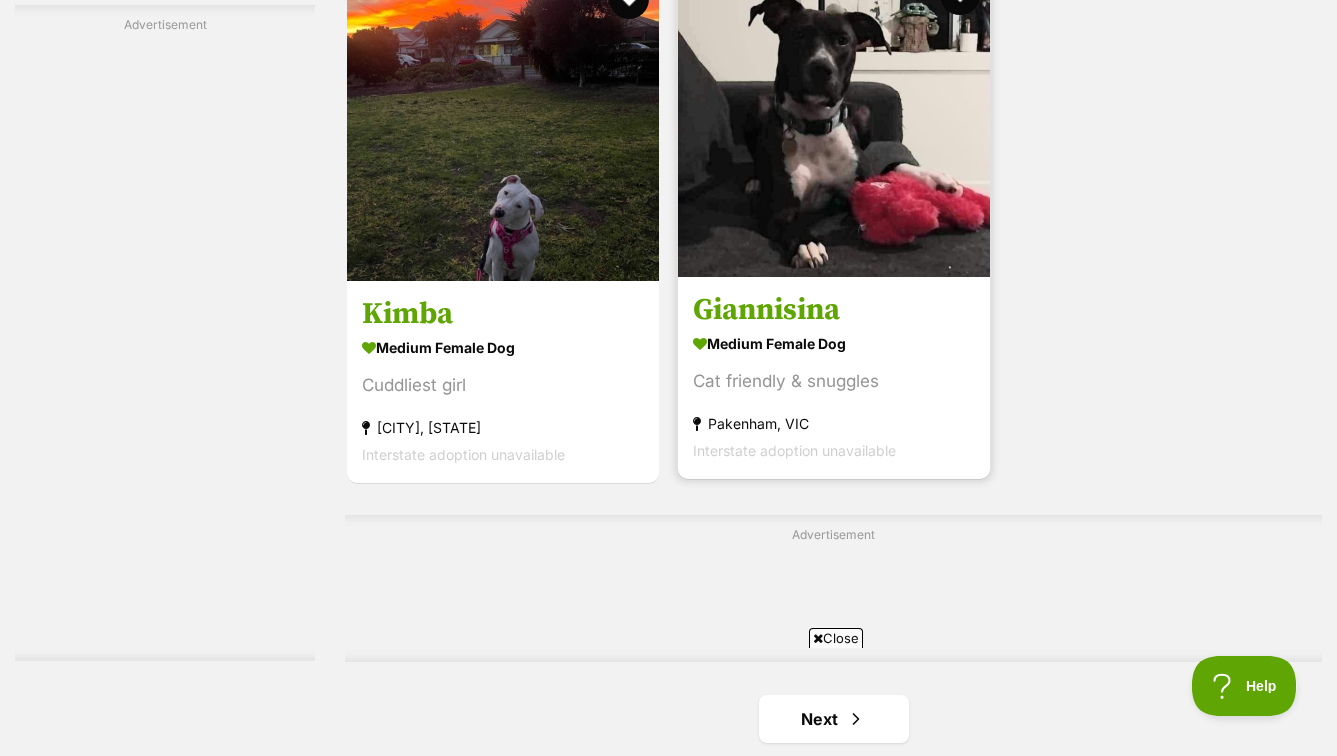 click at bounding box center [834, 121] 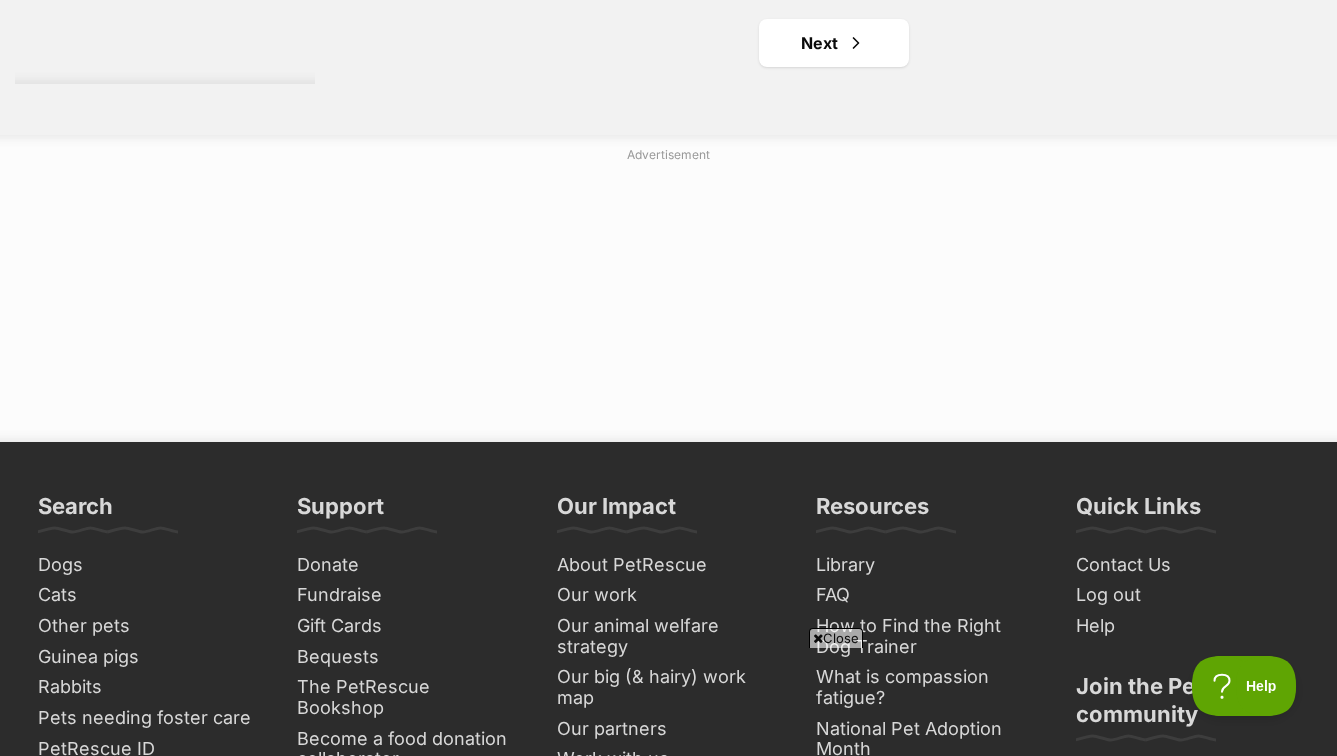 scroll, scrollTop: 5147, scrollLeft: 0, axis: vertical 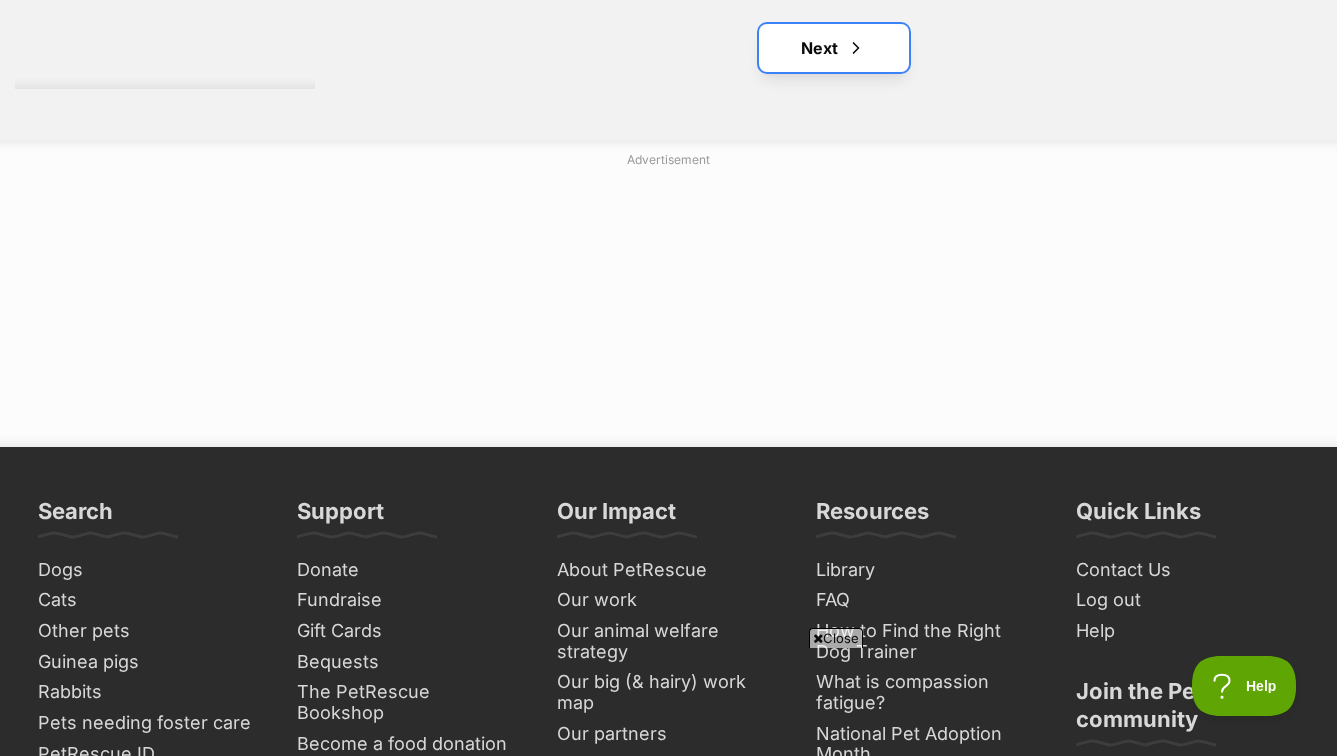 click on "Next" at bounding box center (834, 48) 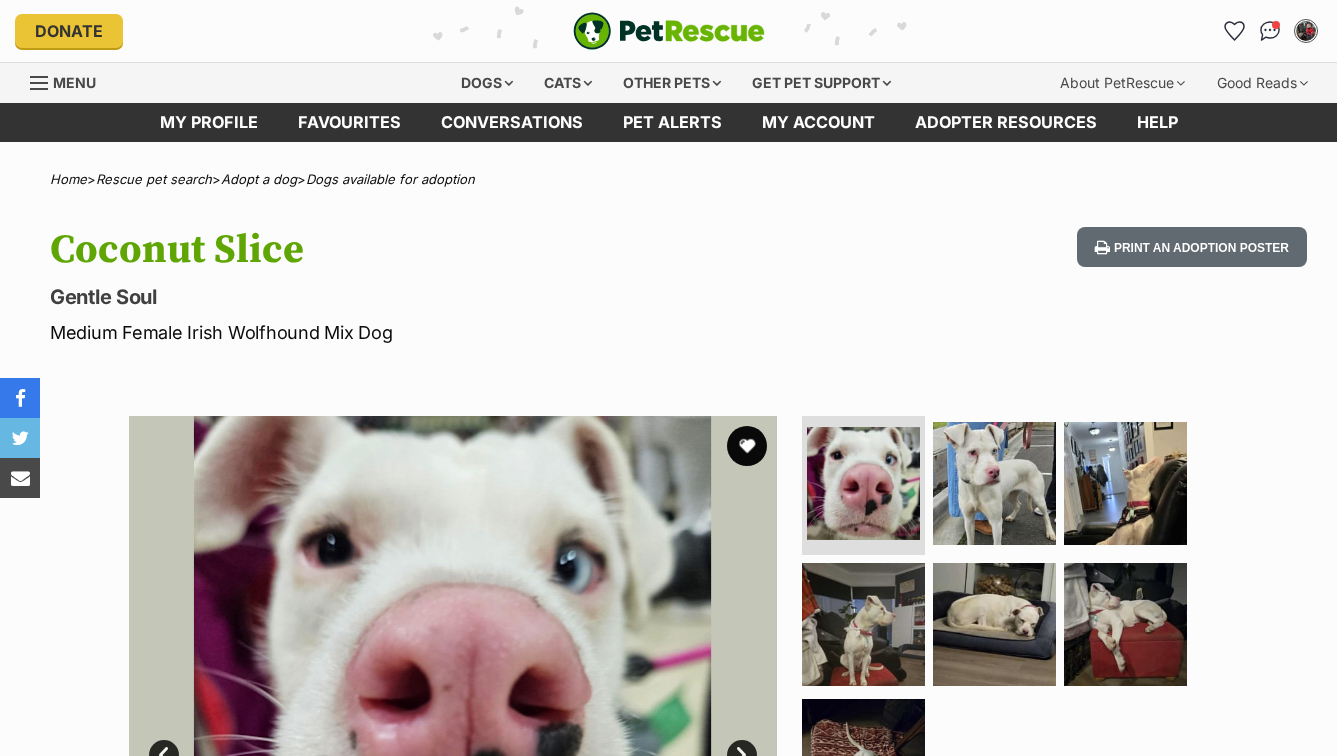 scroll, scrollTop: 0, scrollLeft: 0, axis: both 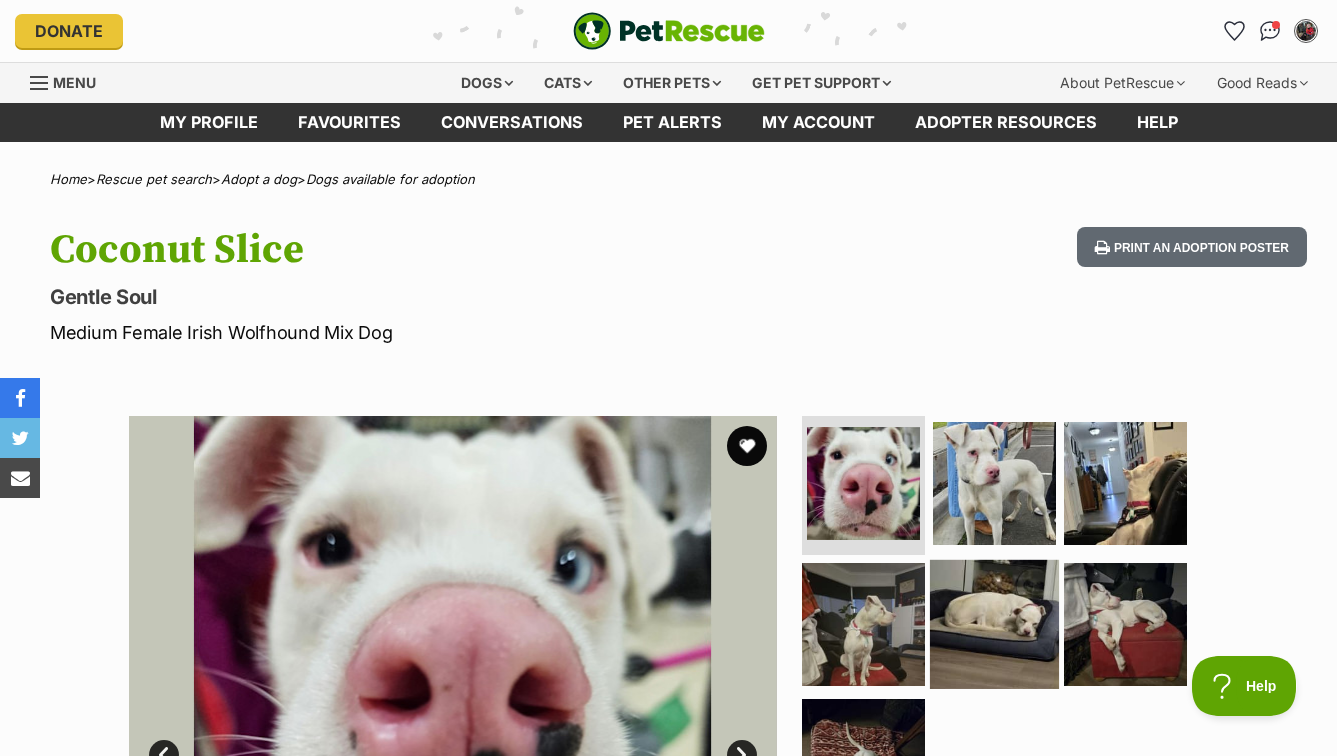 click at bounding box center [994, 624] 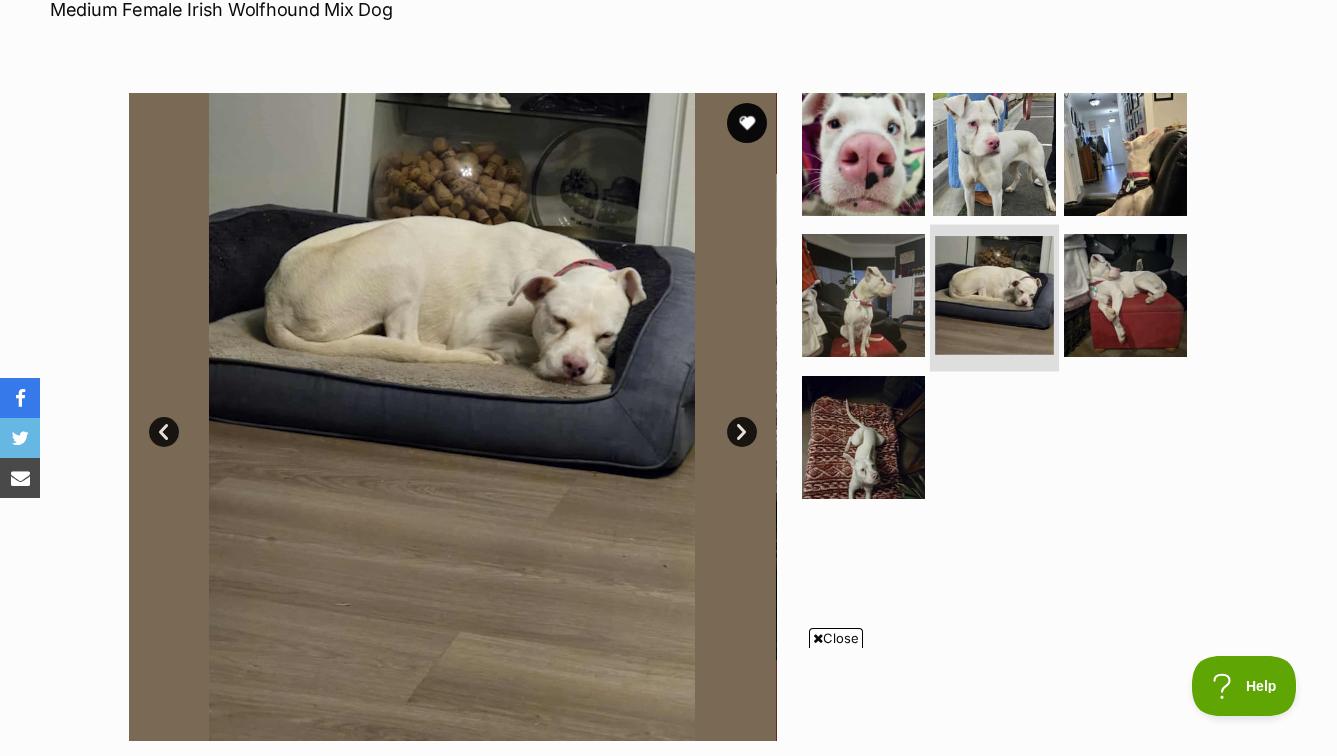 scroll, scrollTop: 499, scrollLeft: 0, axis: vertical 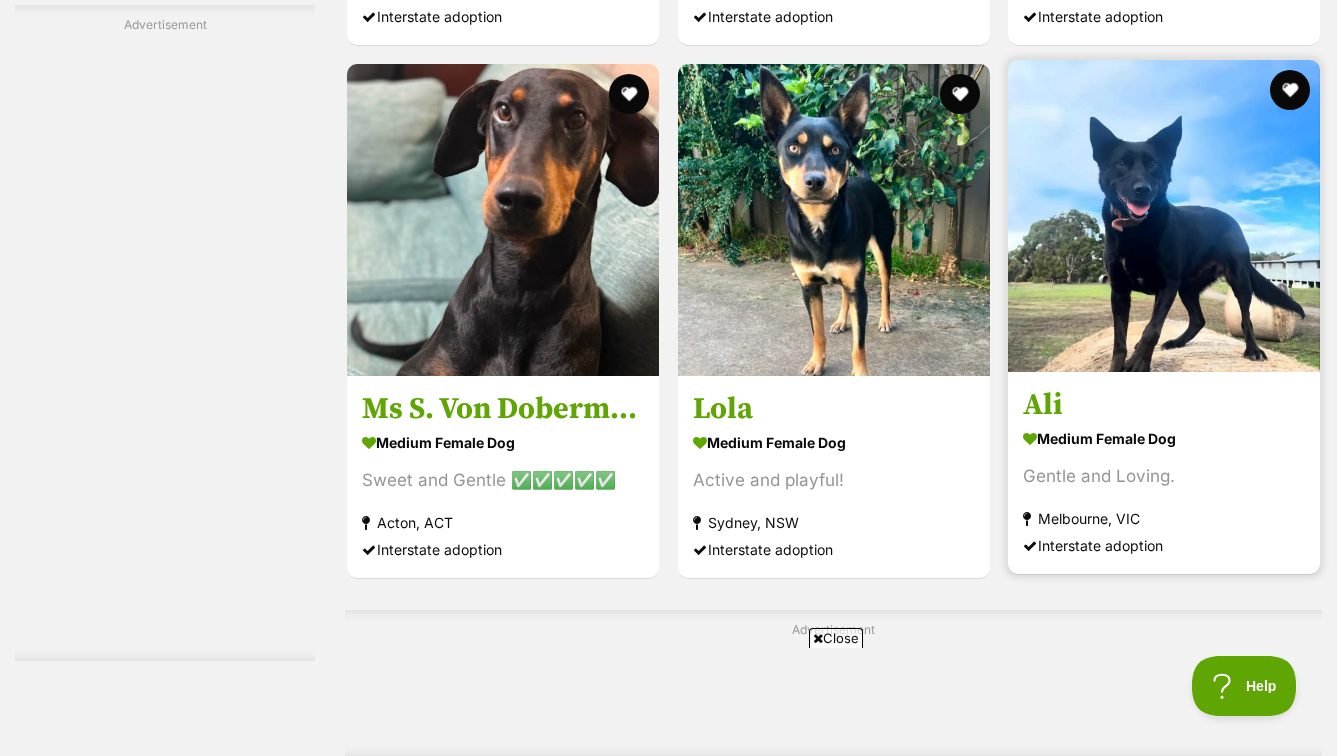 click at bounding box center (1164, 216) 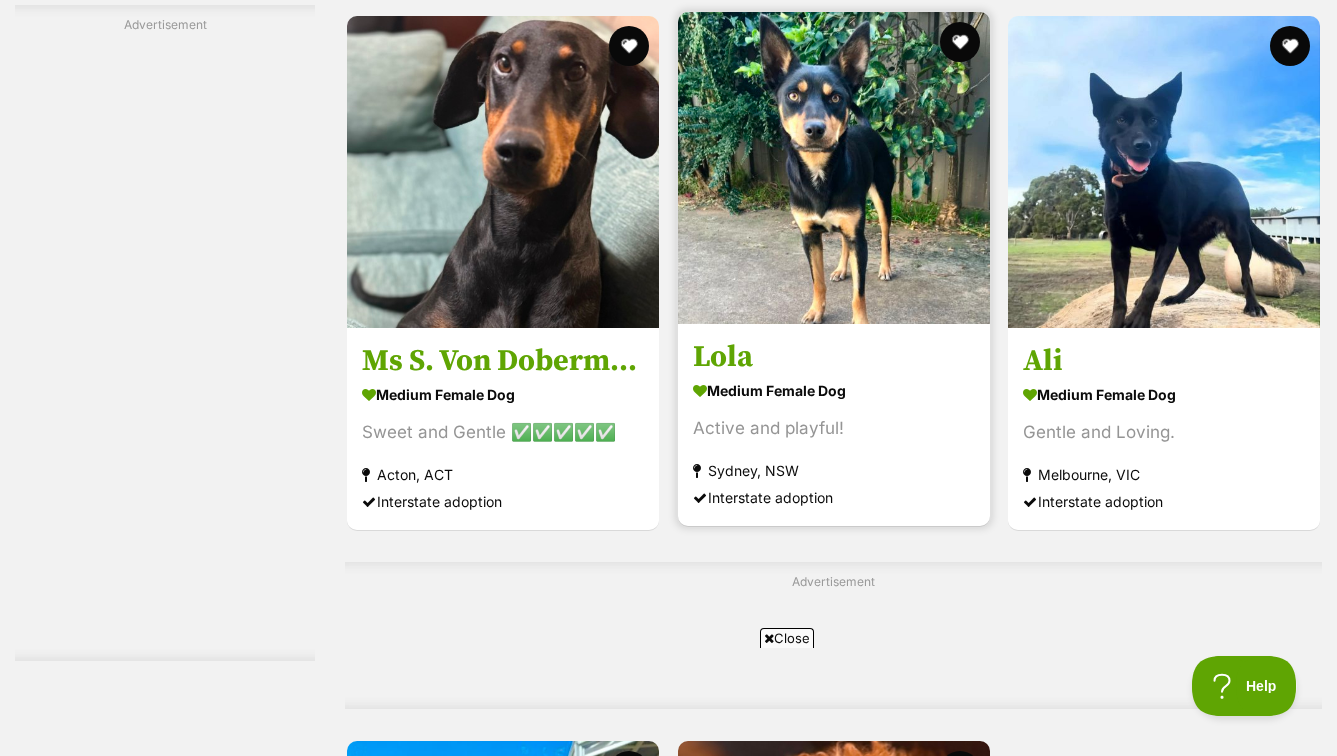 click at bounding box center [834, 168] 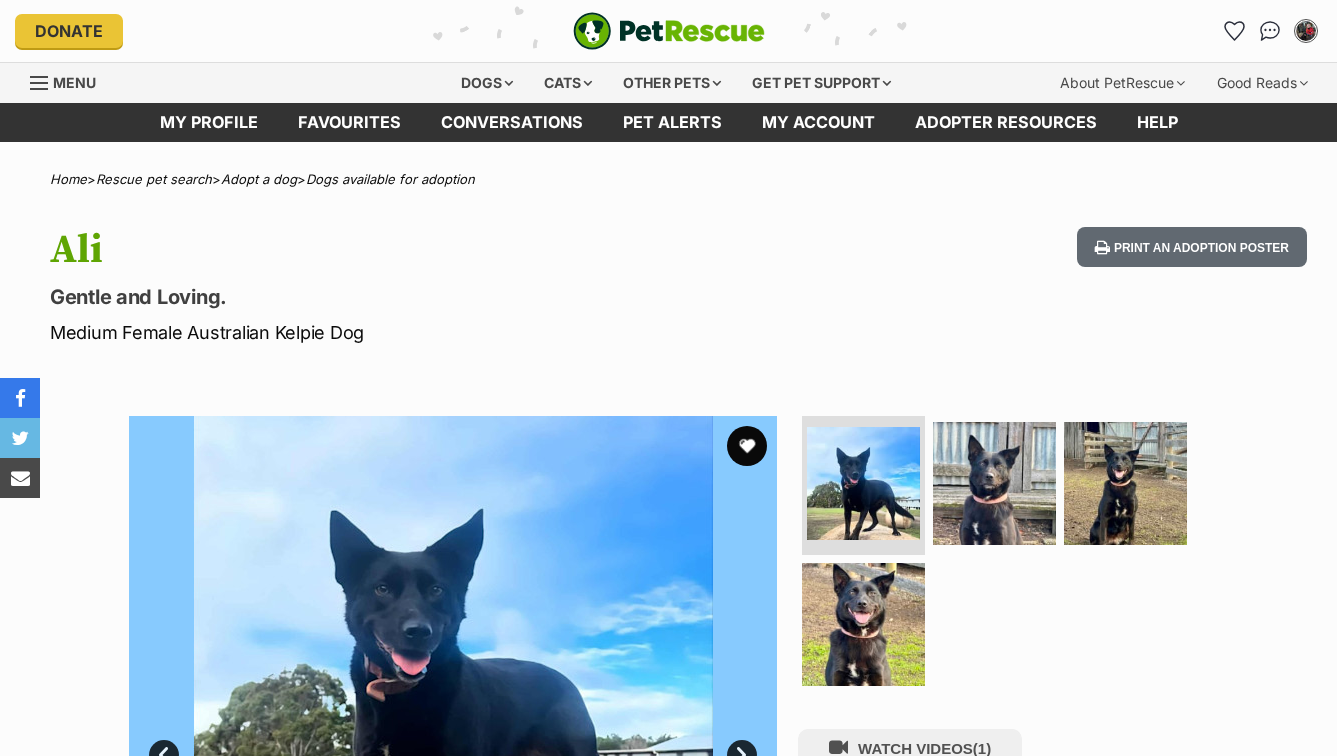 scroll, scrollTop: 0, scrollLeft: 0, axis: both 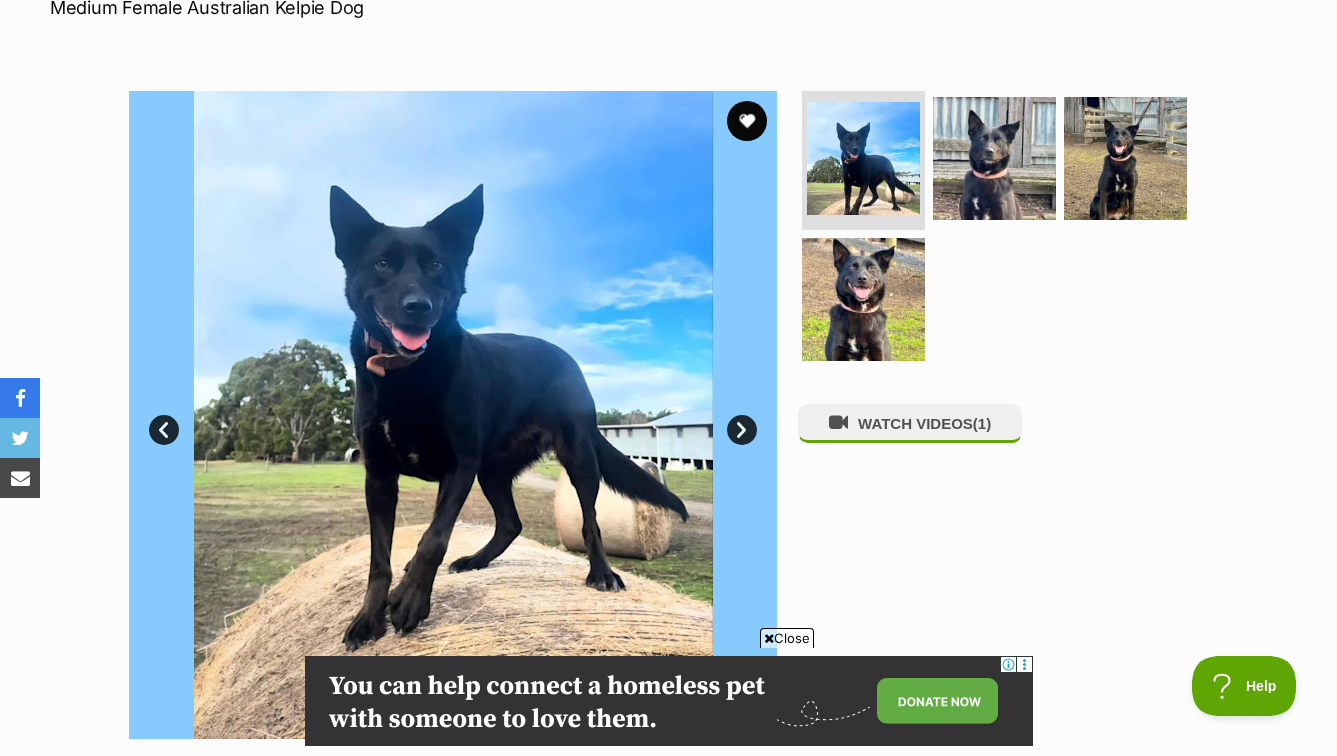 click on "Next" at bounding box center (742, 430) 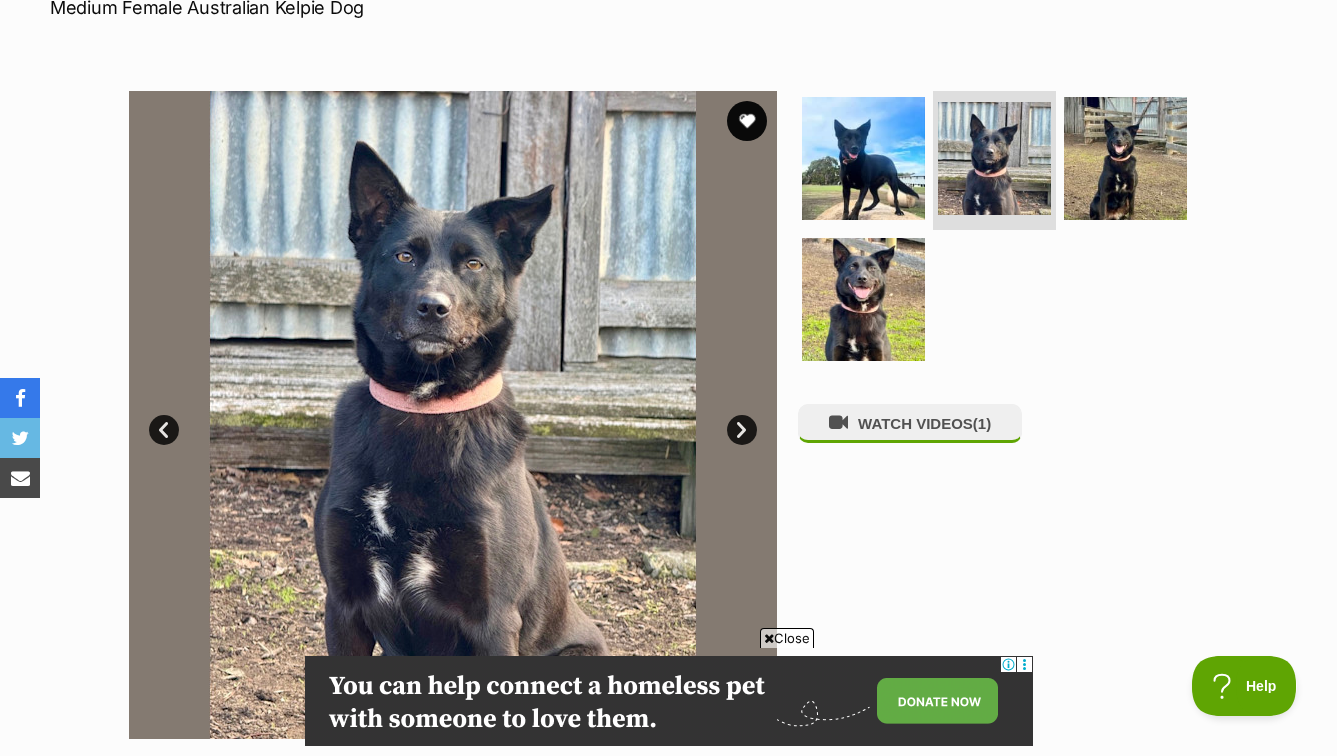 click on "Next" at bounding box center (742, 430) 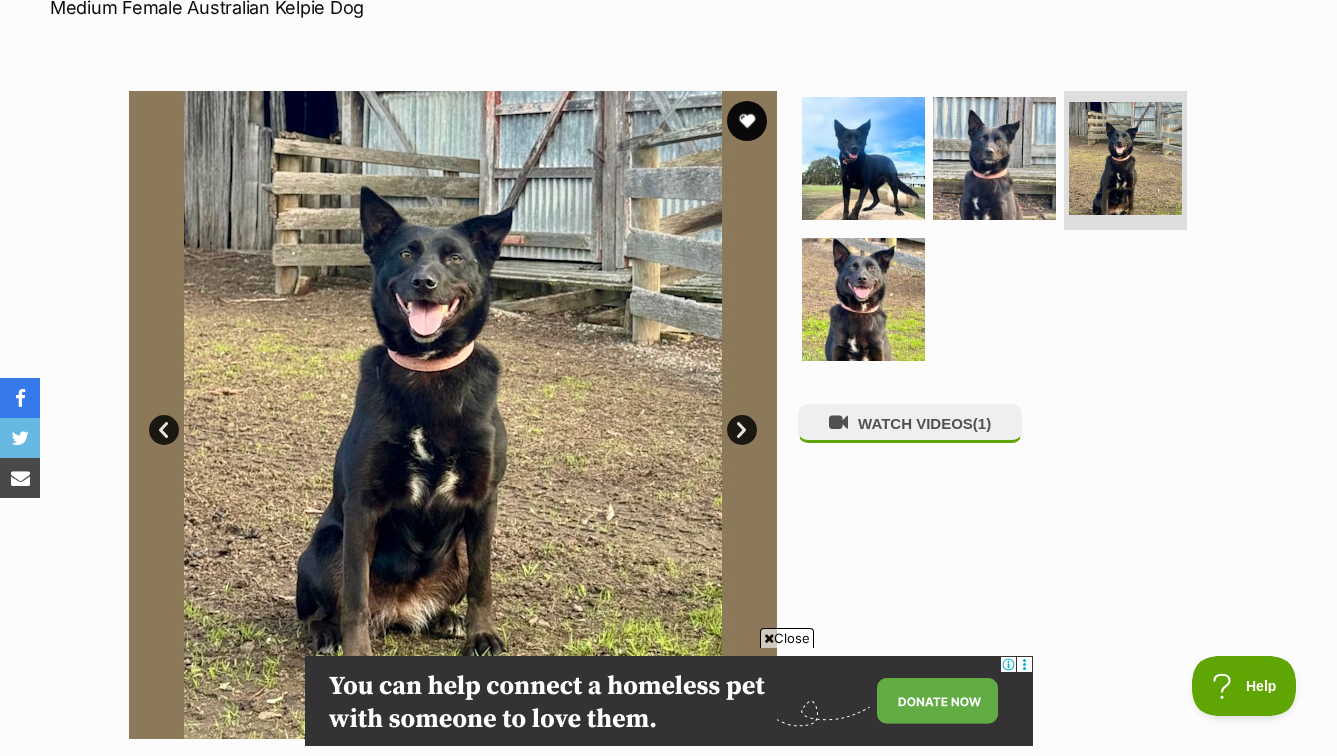click on "Next" at bounding box center (742, 430) 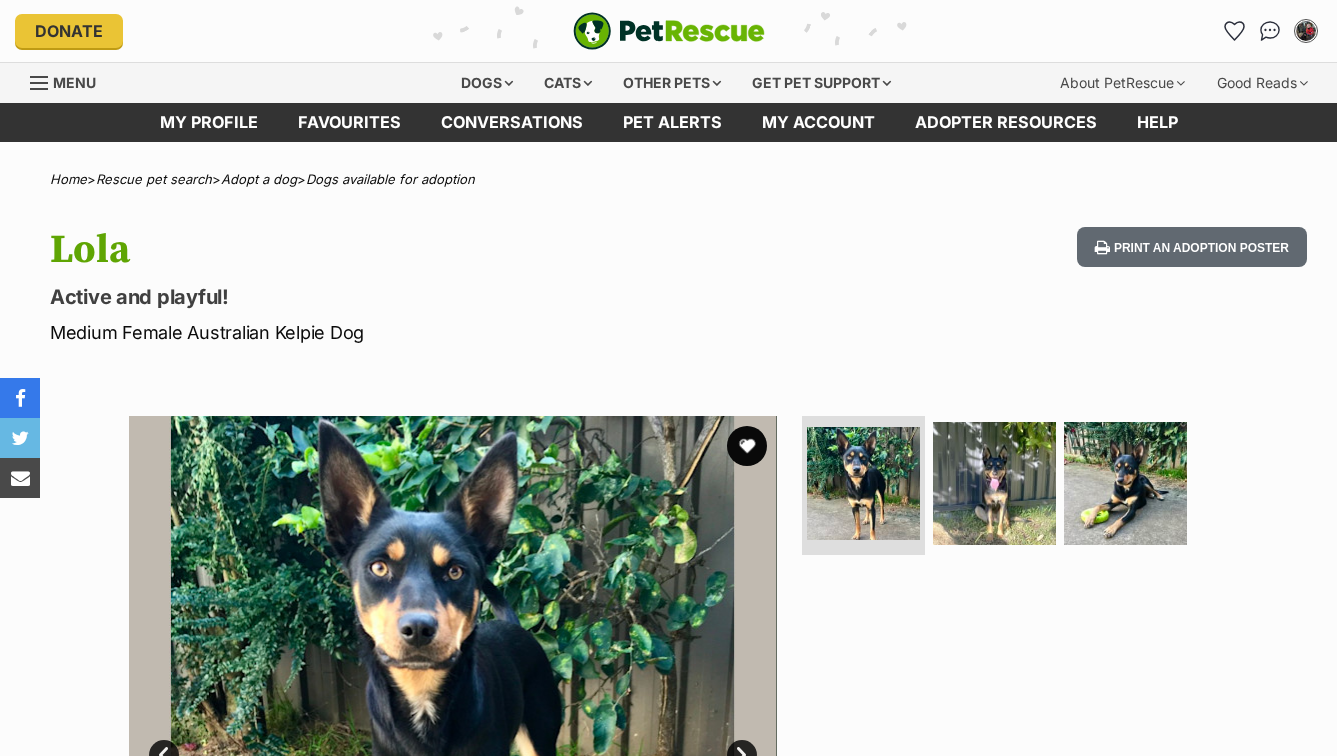 scroll, scrollTop: 0, scrollLeft: 0, axis: both 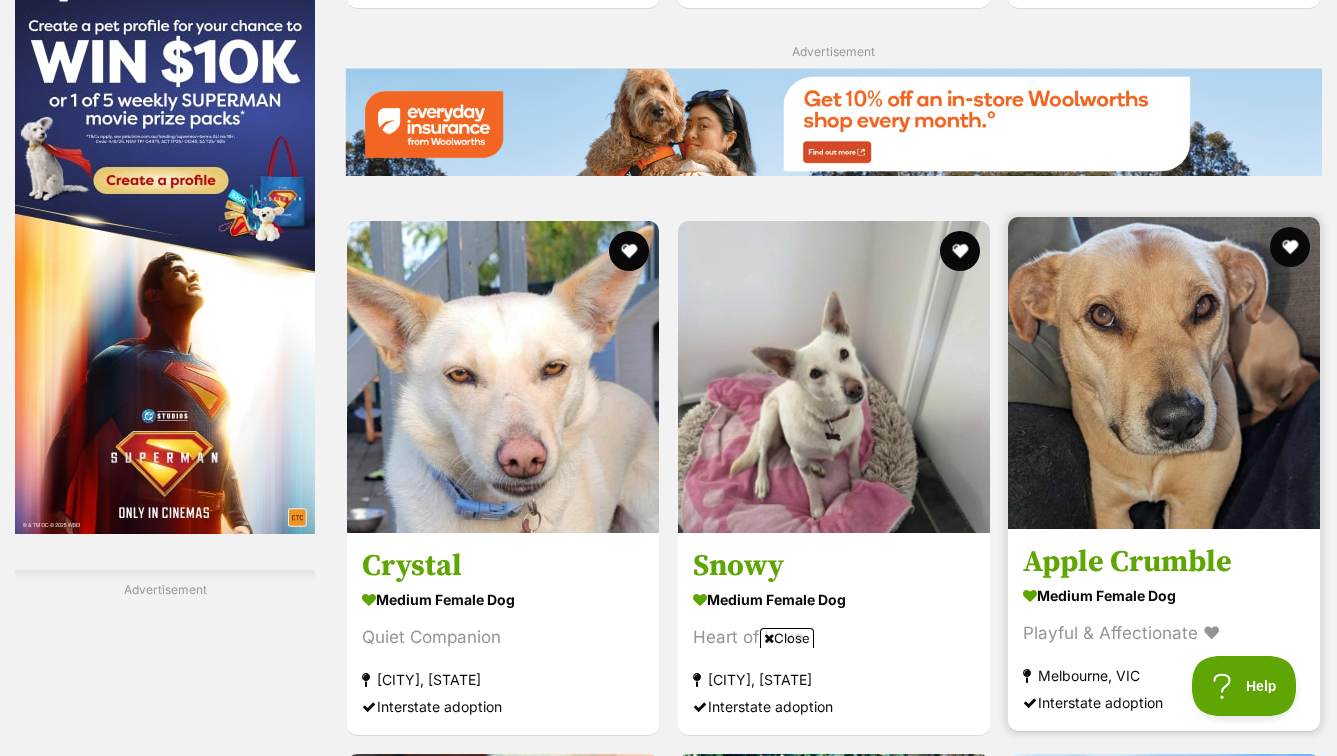 click at bounding box center [1164, 373] 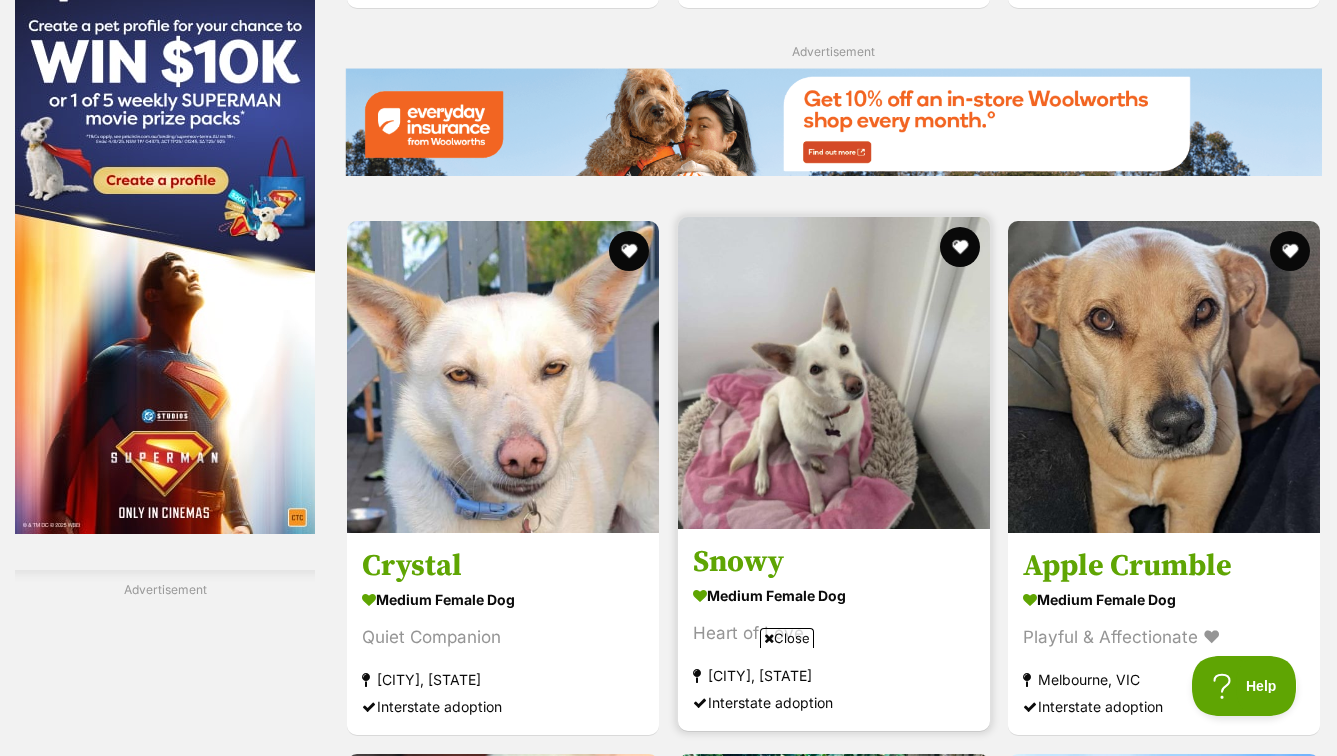 click at bounding box center [834, 373] 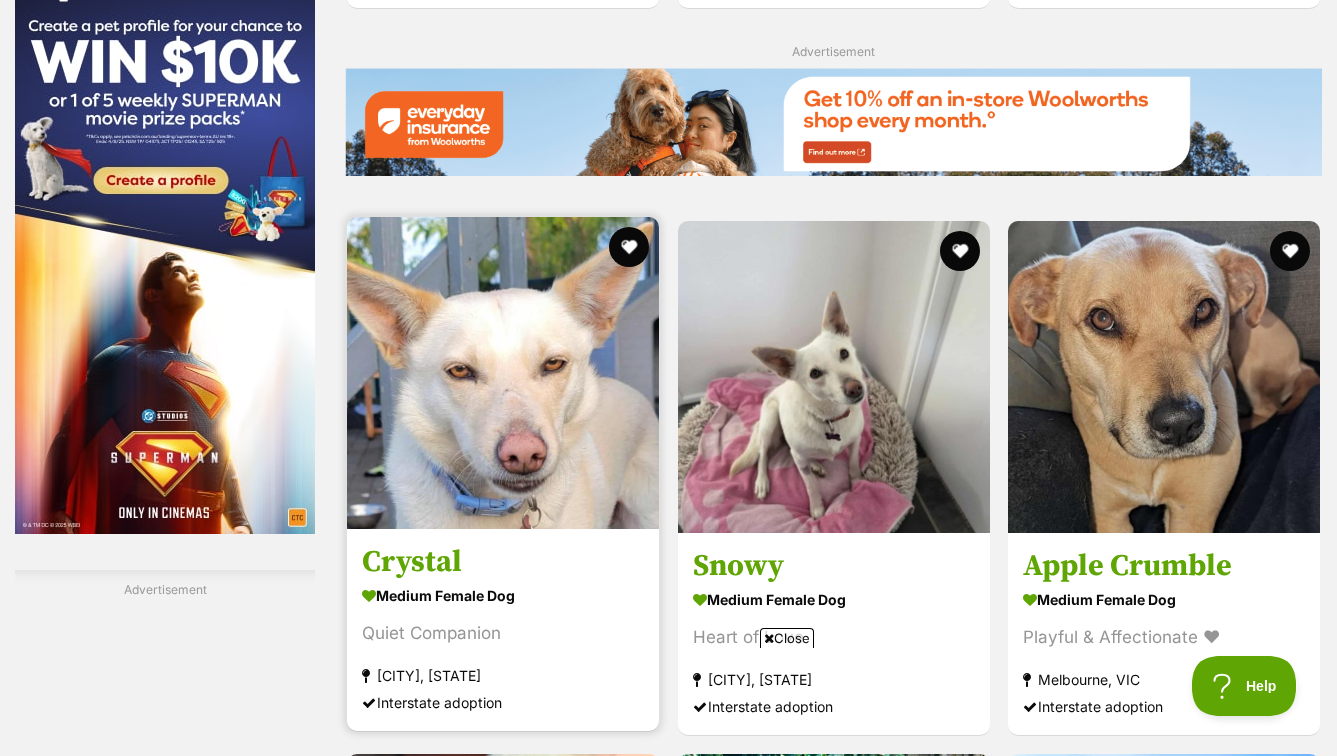 click at bounding box center [503, 373] 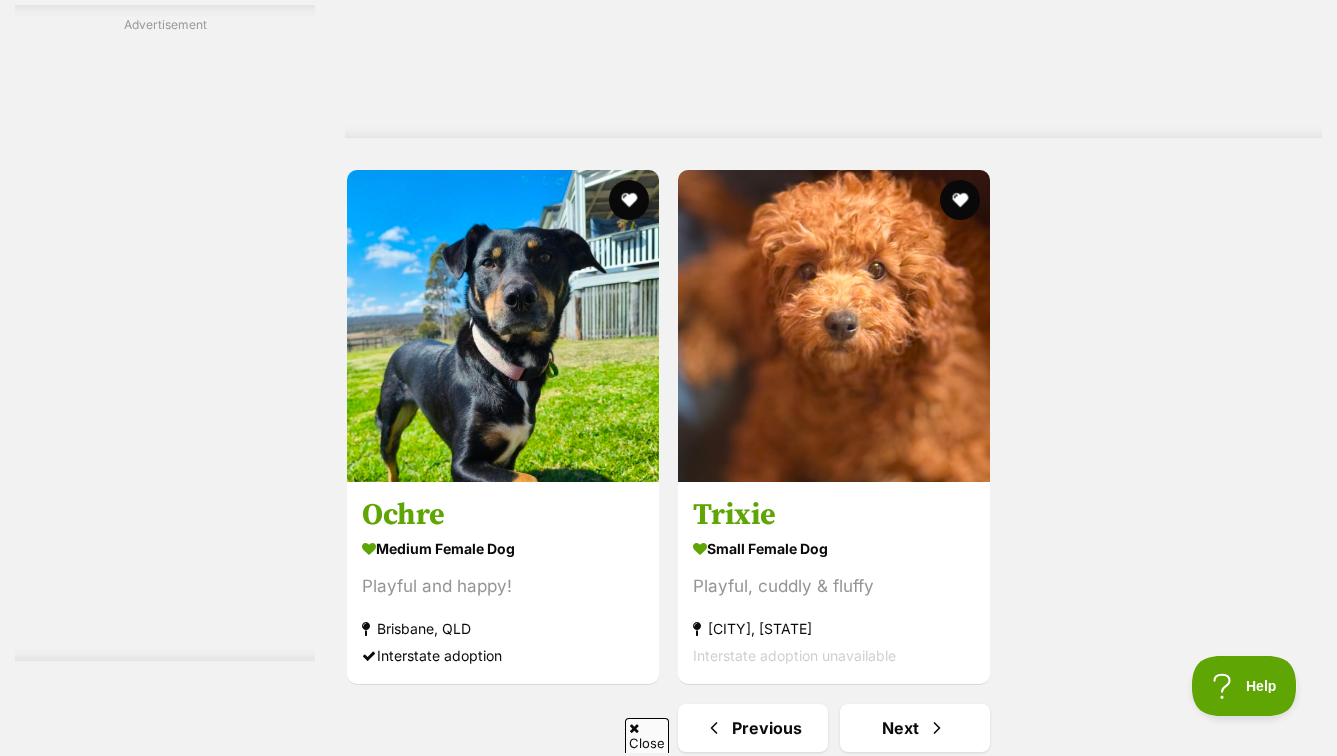 scroll, scrollTop: 4655, scrollLeft: 0, axis: vertical 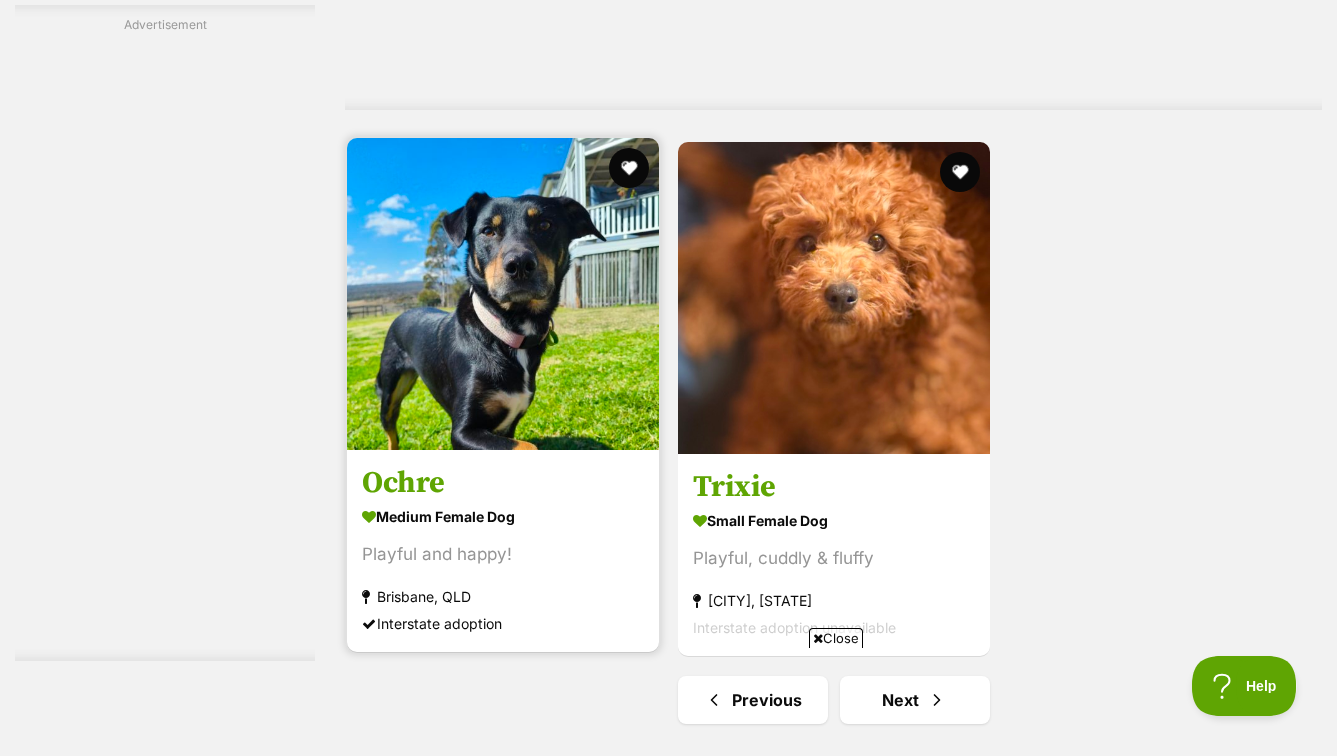 click at bounding box center [503, 294] 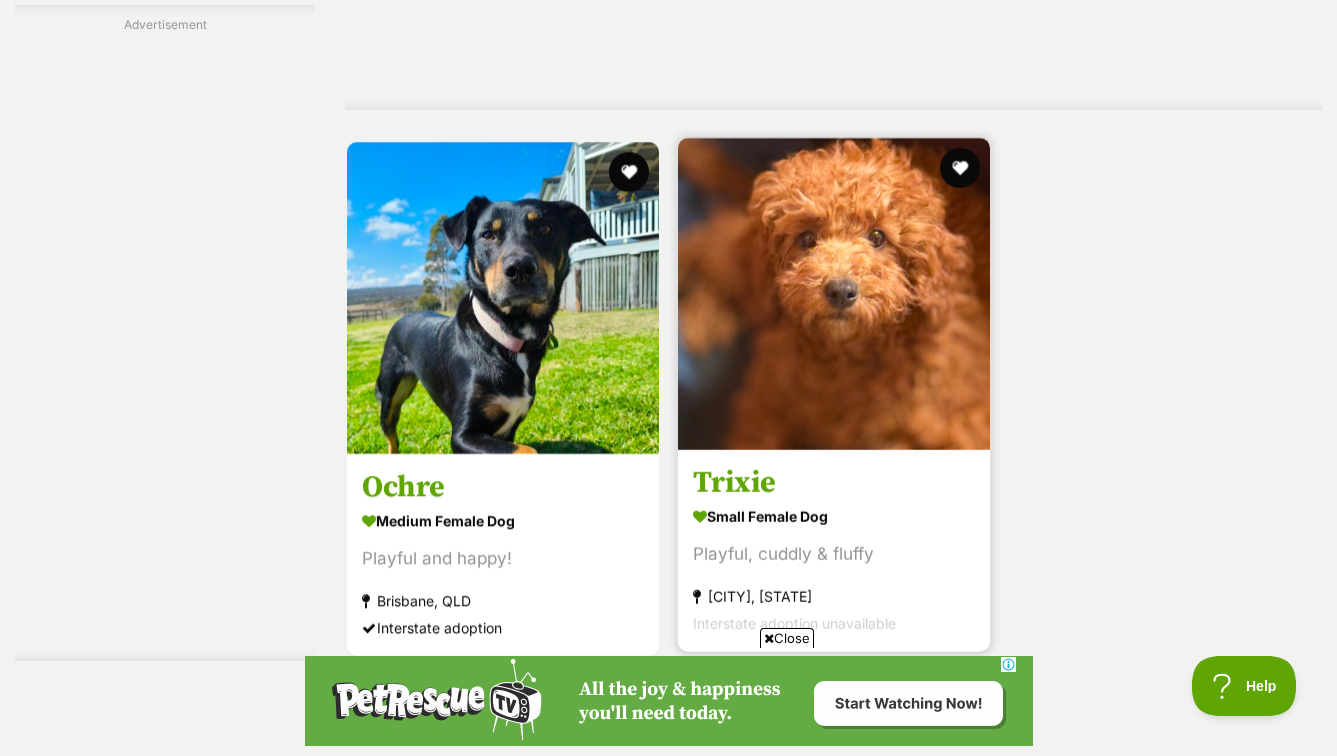 scroll, scrollTop: 0, scrollLeft: 0, axis: both 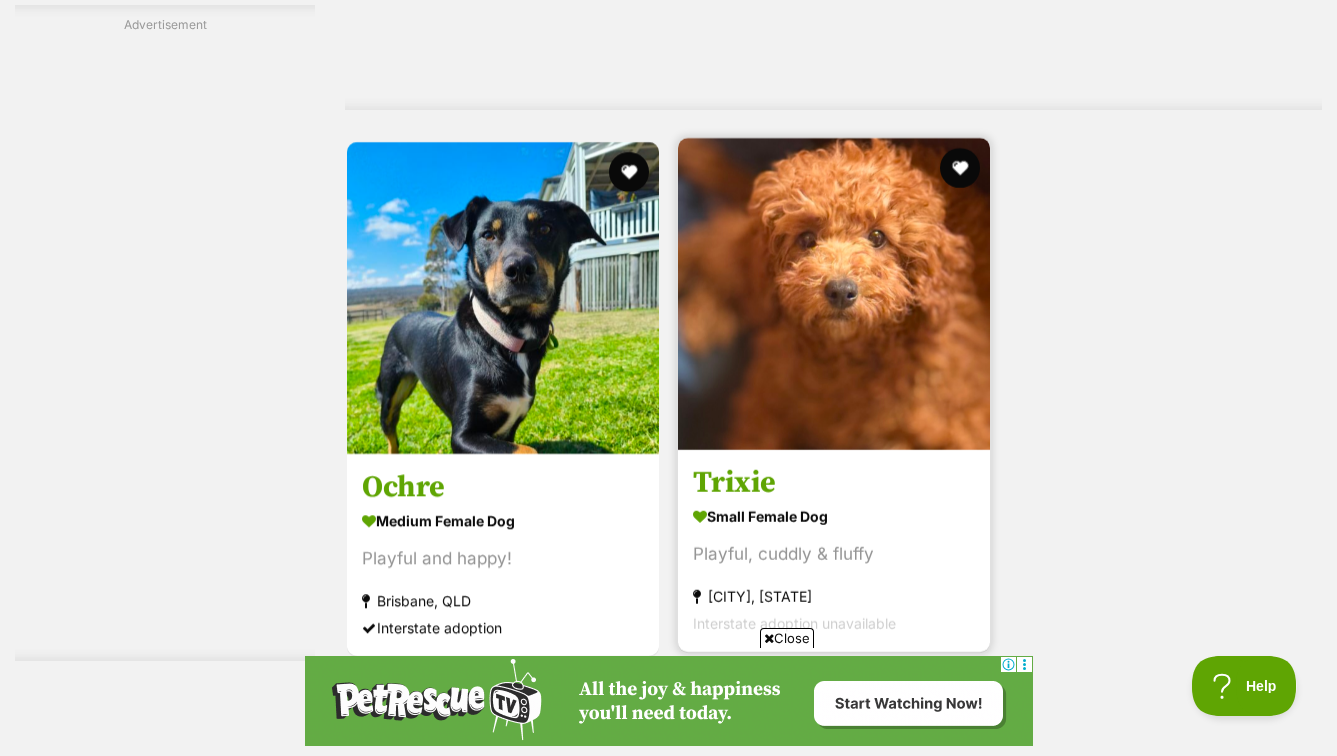 click at bounding box center (834, 294) 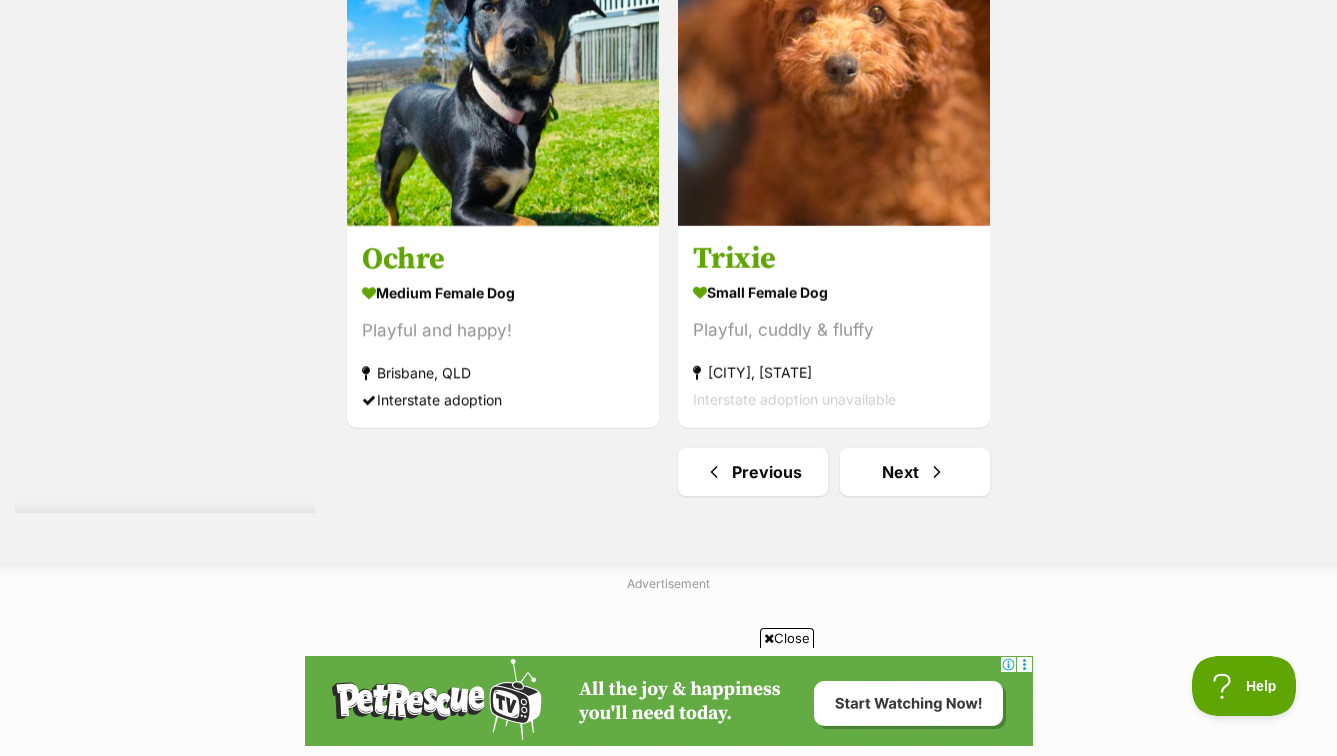 scroll, scrollTop: 4884, scrollLeft: 0, axis: vertical 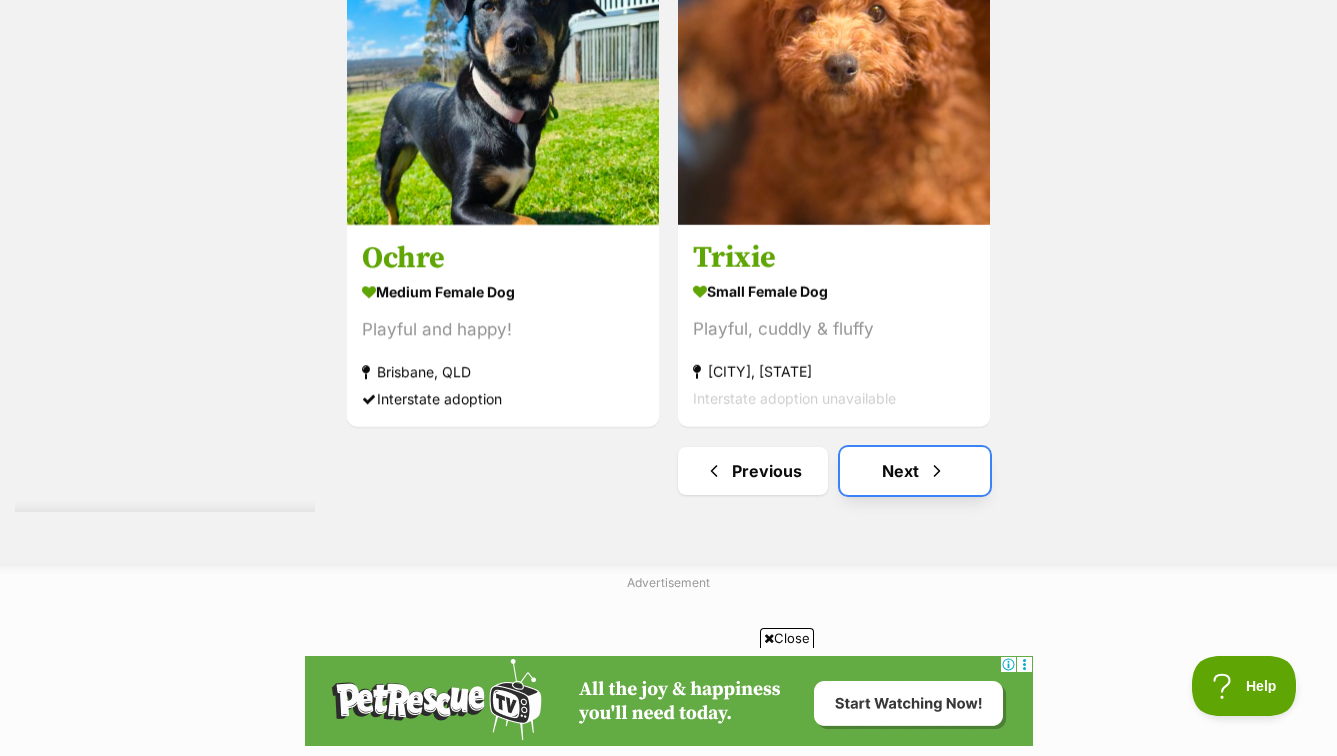 click on "Next" at bounding box center (915, 471) 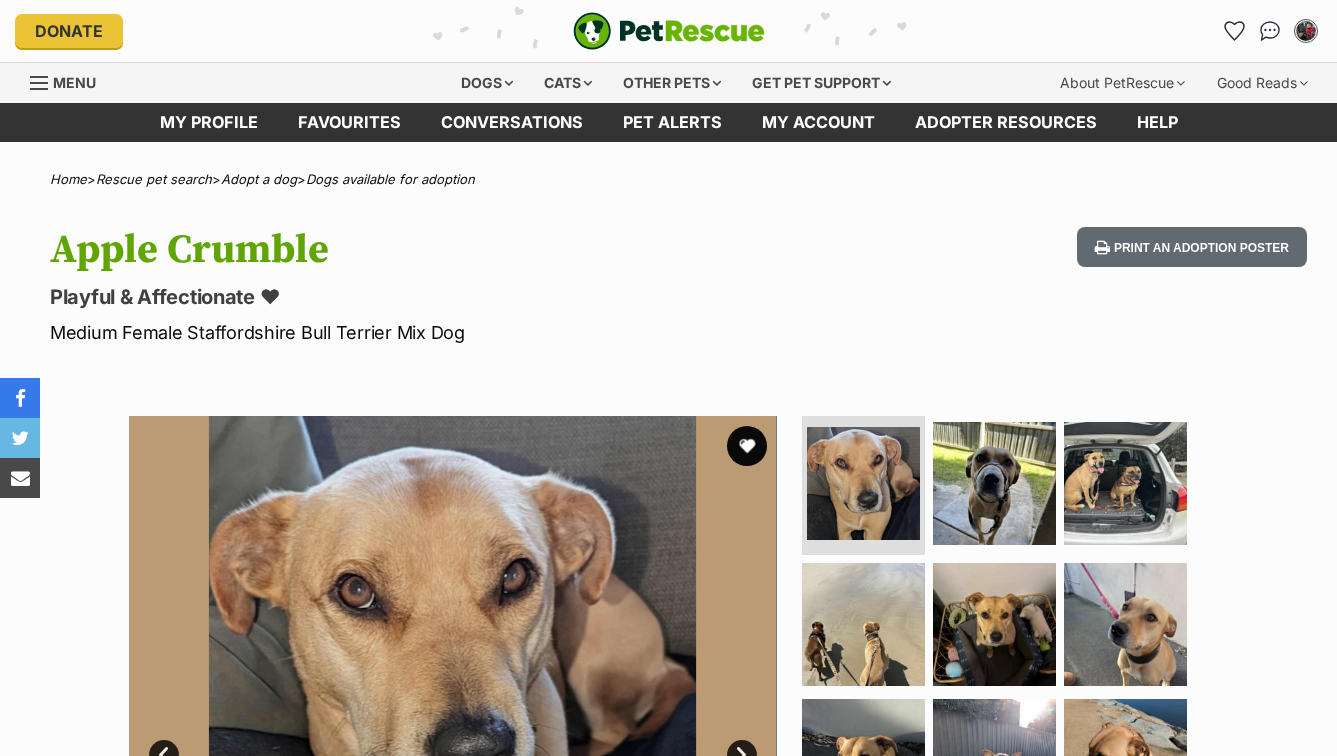 scroll, scrollTop: 0, scrollLeft: 0, axis: both 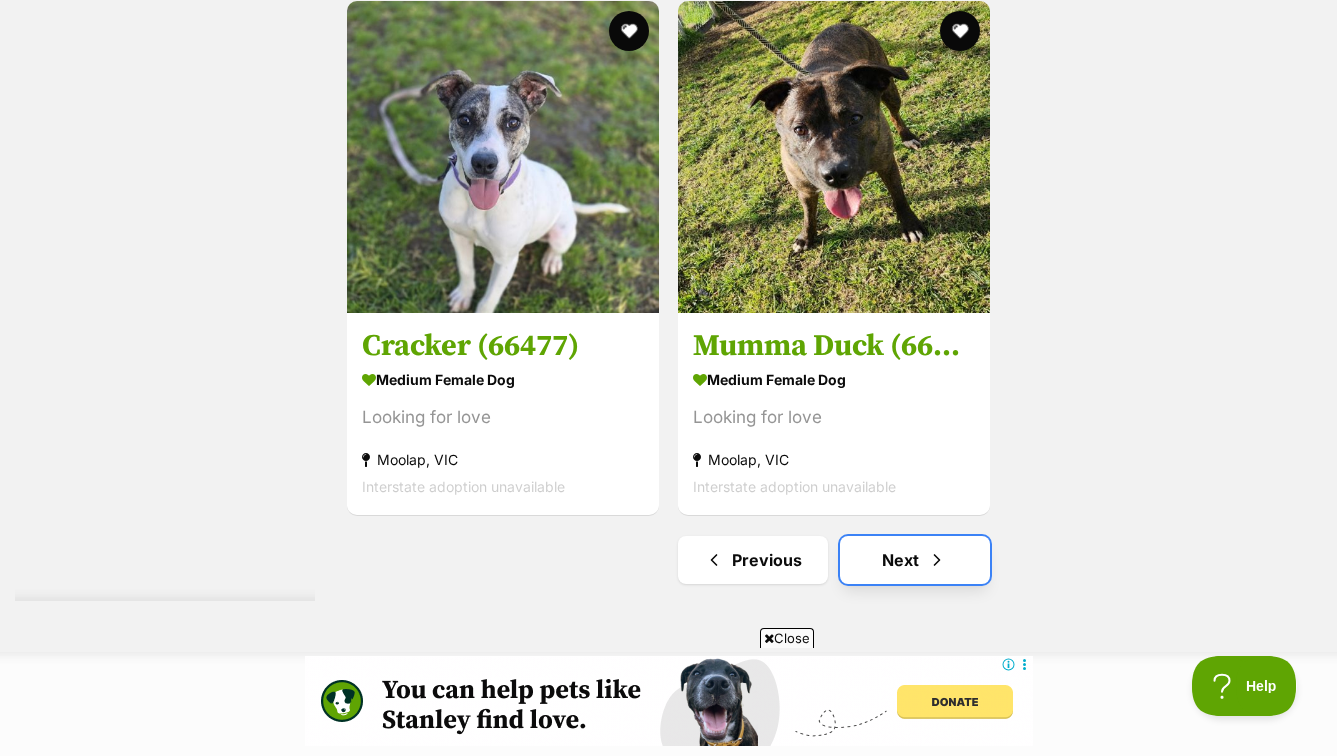 click on "Next" at bounding box center [915, 560] 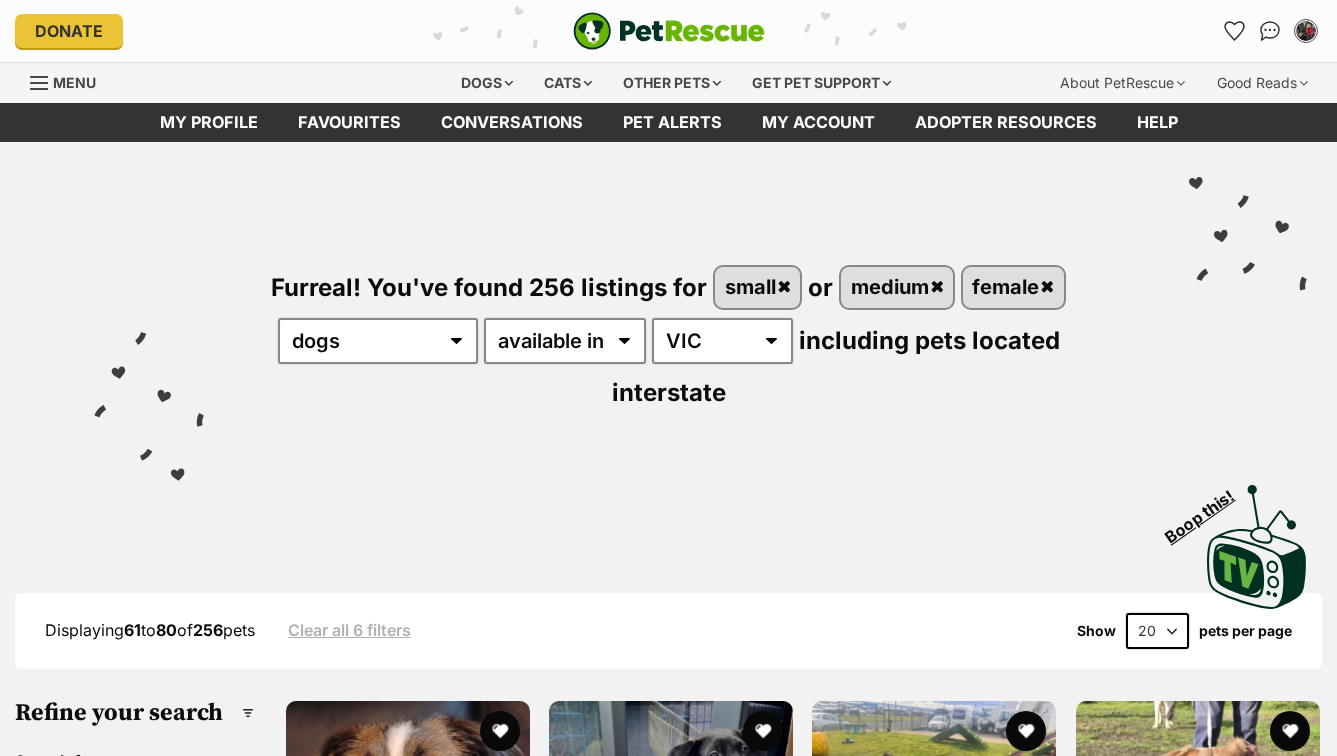 scroll, scrollTop: 0, scrollLeft: 0, axis: both 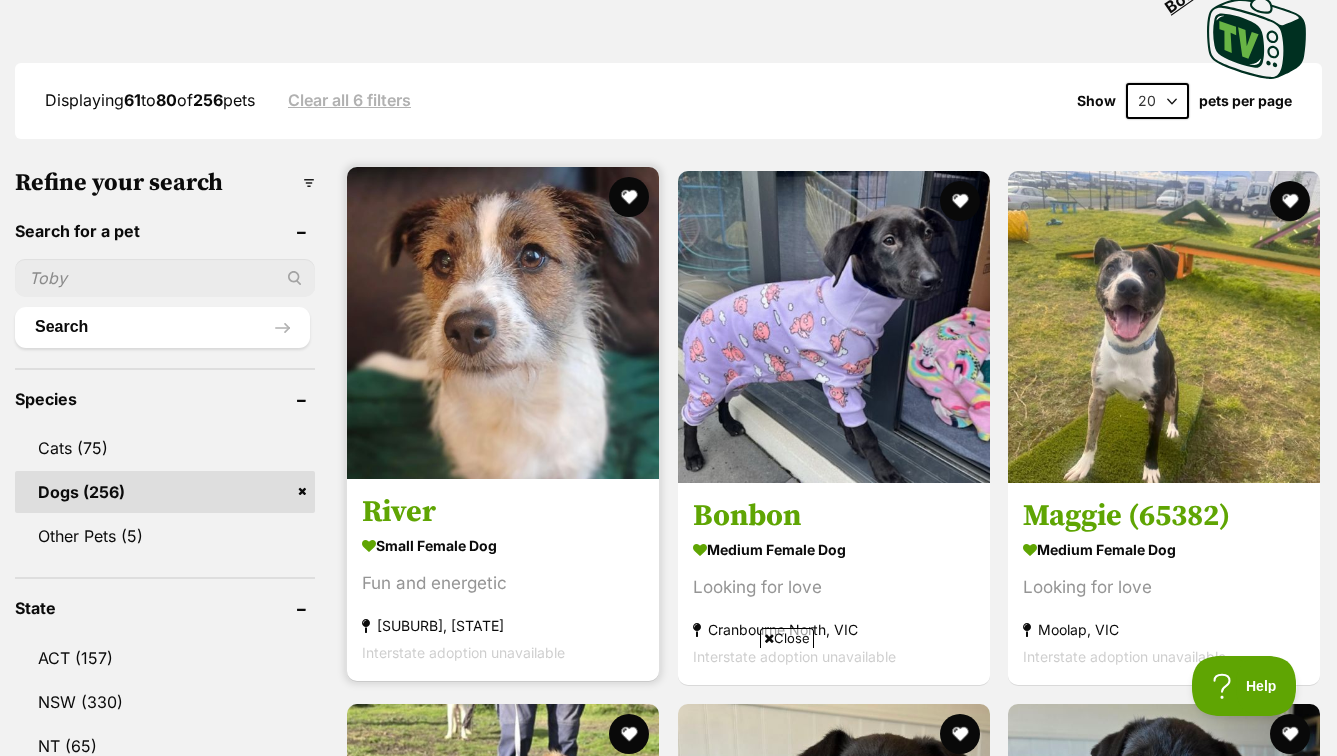 click at bounding box center (503, 323) 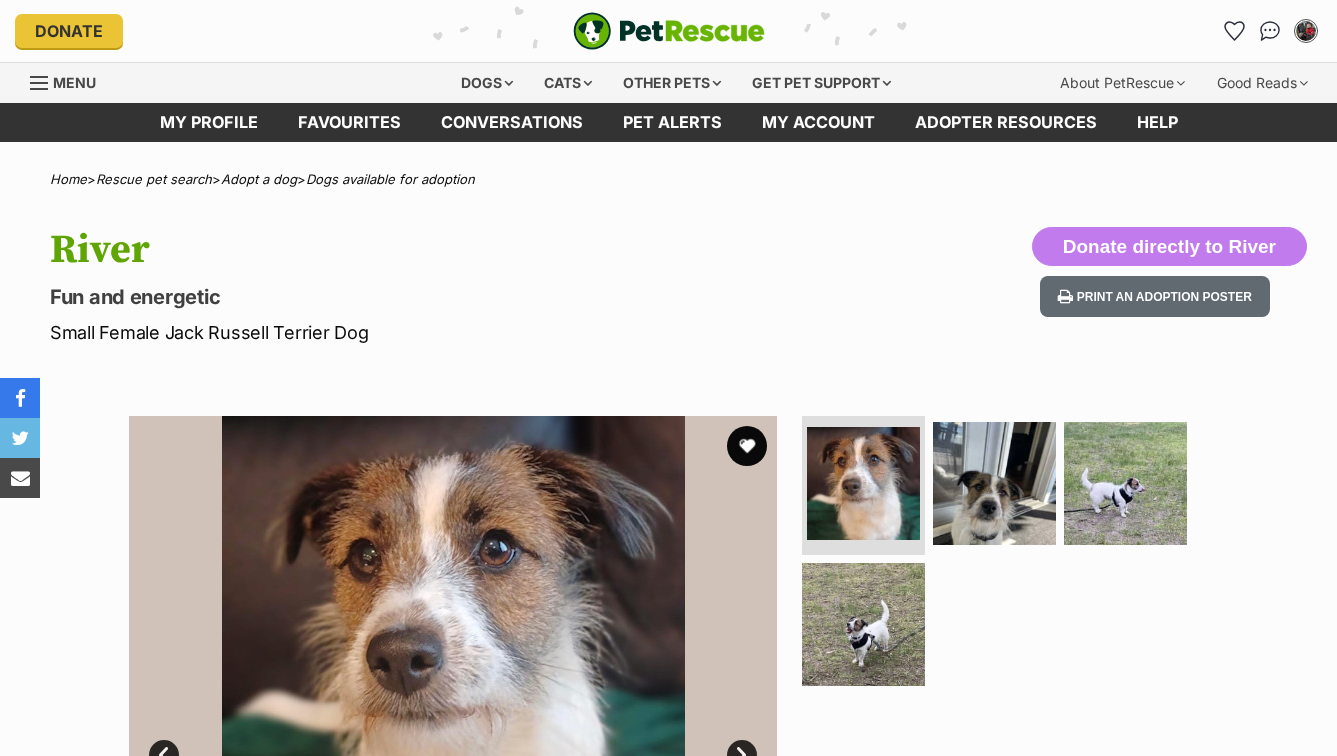 scroll, scrollTop: 0, scrollLeft: 0, axis: both 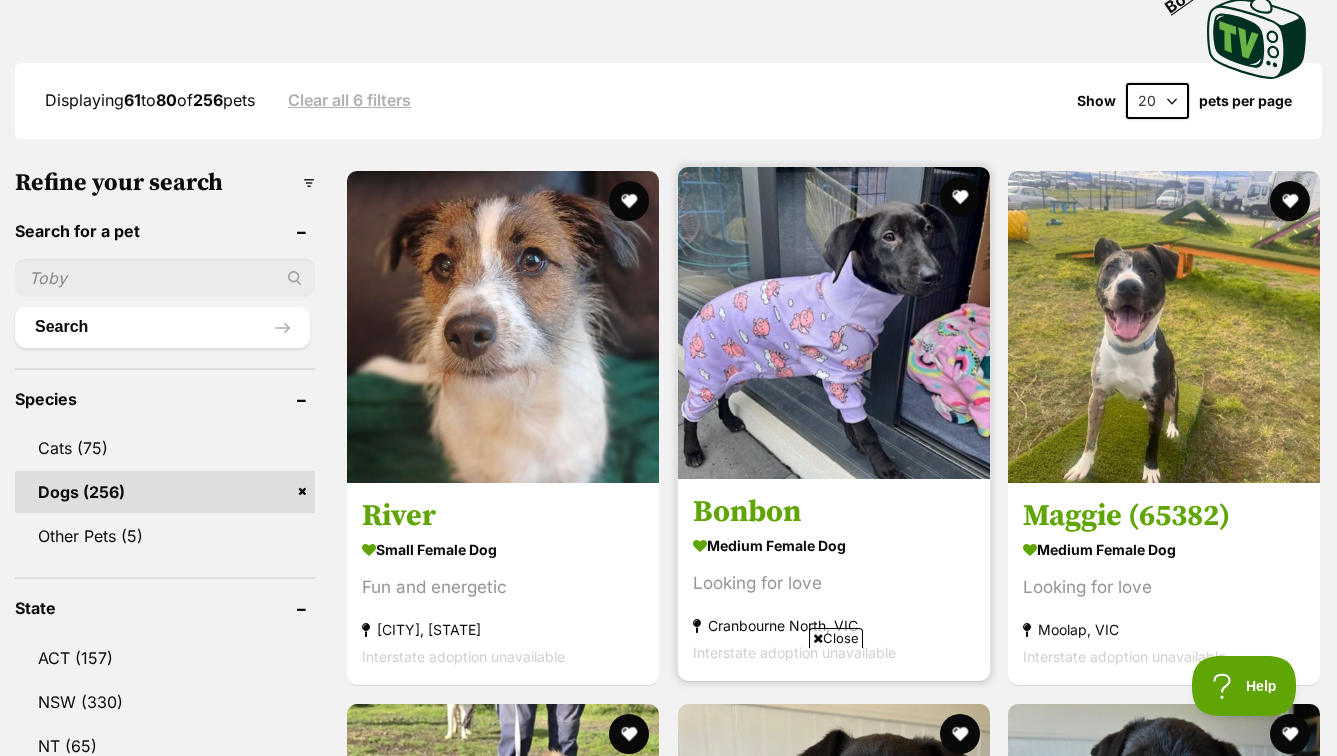click at bounding box center (834, 323) 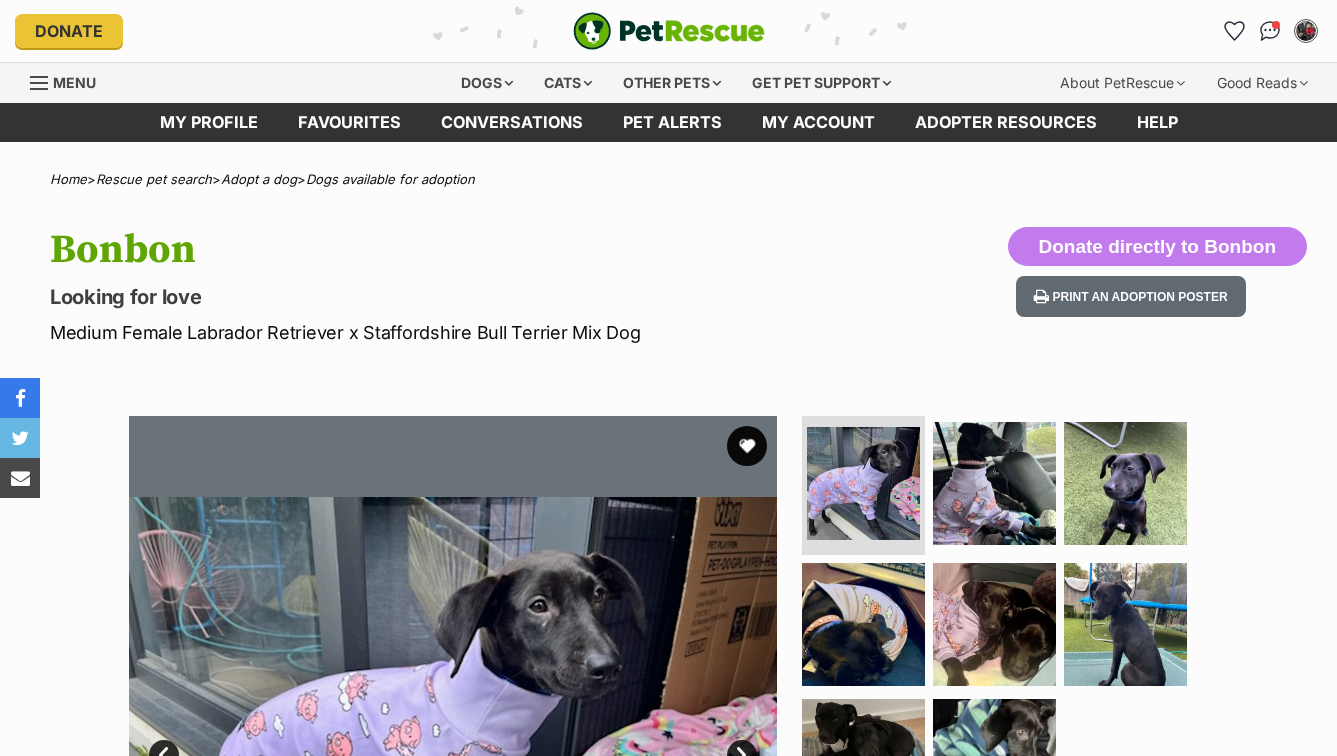 scroll, scrollTop: 0, scrollLeft: 0, axis: both 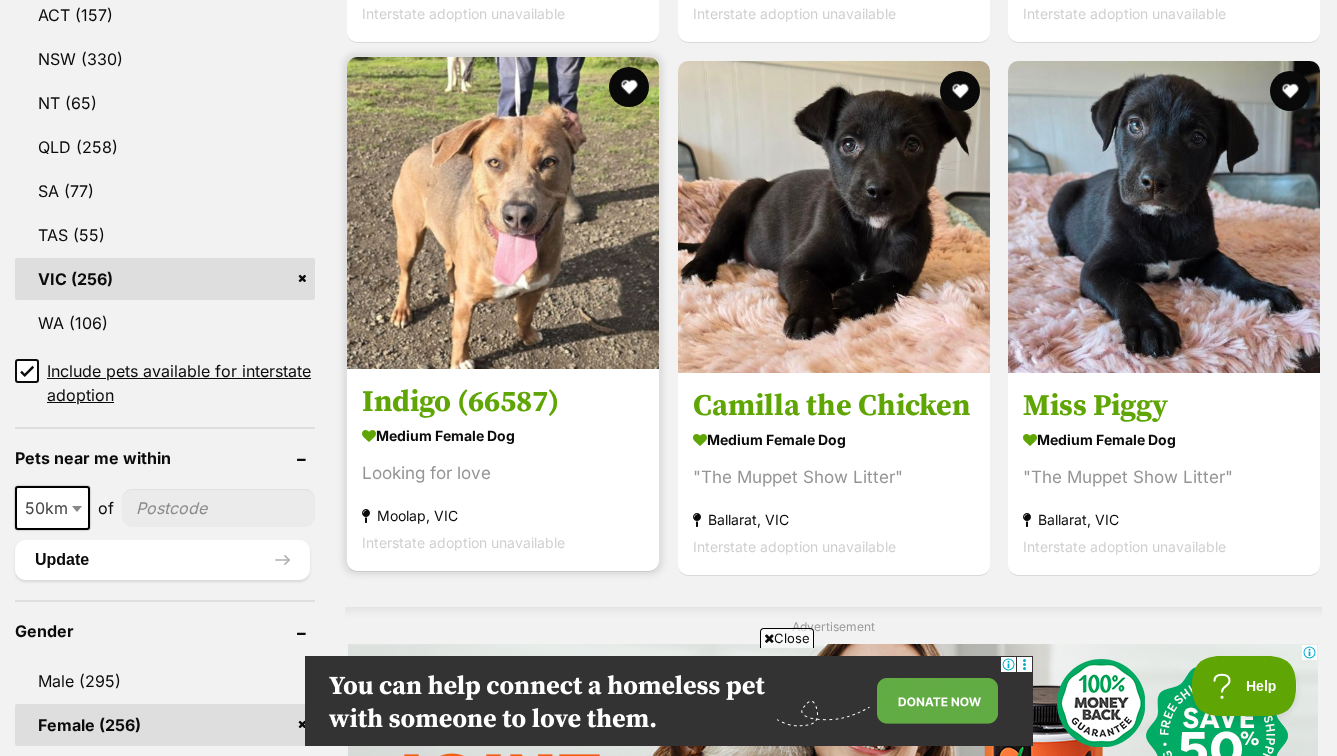 click at bounding box center [503, 213] 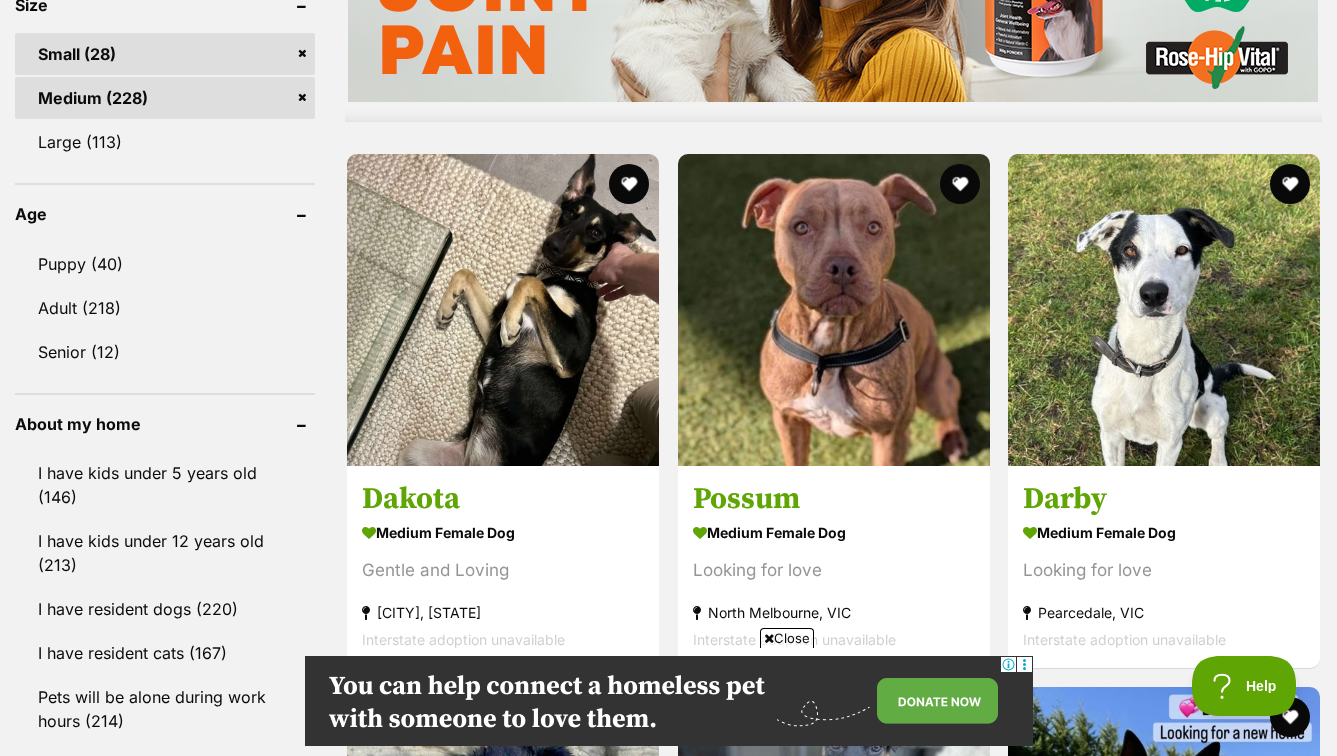 scroll, scrollTop: 2014, scrollLeft: 0, axis: vertical 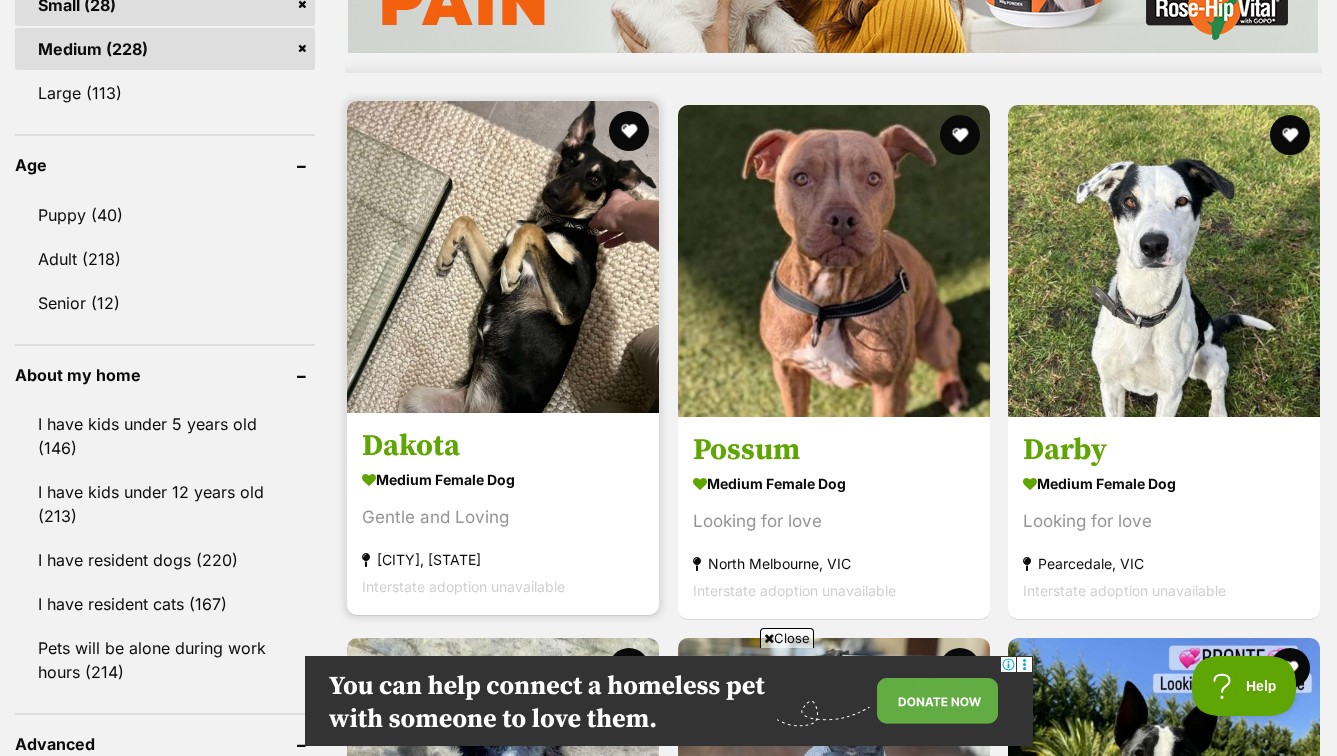 click at bounding box center [503, 257] 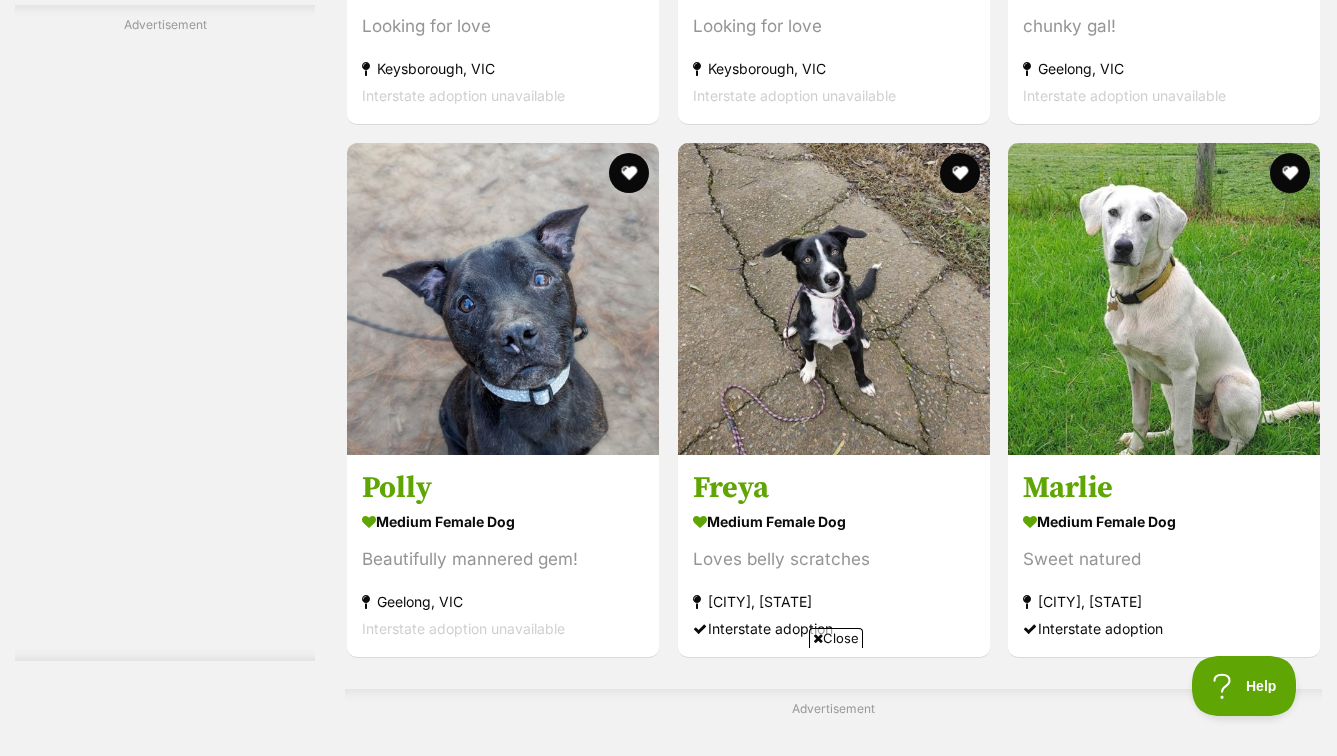 scroll, scrollTop: 3776, scrollLeft: 0, axis: vertical 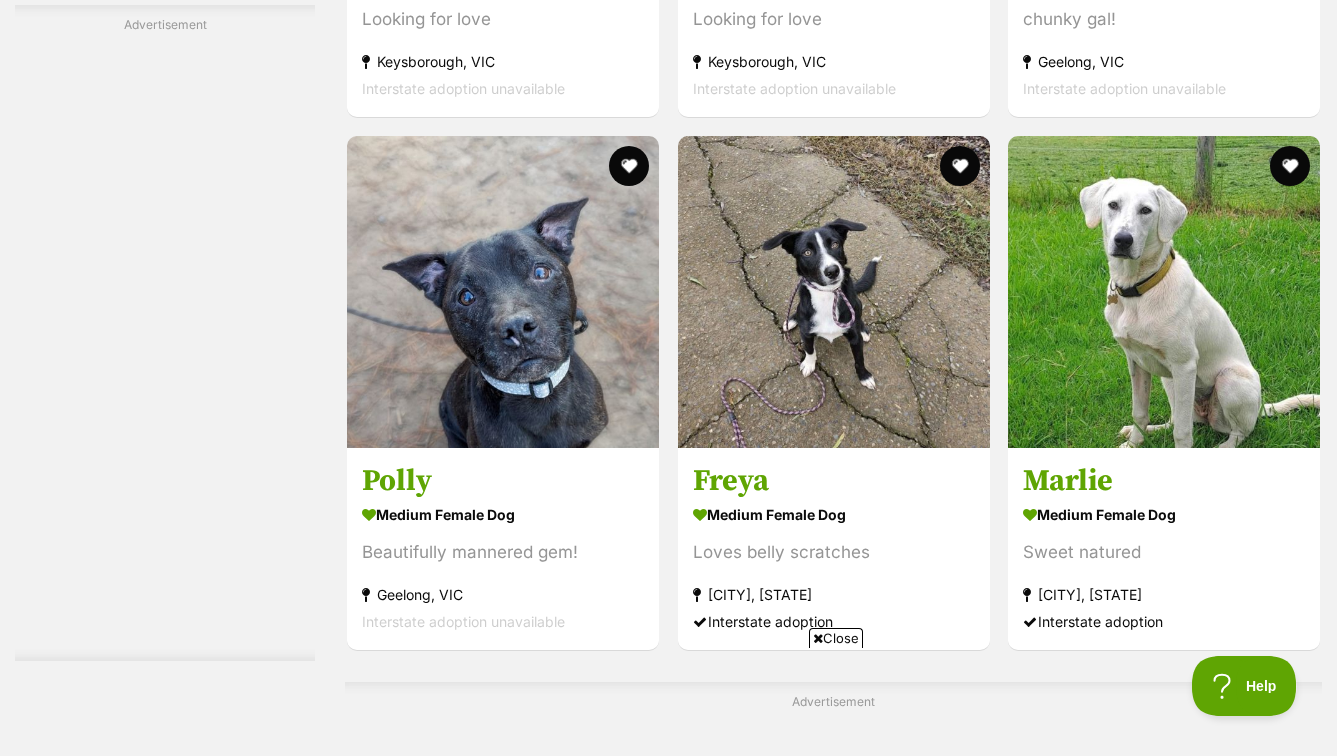 click at bounding box center [834, 292] 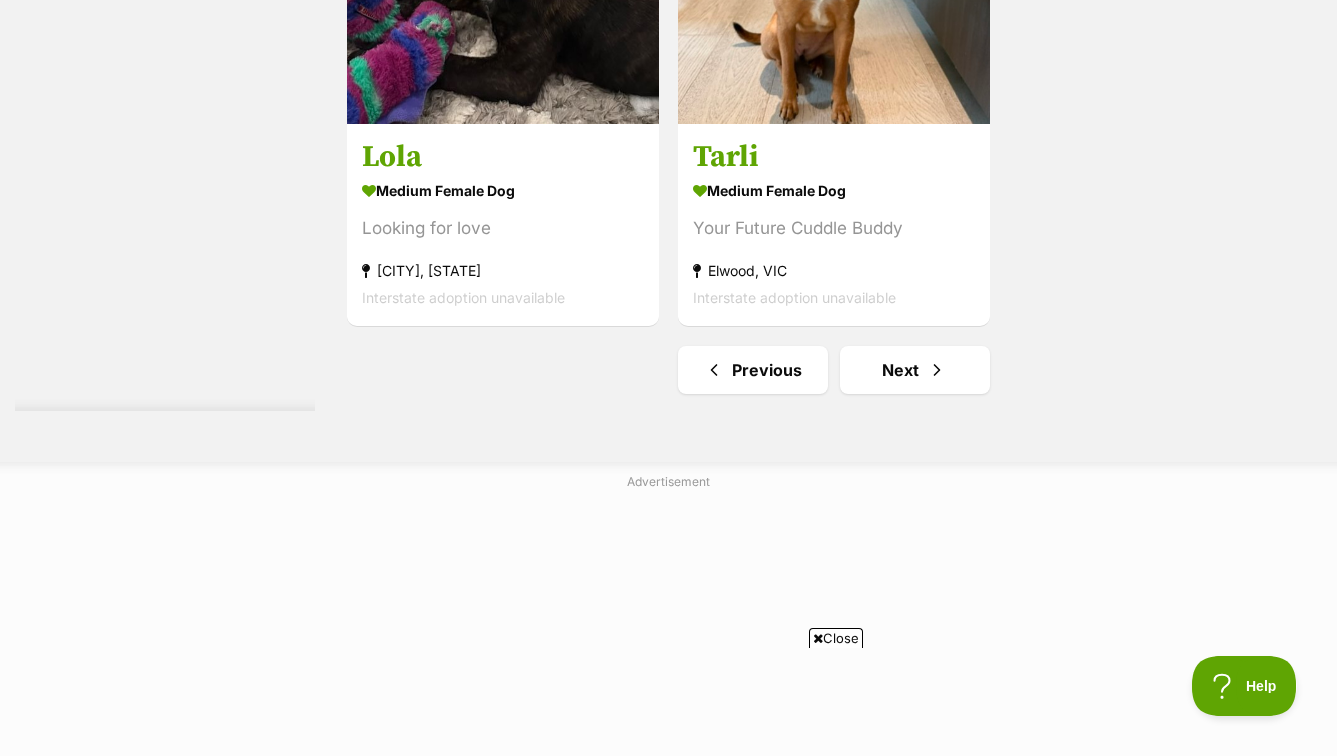 scroll, scrollTop: 5036, scrollLeft: 0, axis: vertical 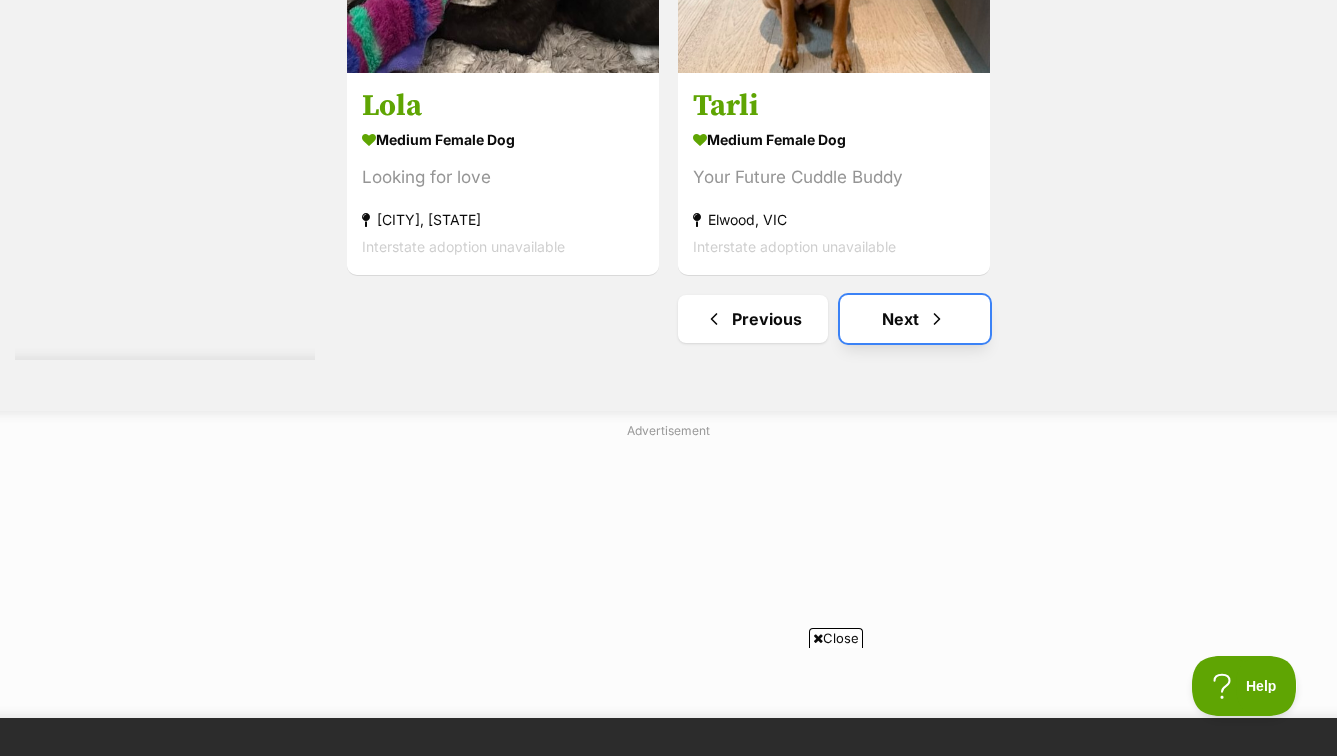click on "Next" at bounding box center (915, 319) 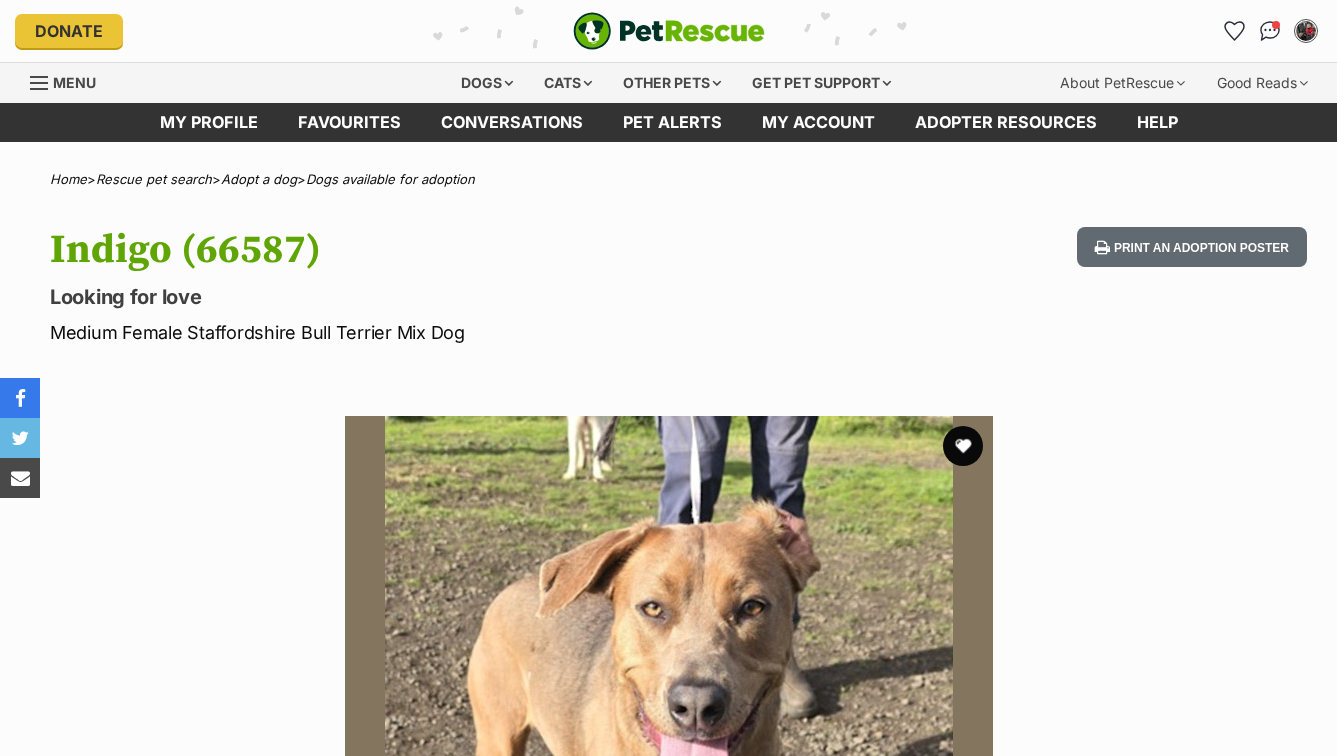 scroll, scrollTop: 0, scrollLeft: 0, axis: both 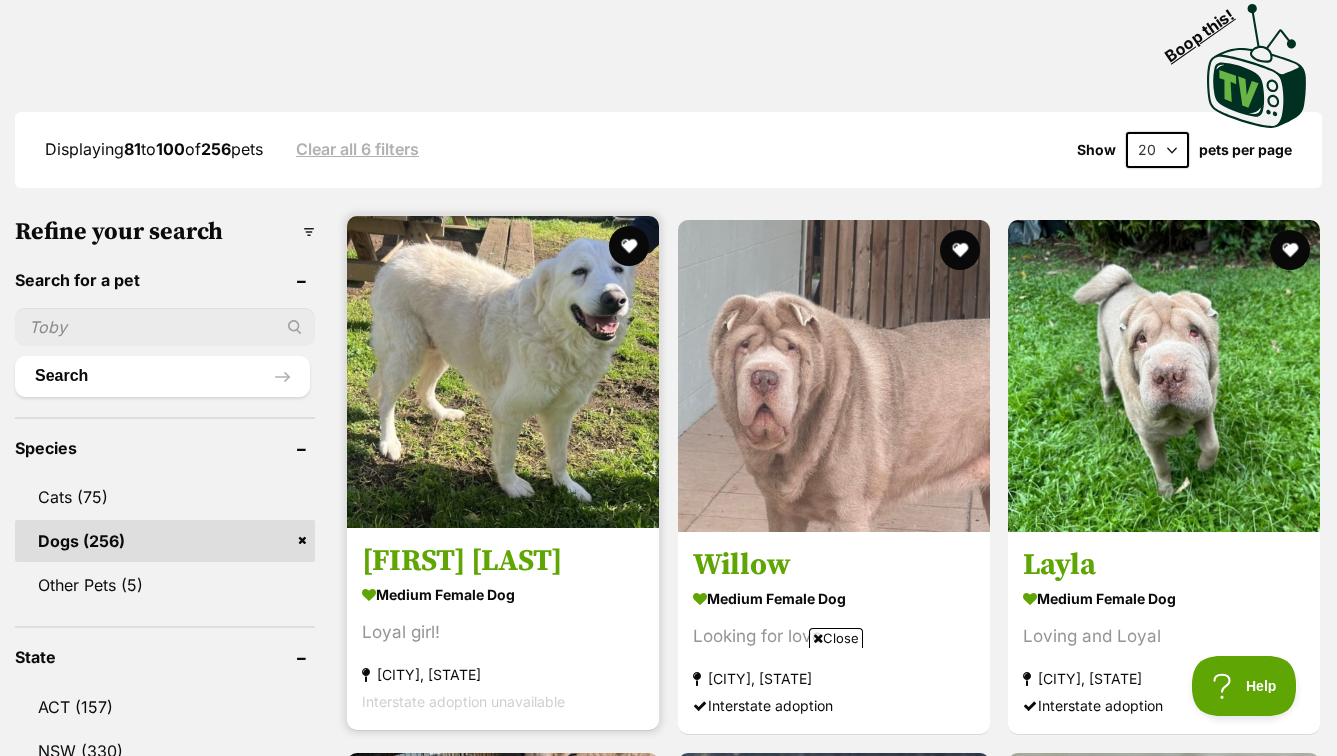 click at bounding box center [503, 372] 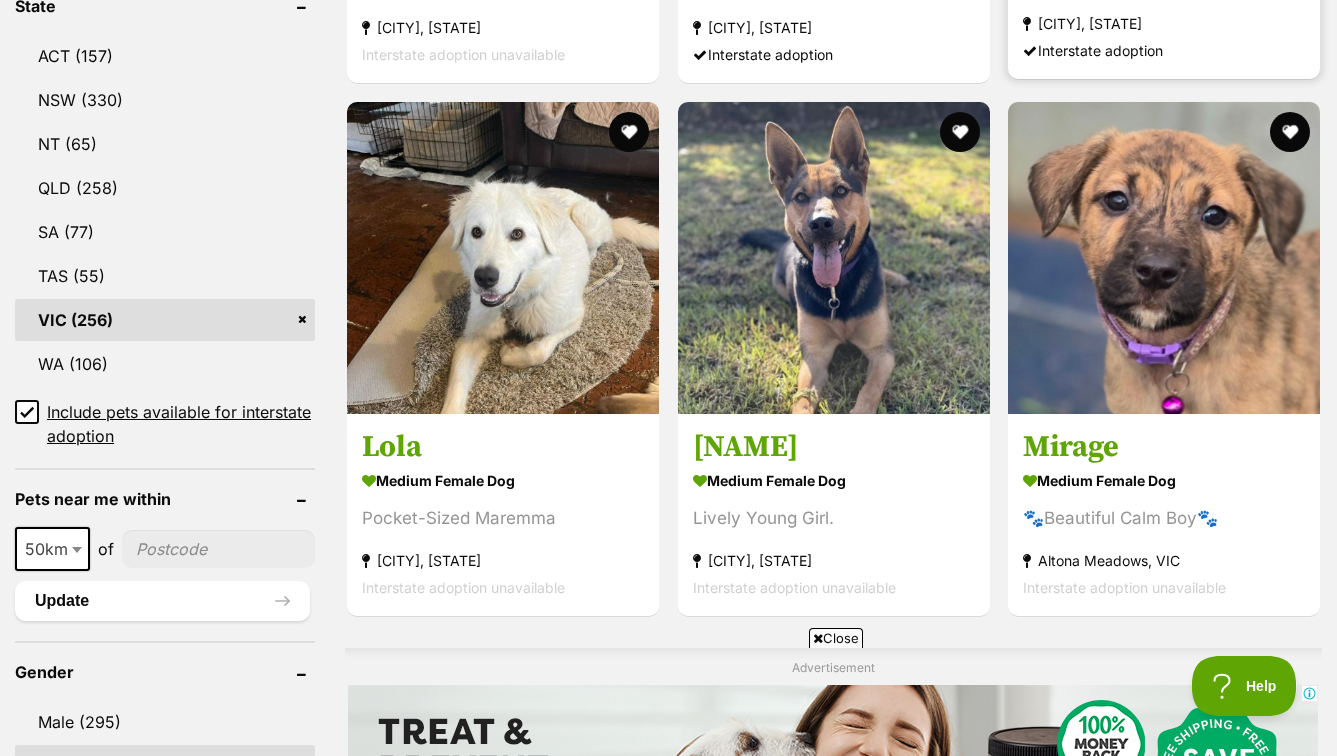 scroll, scrollTop: 1144, scrollLeft: 0, axis: vertical 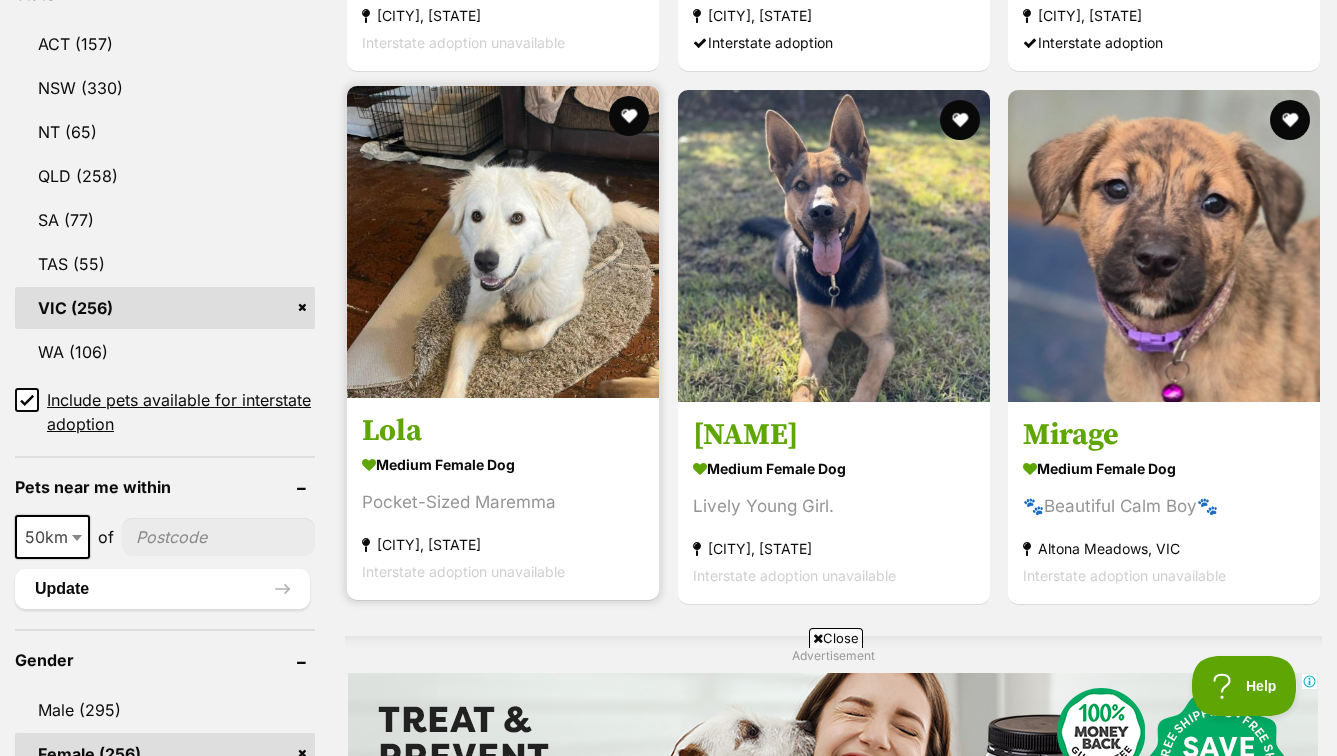 click at bounding box center (503, 242) 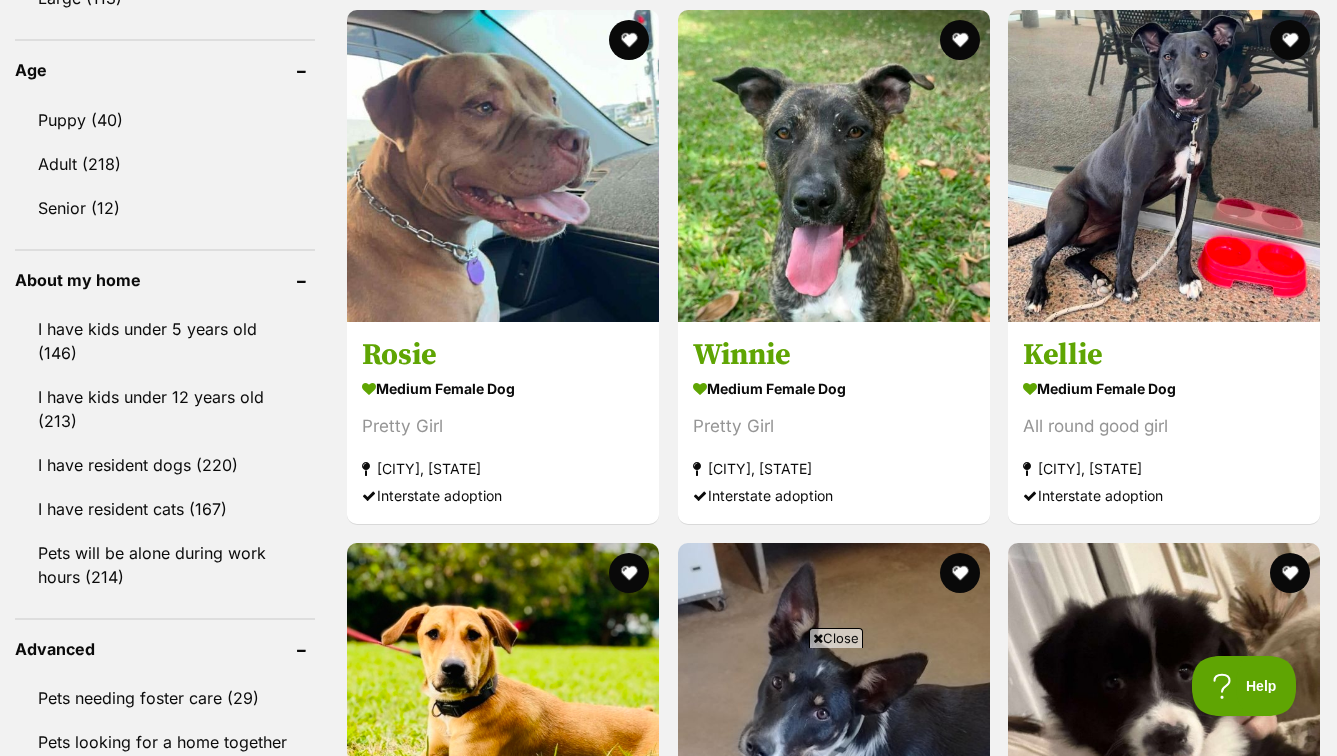 scroll, scrollTop: 2108, scrollLeft: 0, axis: vertical 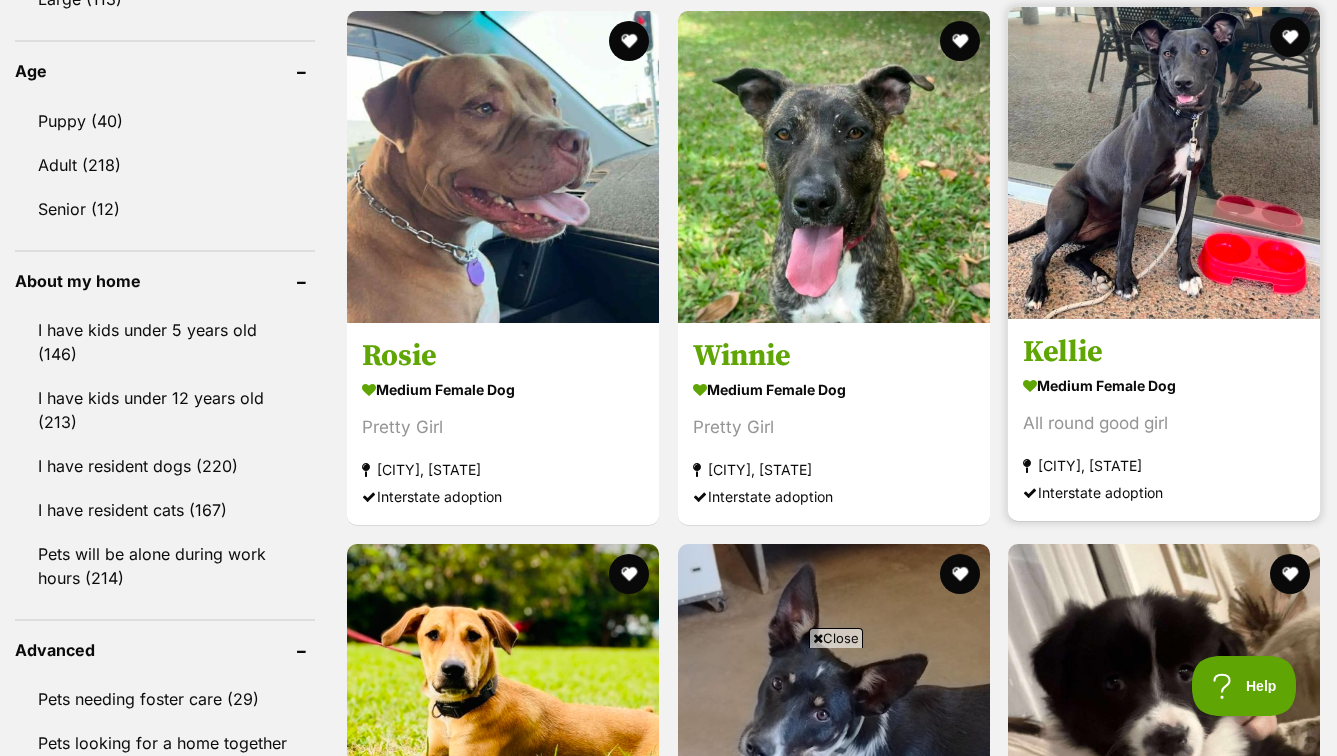 click at bounding box center (1164, 163) 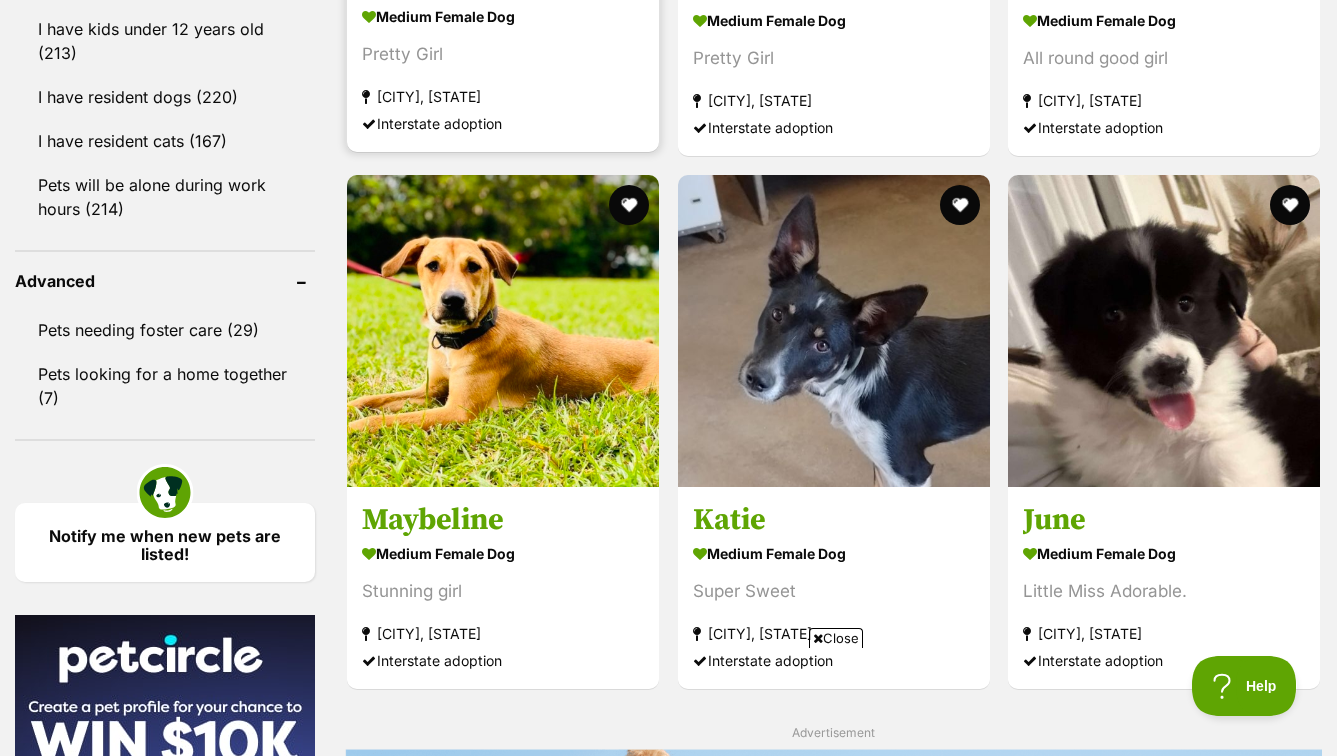 scroll, scrollTop: 2532, scrollLeft: 0, axis: vertical 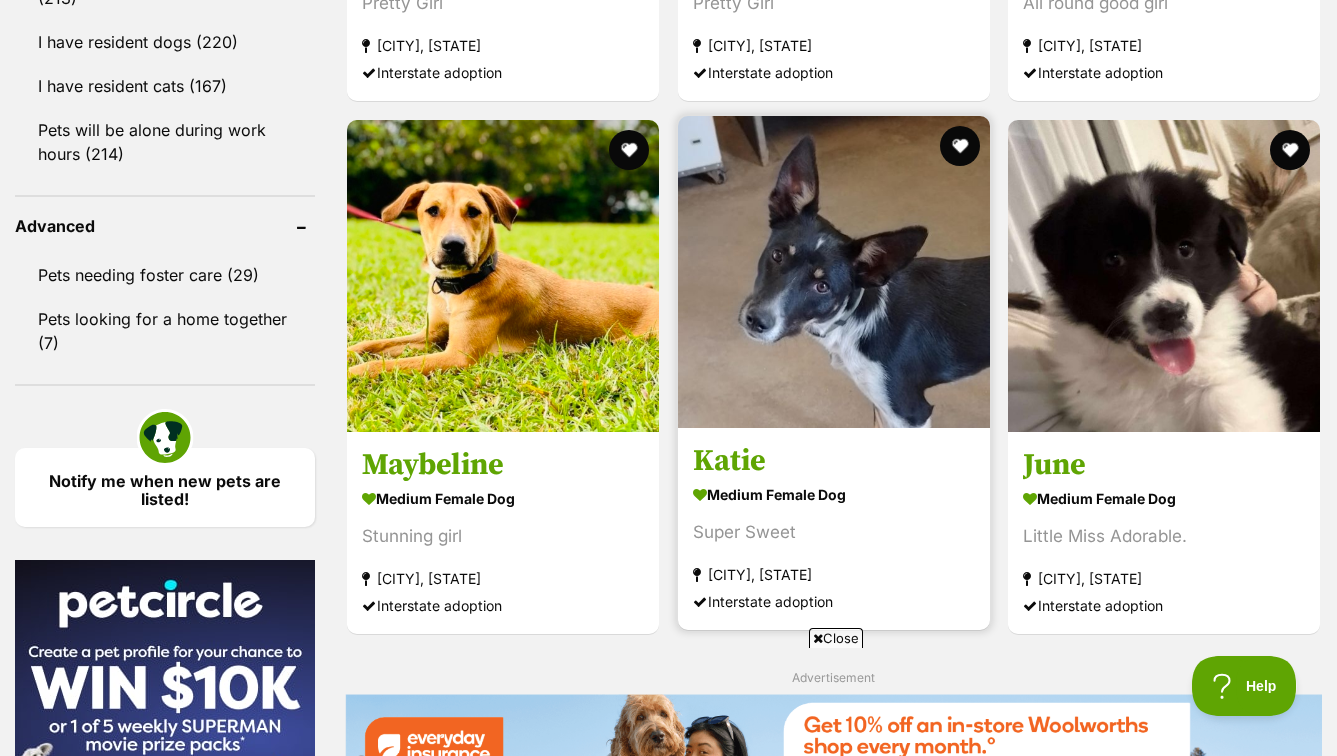 click at bounding box center [834, 272] 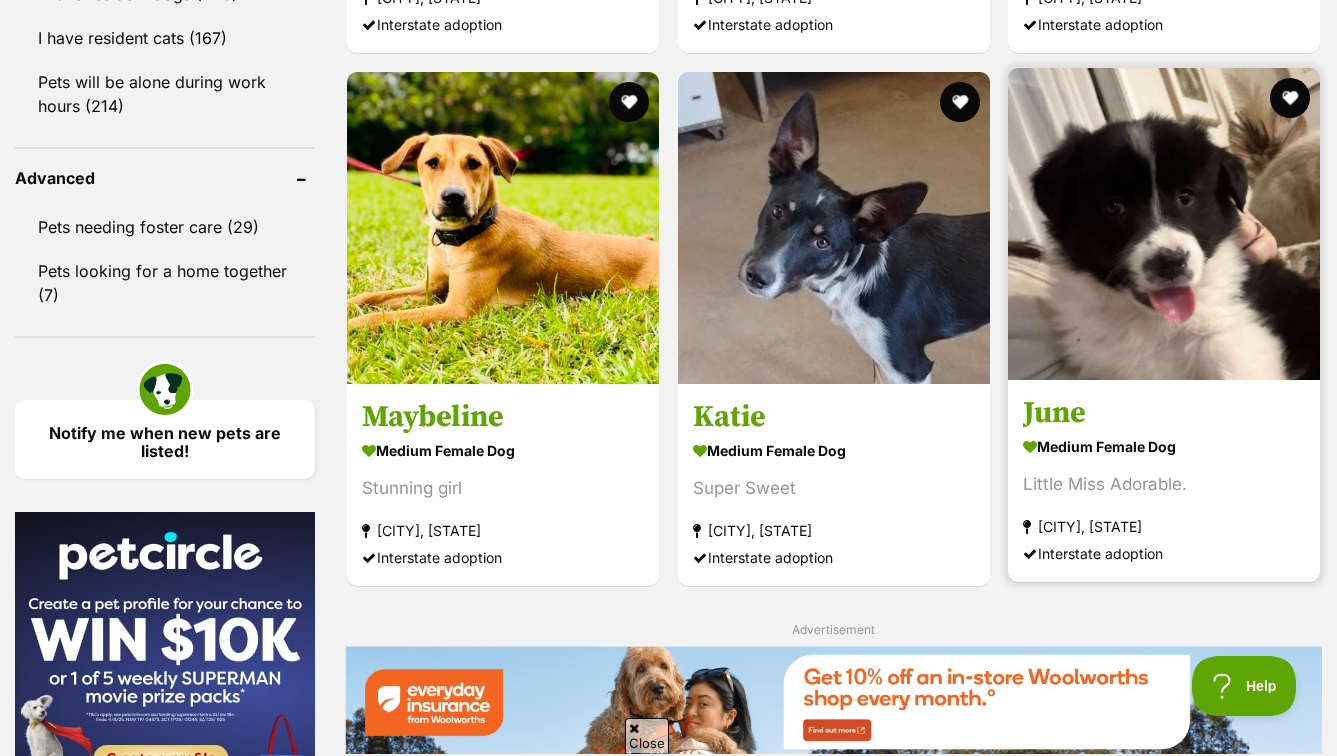 click at bounding box center (1164, 224) 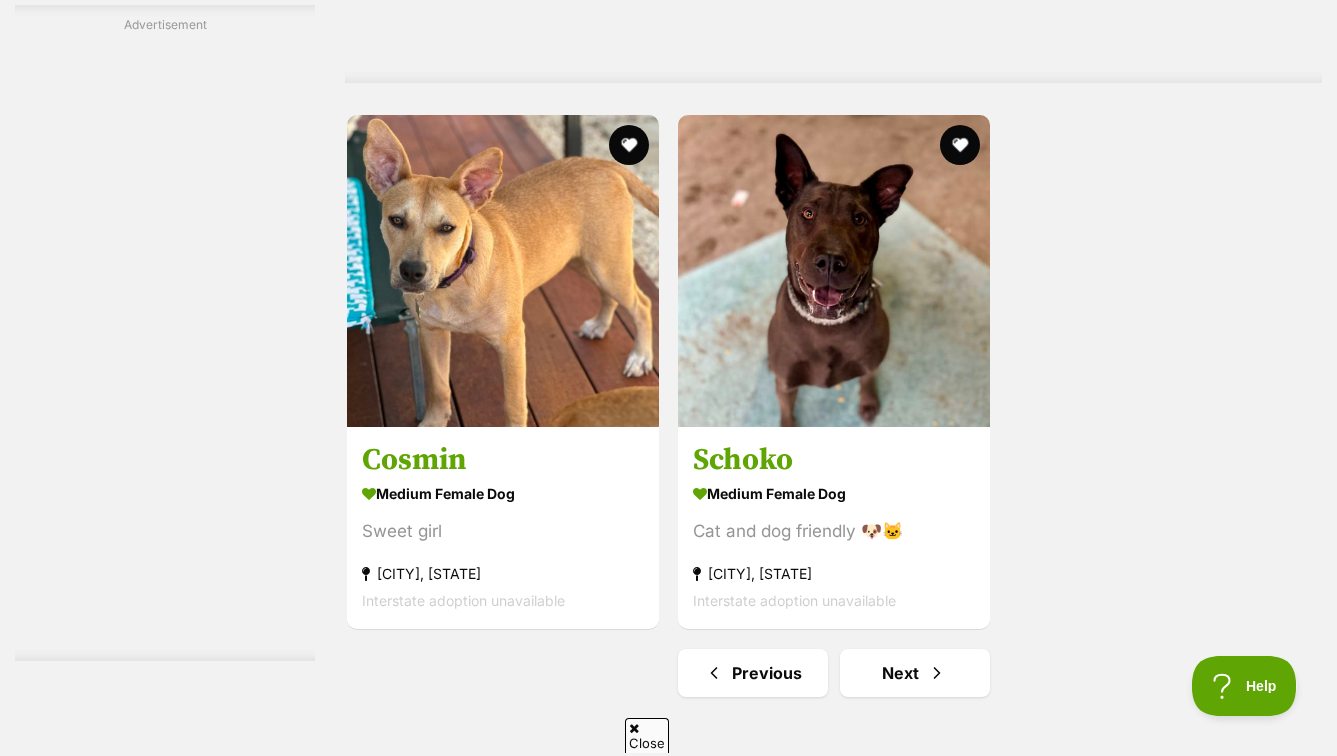 scroll, scrollTop: 4695, scrollLeft: 0, axis: vertical 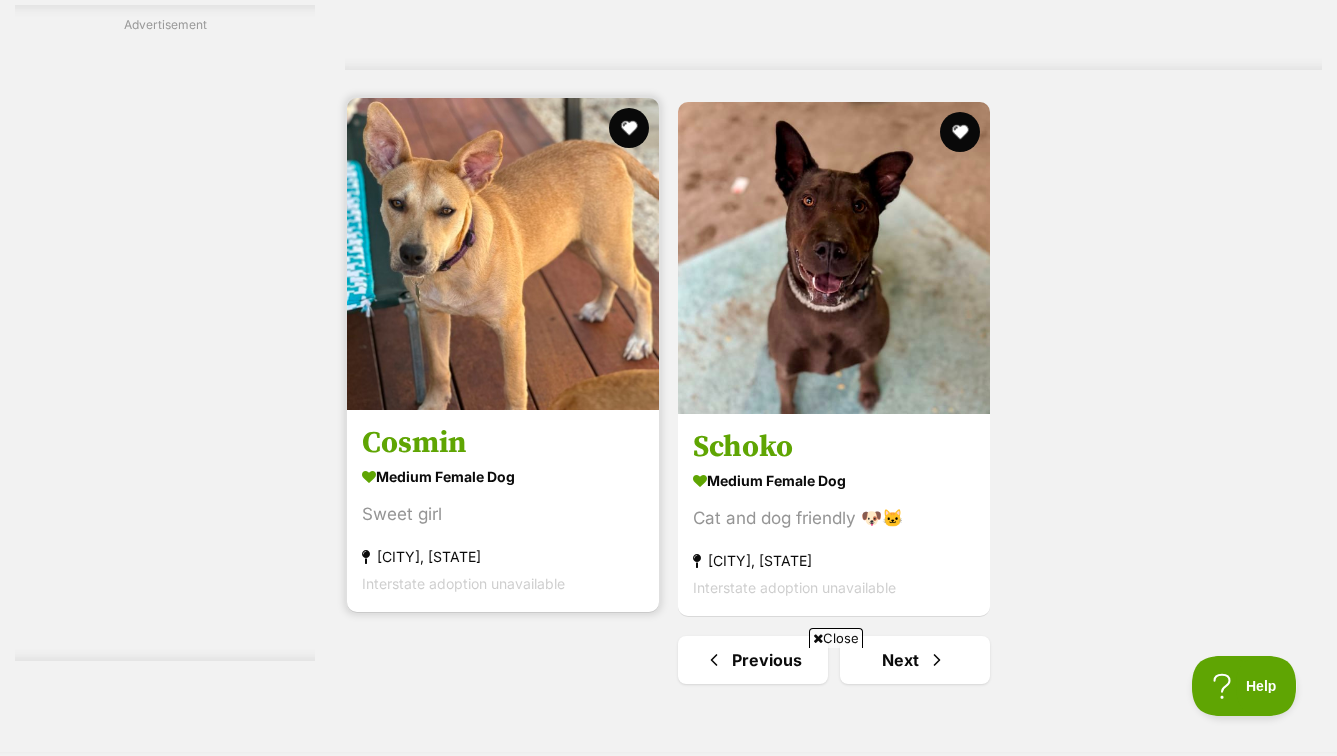 click at bounding box center (503, 254) 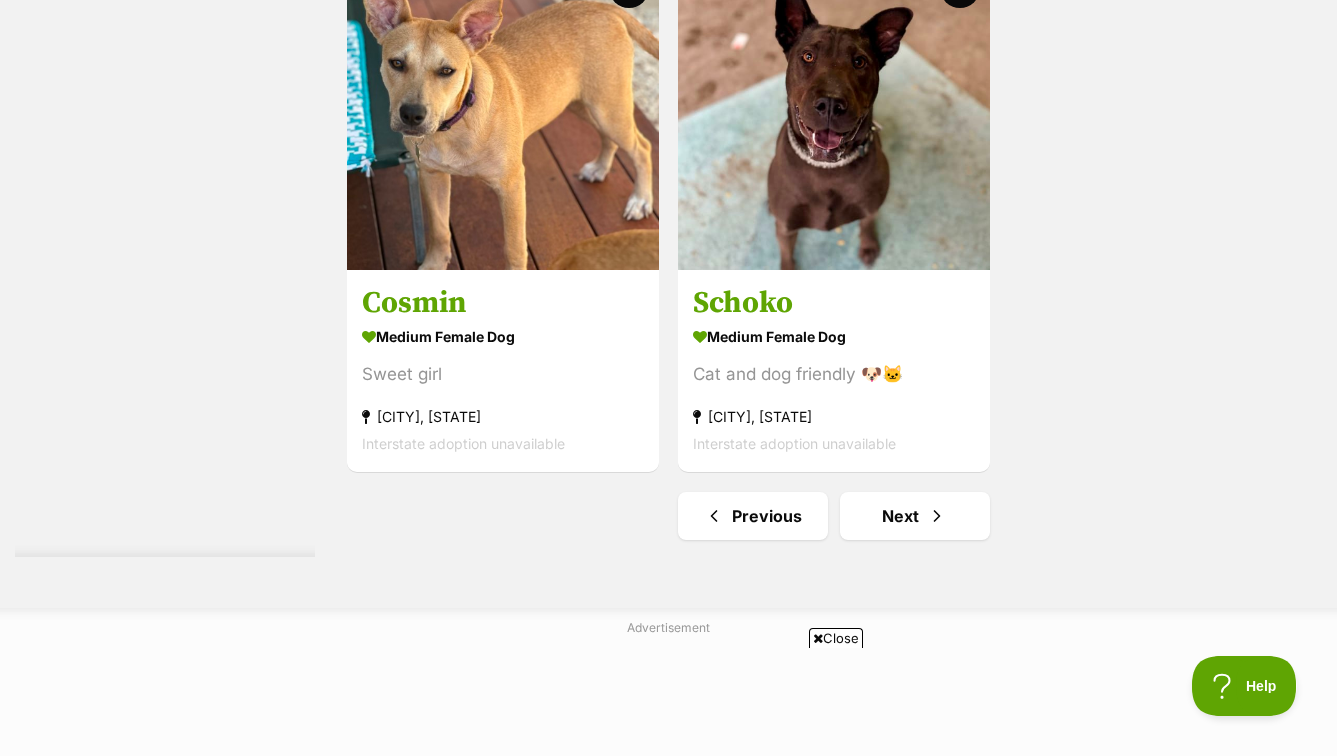 scroll, scrollTop: 4854, scrollLeft: 0, axis: vertical 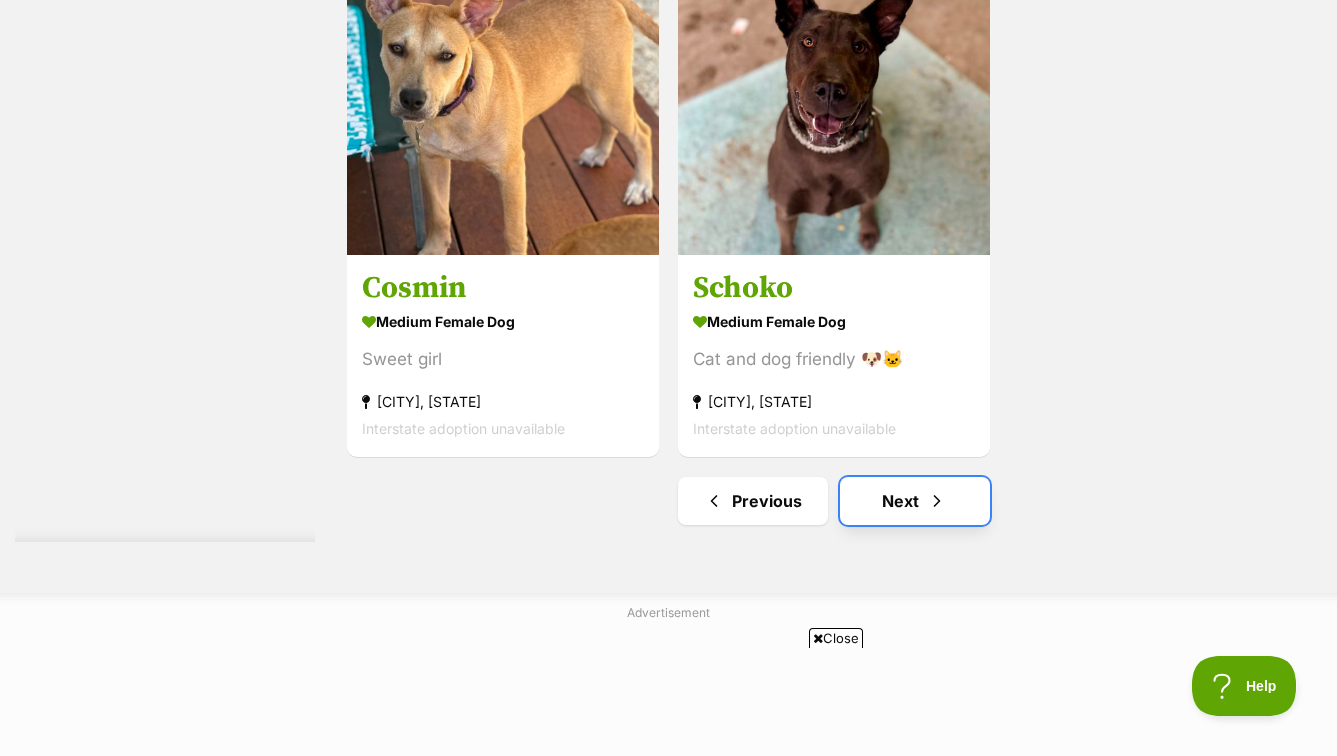 click on "Next" at bounding box center (915, 501) 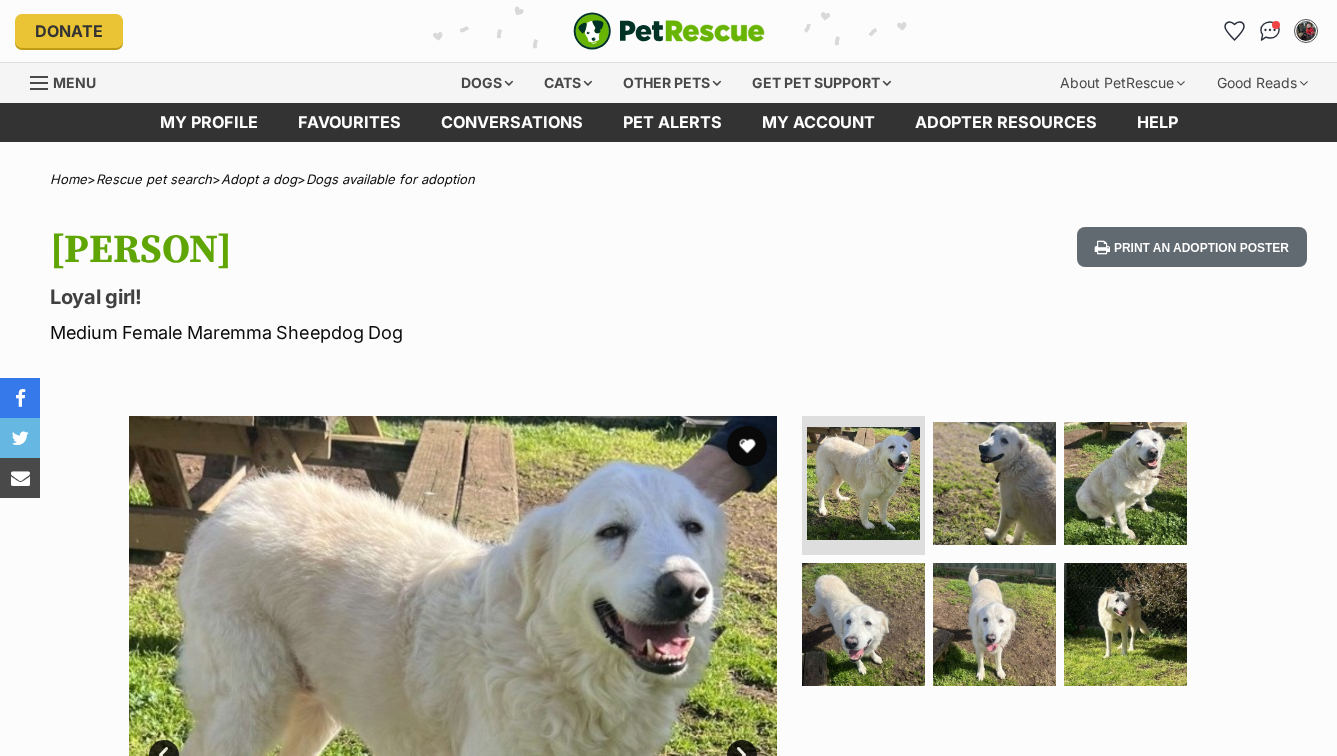 scroll, scrollTop: 0, scrollLeft: 0, axis: both 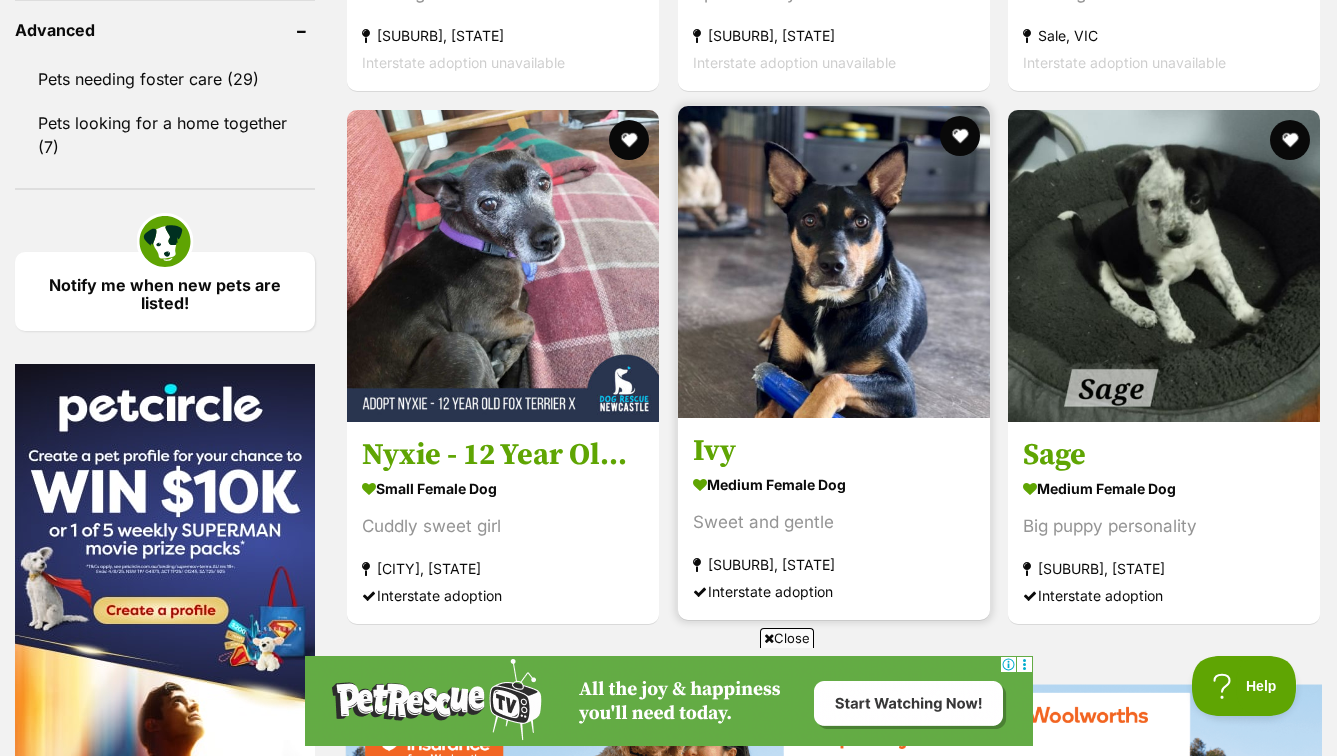 click at bounding box center (834, 262) 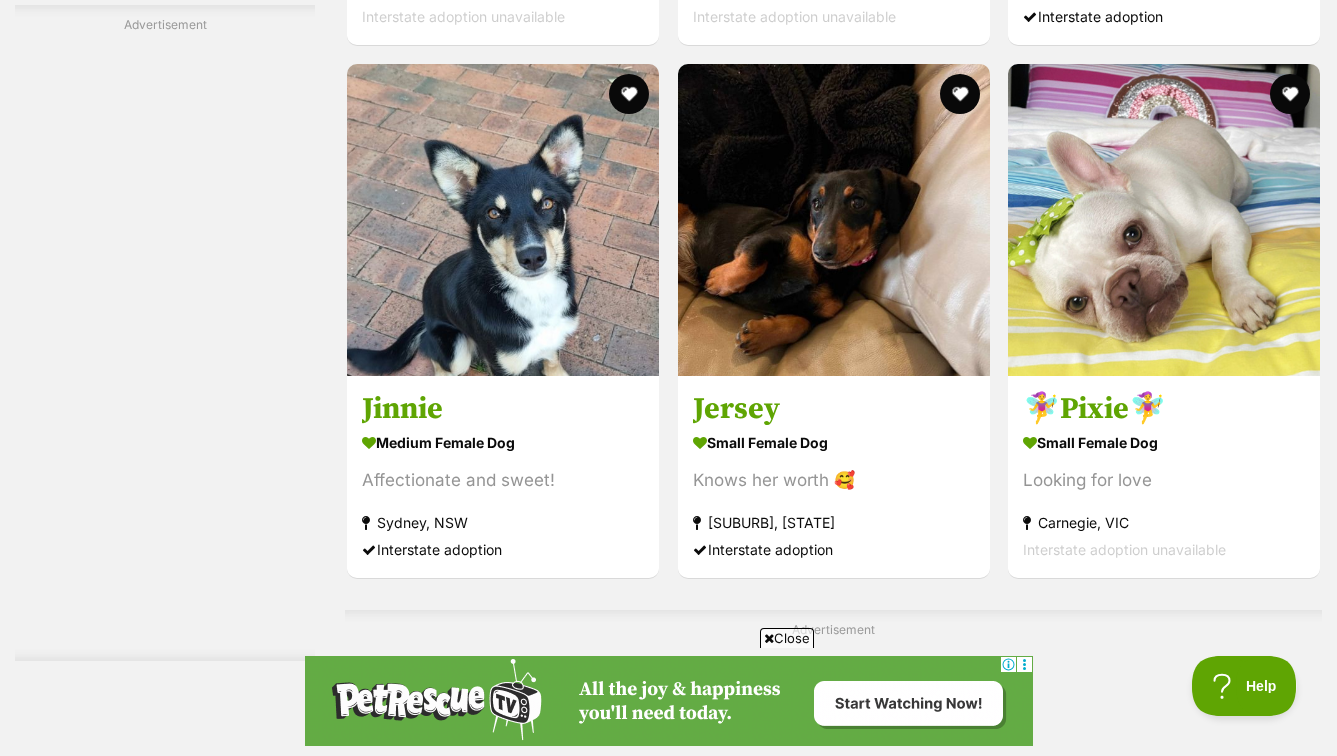 scroll, scrollTop: 4061, scrollLeft: 0, axis: vertical 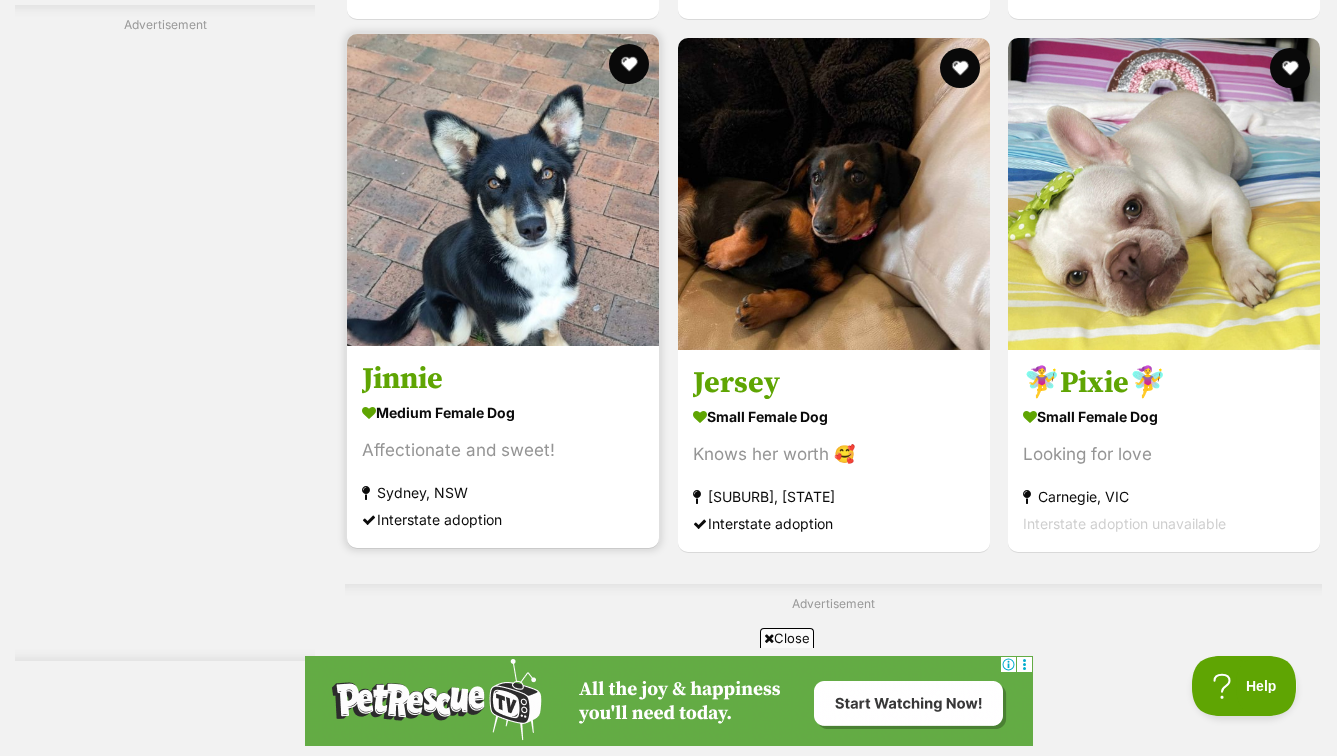 click at bounding box center [503, 190] 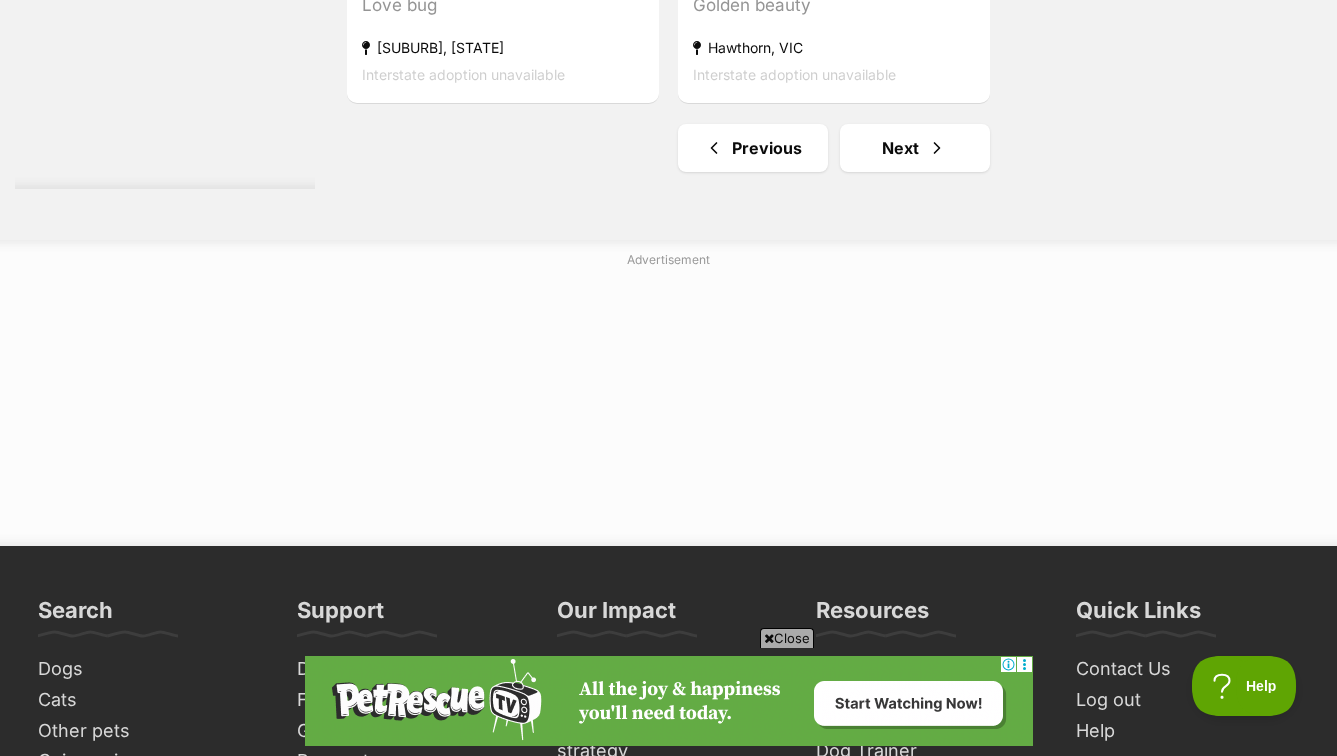 scroll, scrollTop: 5414, scrollLeft: 0, axis: vertical 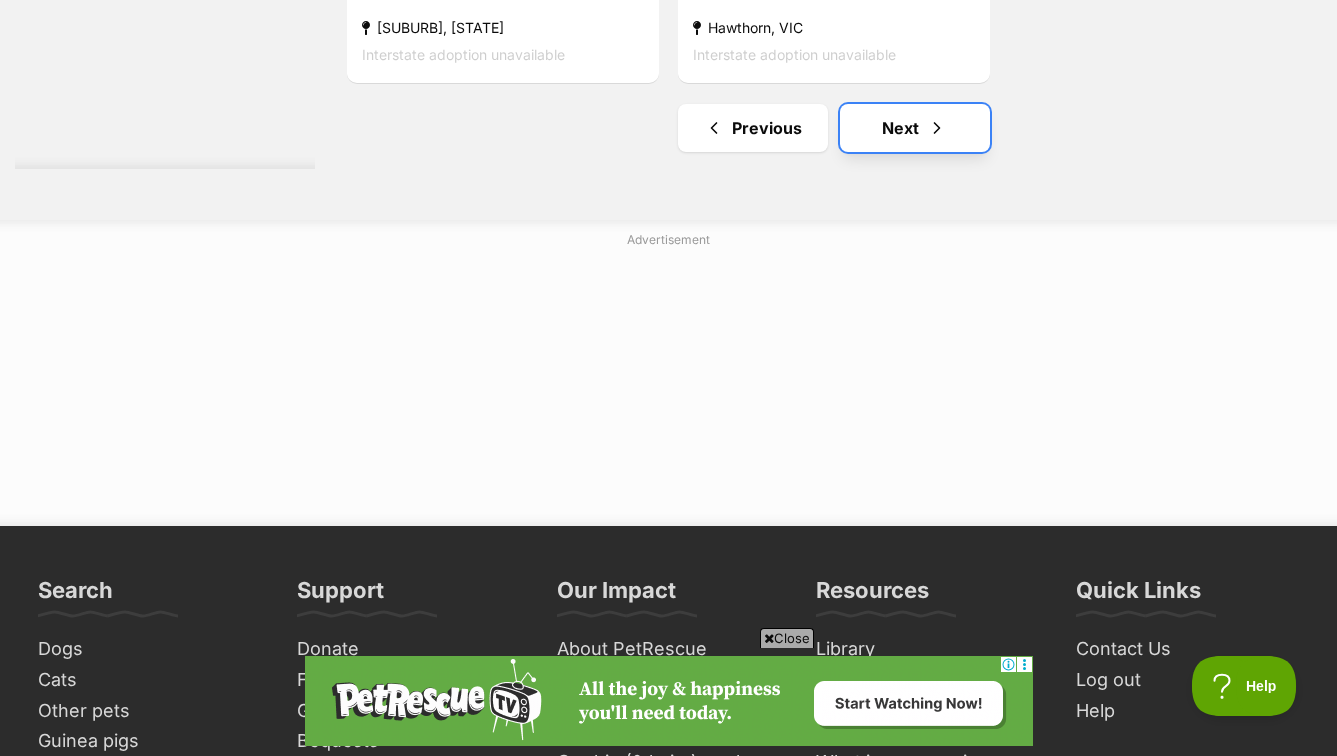 click on "Next" at bounding box center [915, 128] 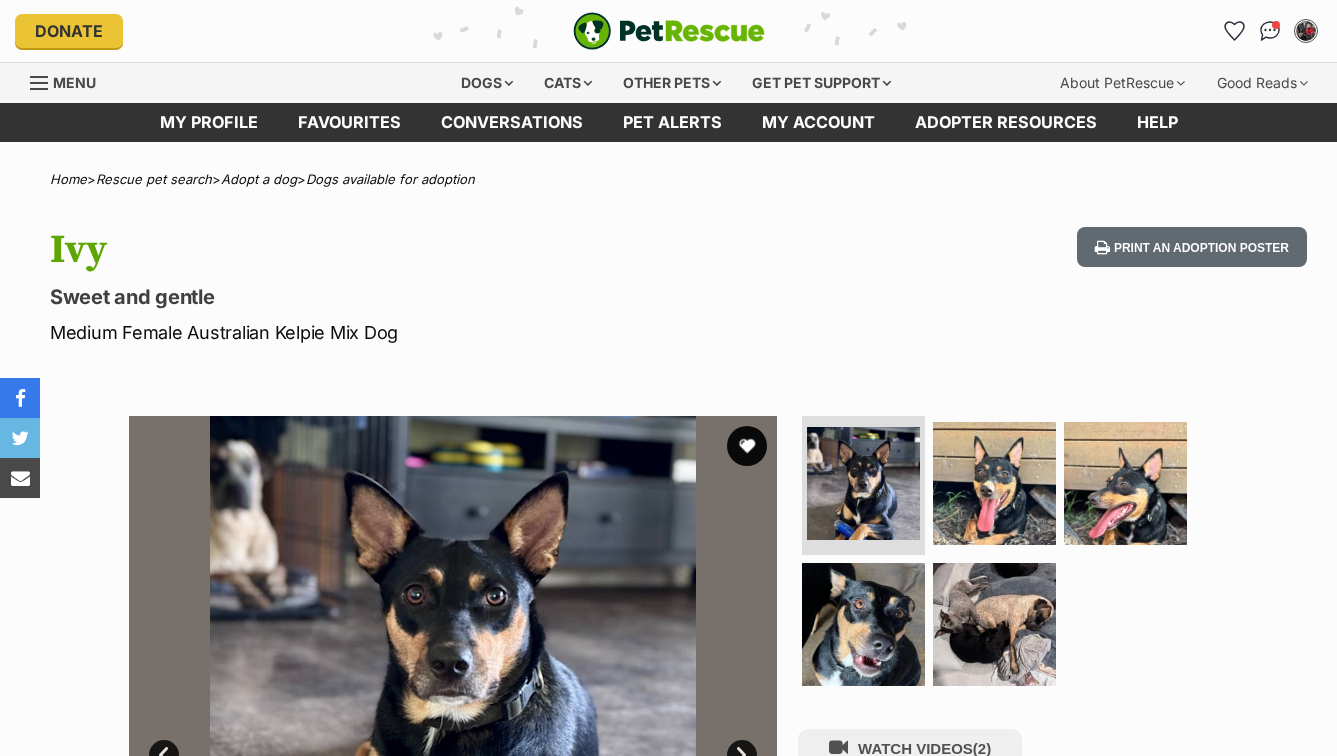scroll, scrollTop: 0, scrollLeft: 0, axis: both 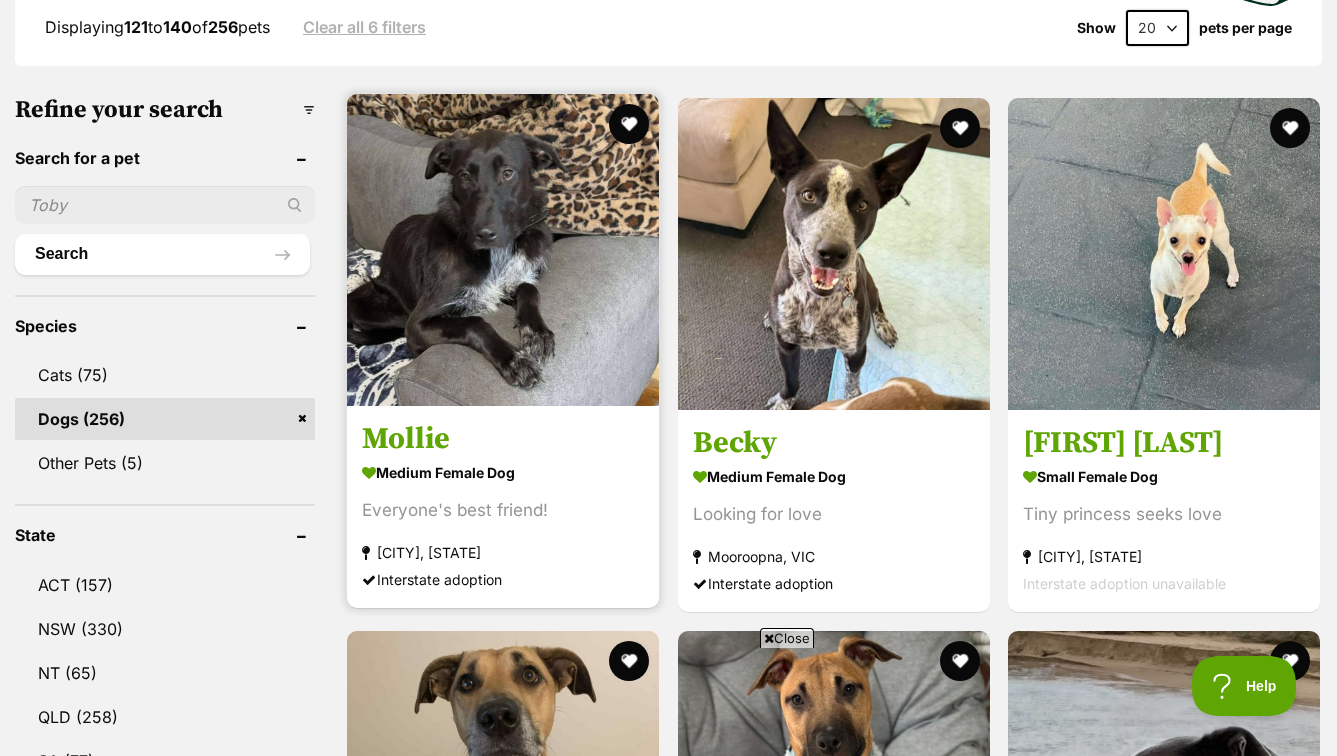 click at bounding box center [503, 250] 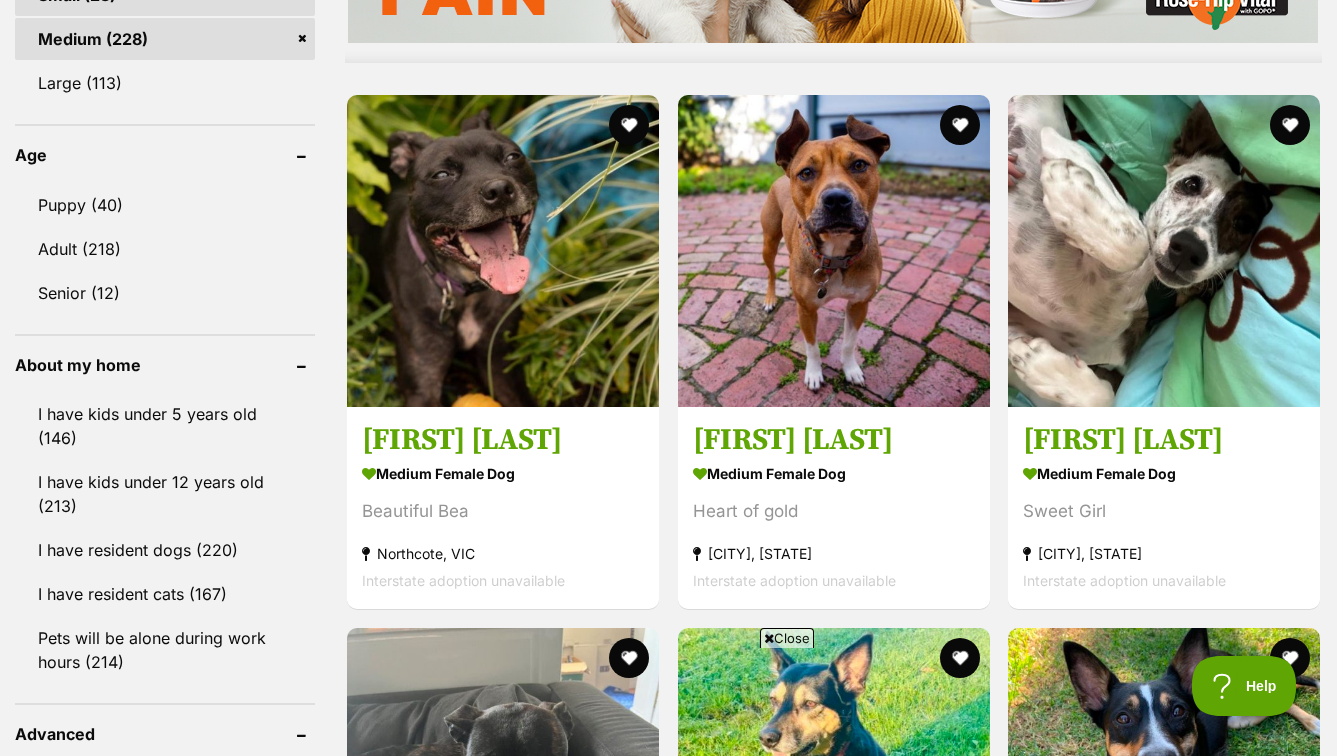 scroll, scrollTop: 2044, scrollLeft: 0, axis: vertical 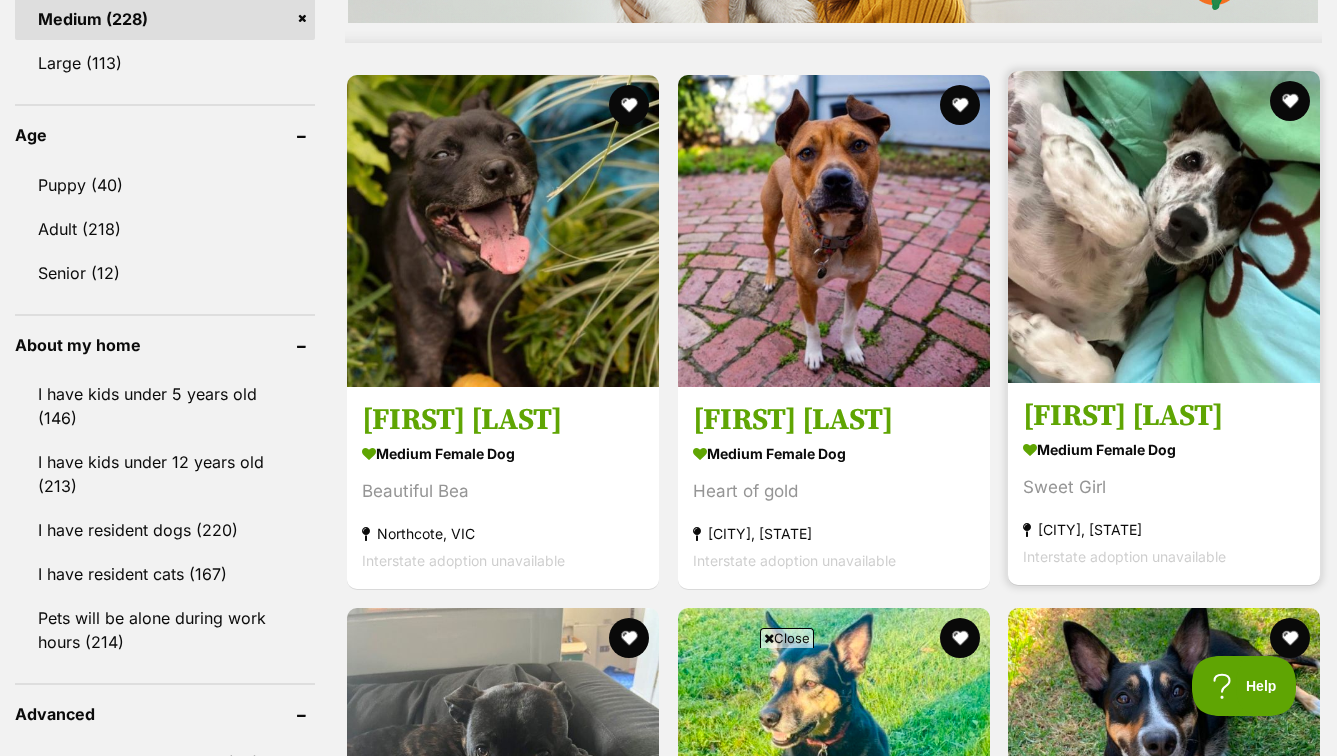 click at bounding box center (1164, 227) 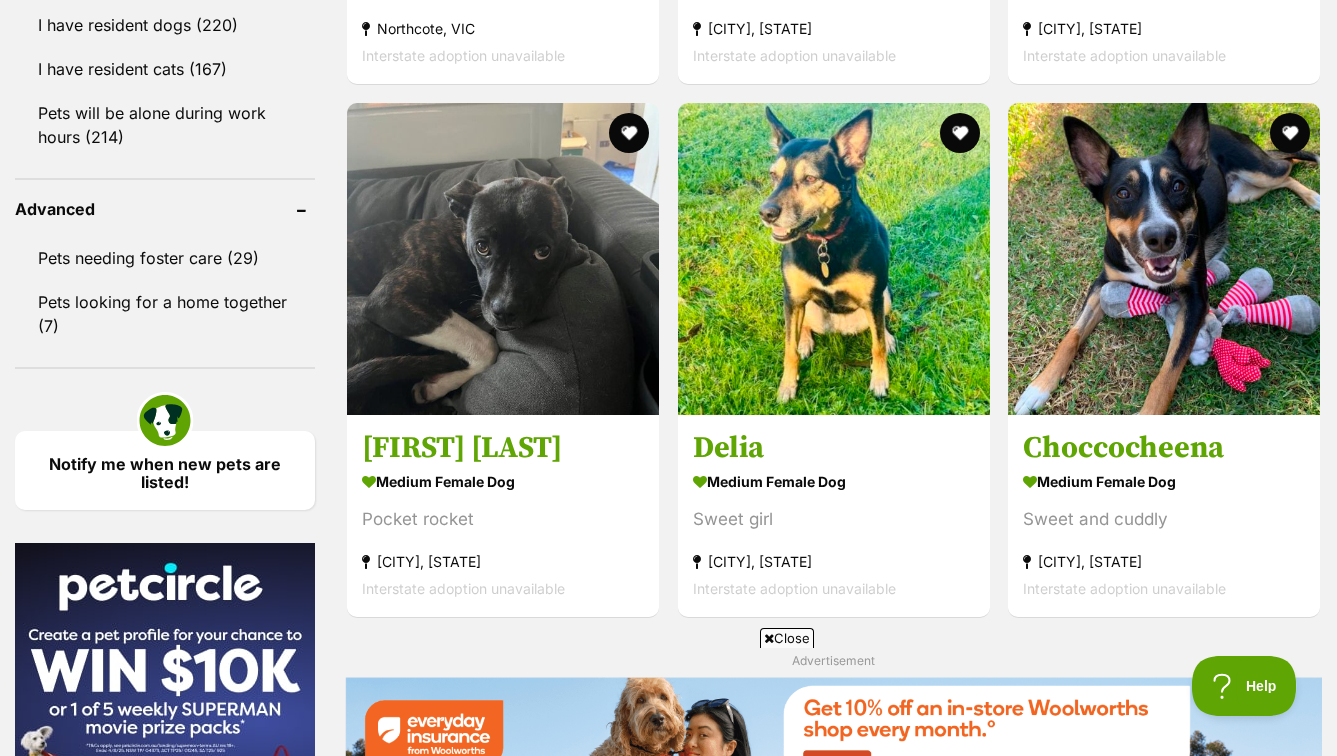 scroll, scrollTop: 2569, scrollLeft: 0, axis: vertical 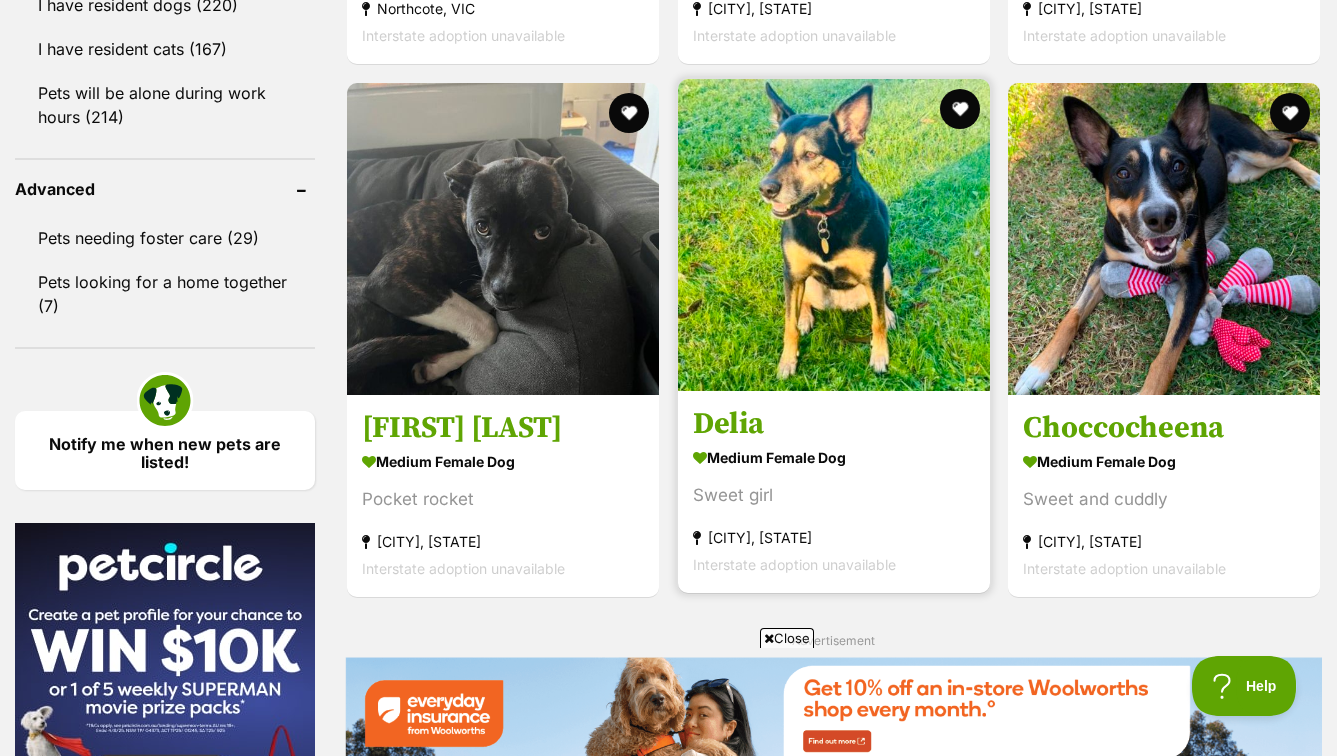 click at bounding box center [834, 235] 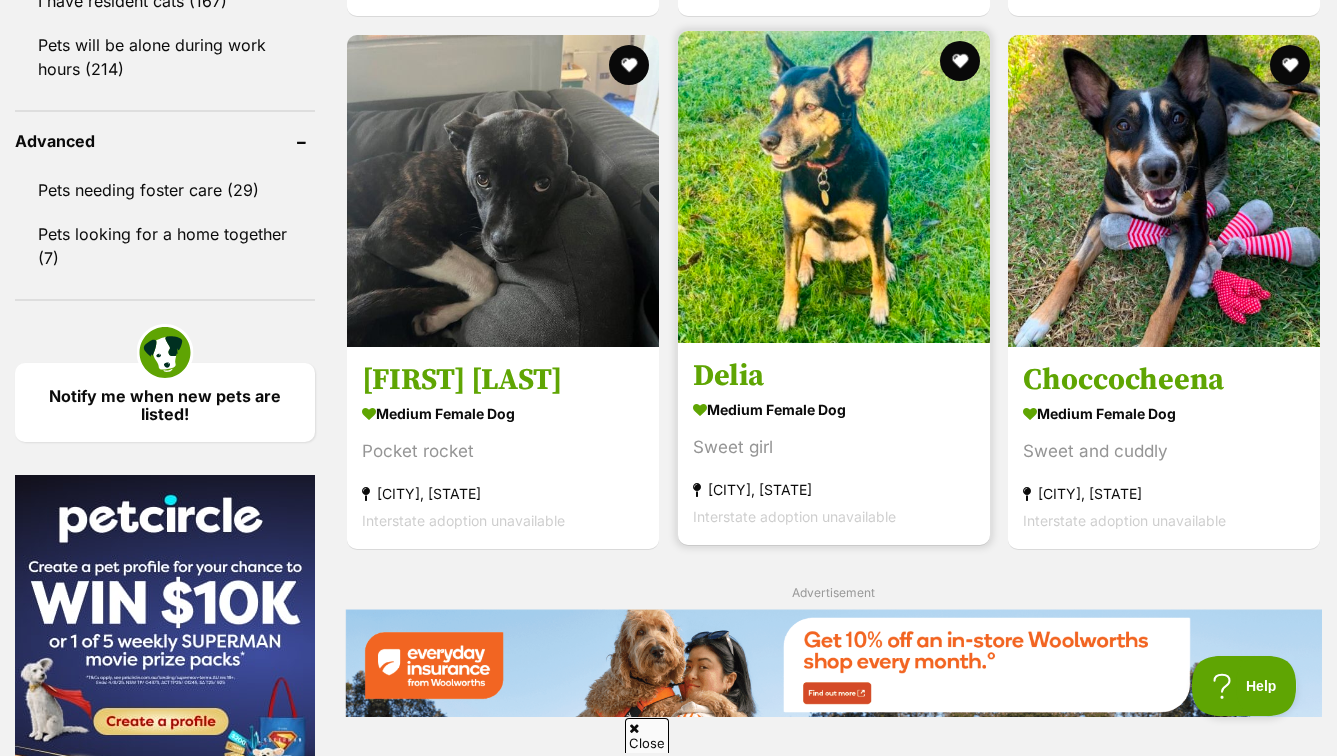 scroll, scrollTop: 0, scrollLeft: 0, axis: both 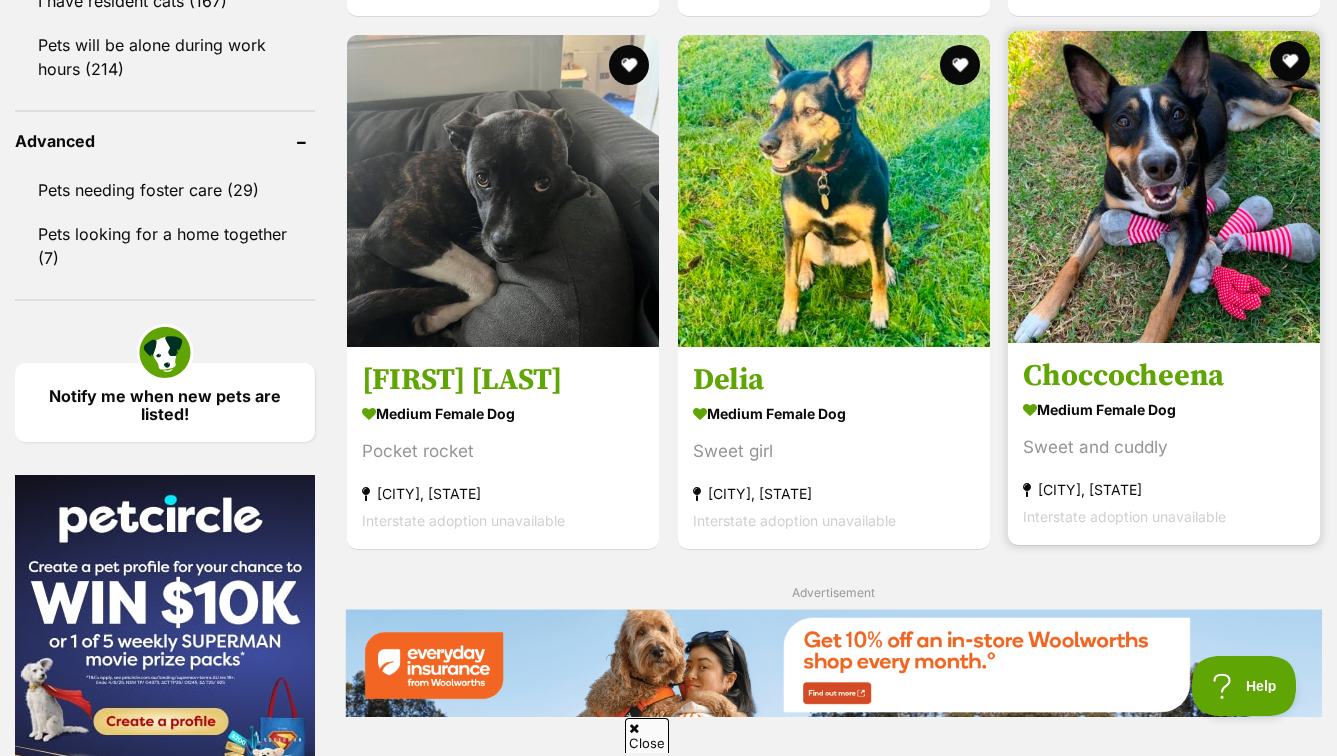 click at bounding box center (1164, 187) 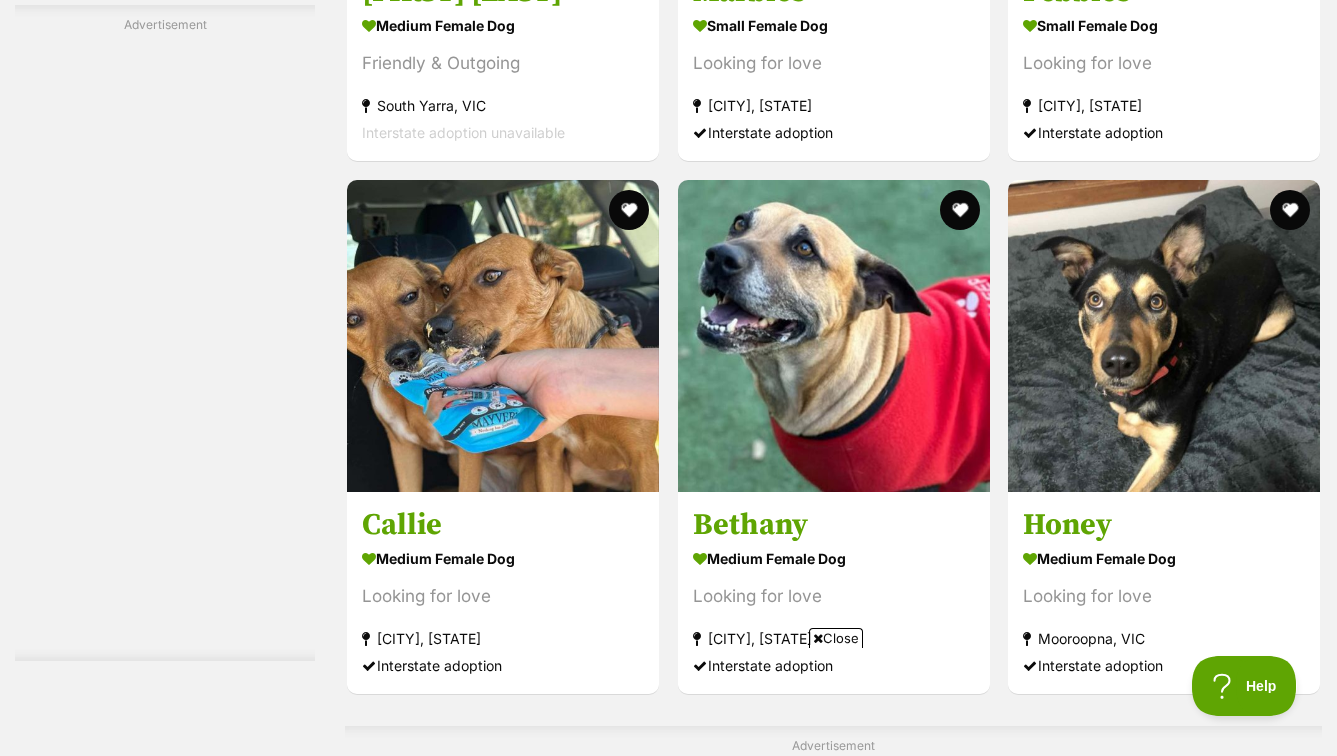 scroll, scrollTop: 3738, scrollLeft: 0, axis: vertical 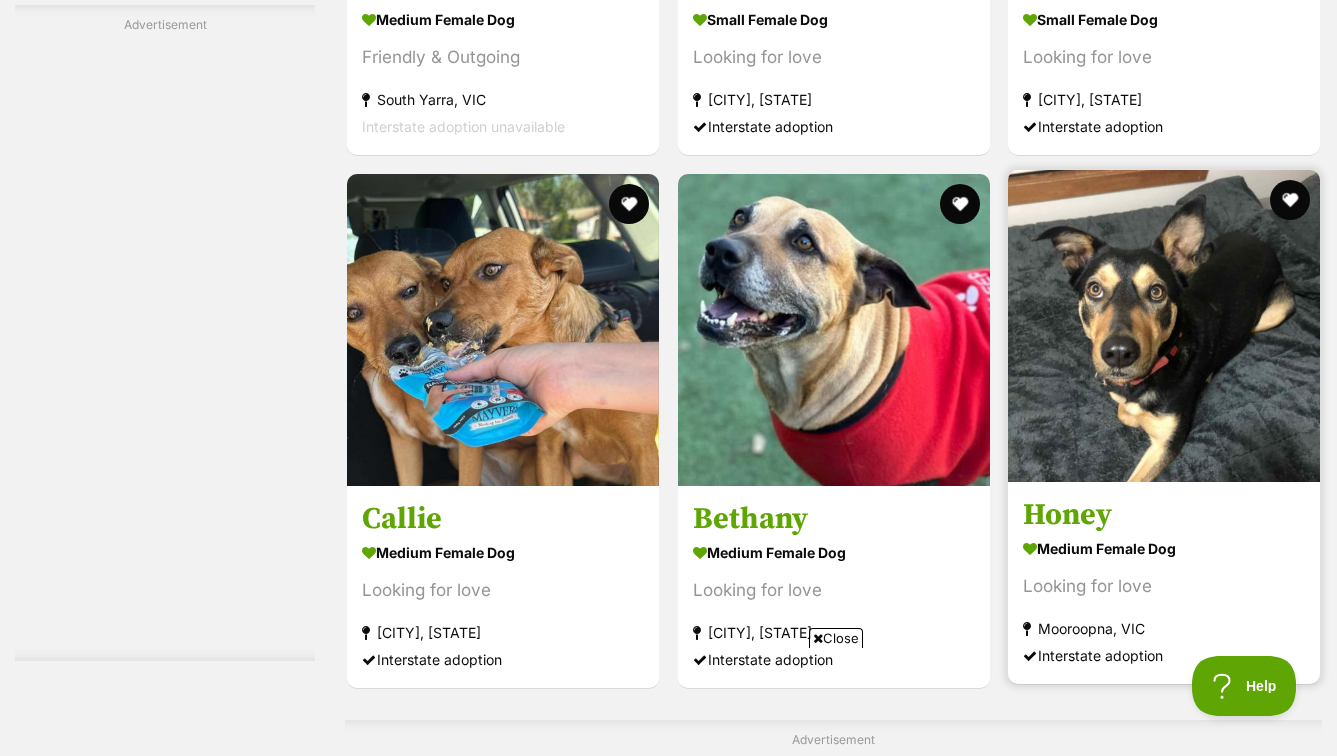 click at bounding box center [1164, 326] 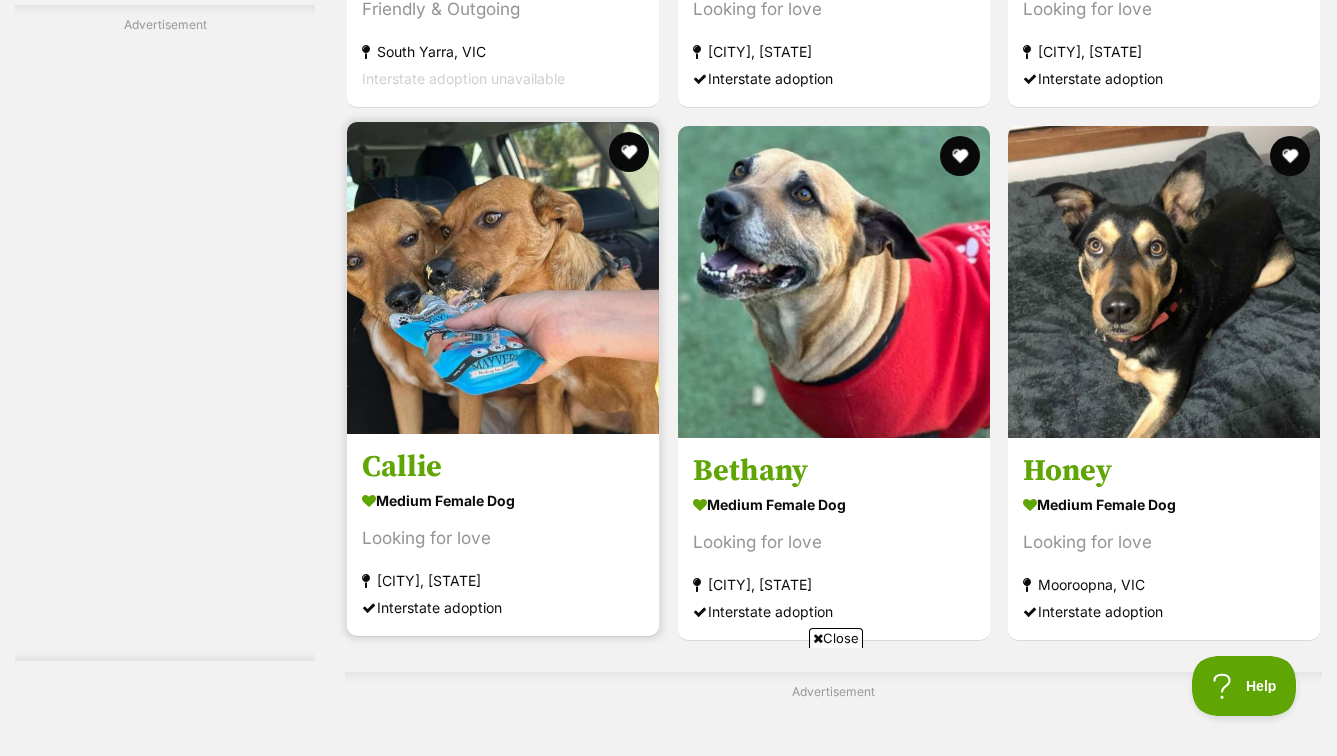 click at bounding box center (503, 278) 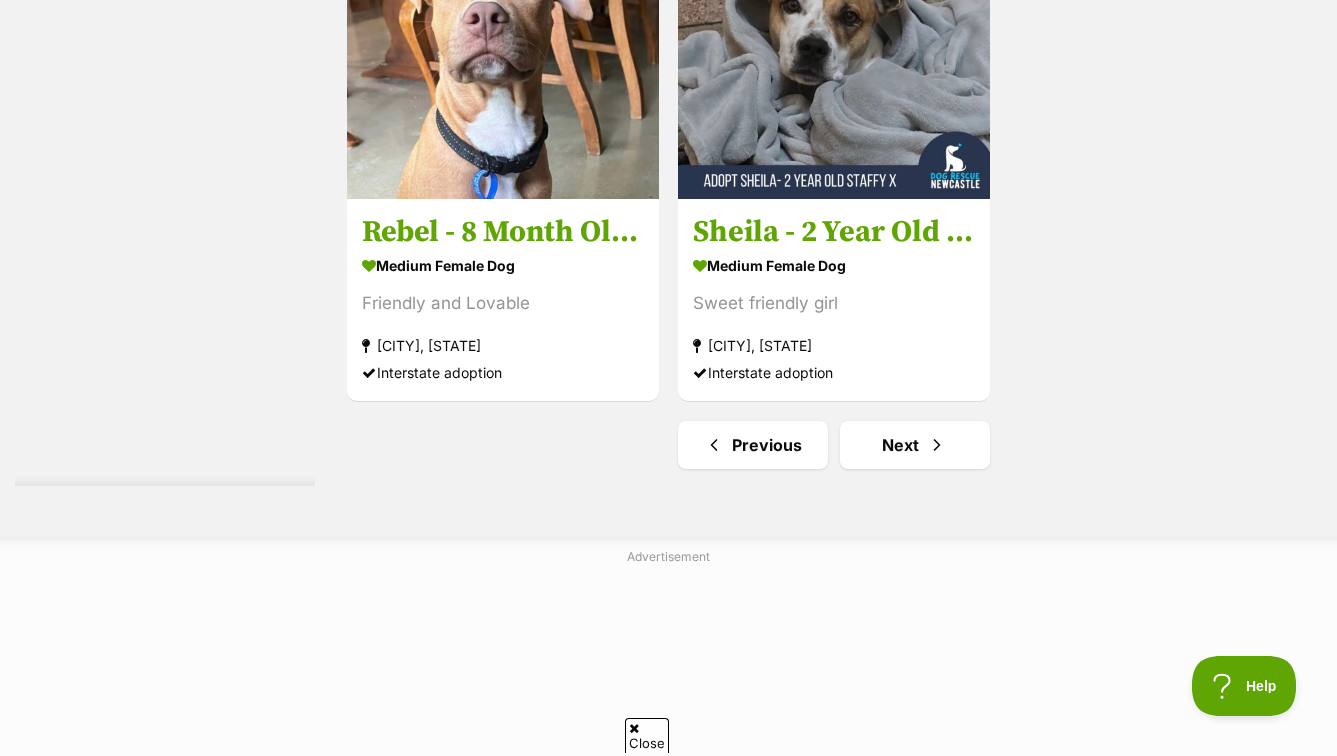 scroll, scrollTop: 4913, scrollLeft: 0, axis: vertical 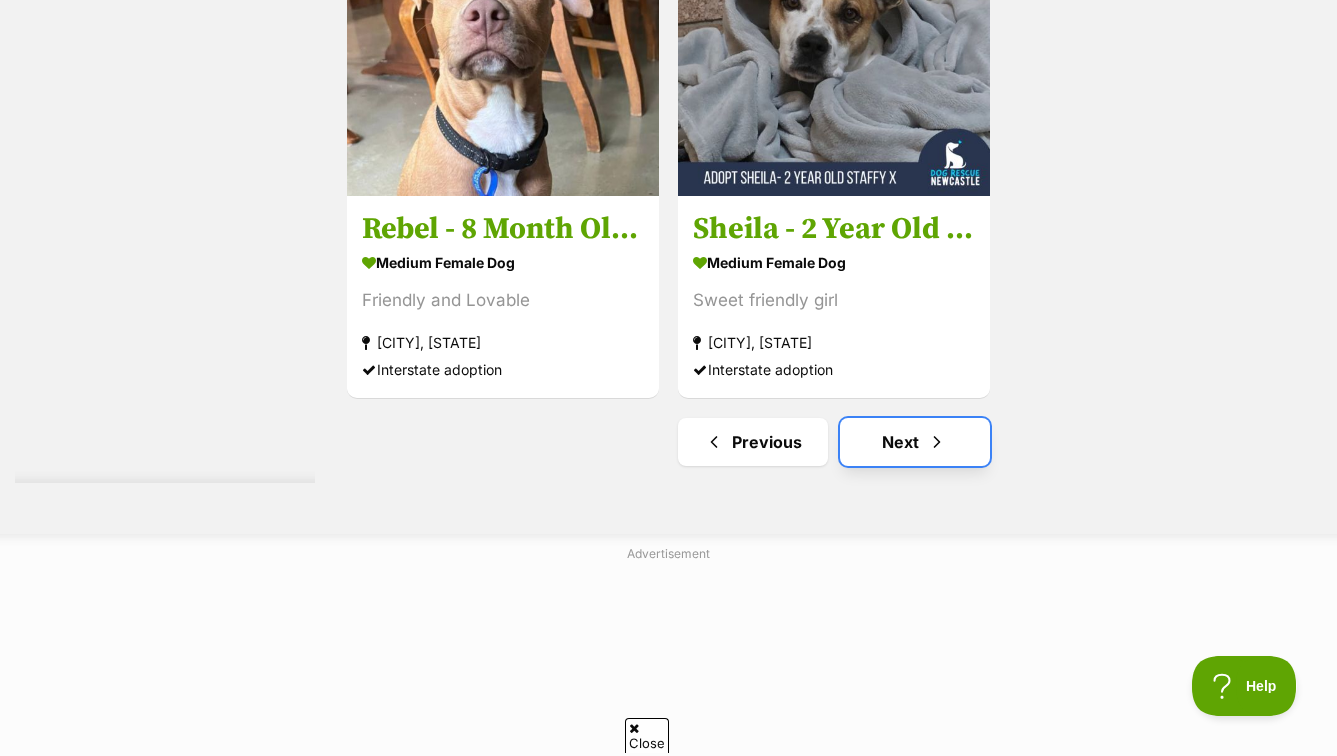 click at bounding box center (937, 442) 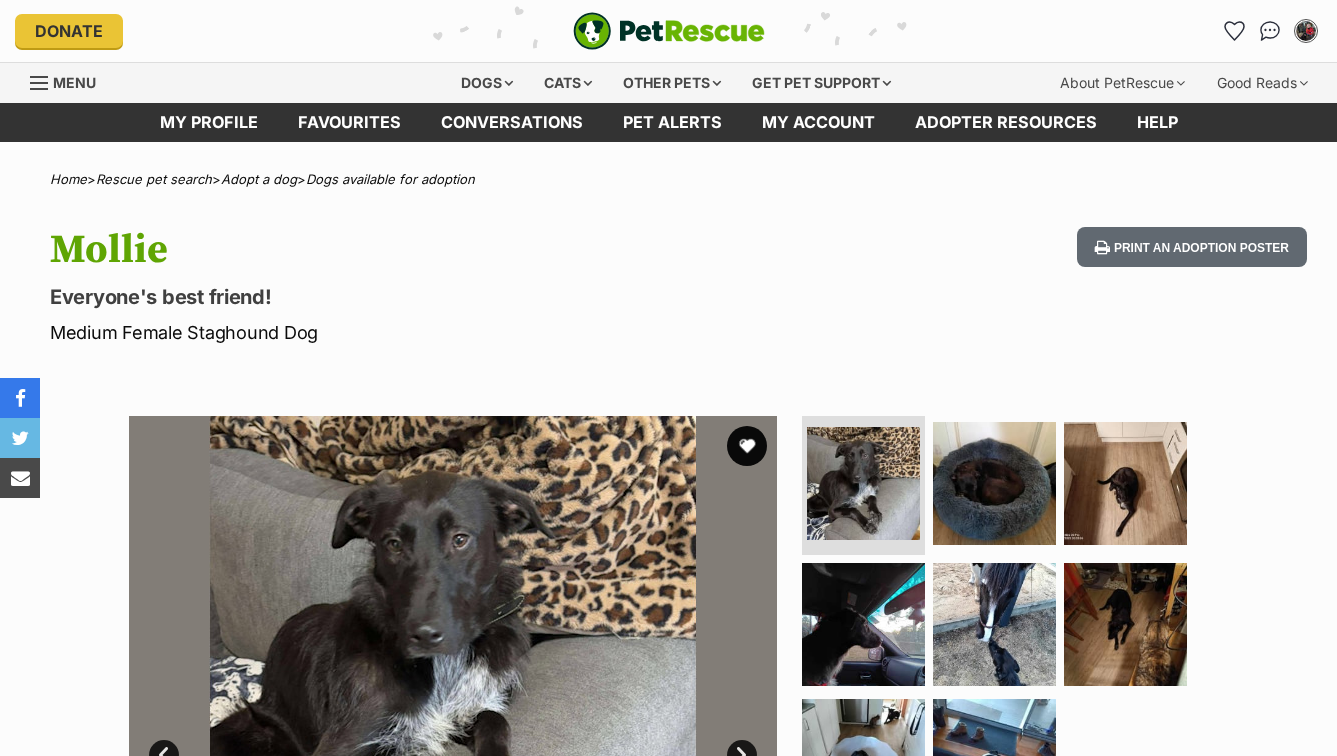 scroll, scrollTop: 0, scrollLeft: 0, axis: both 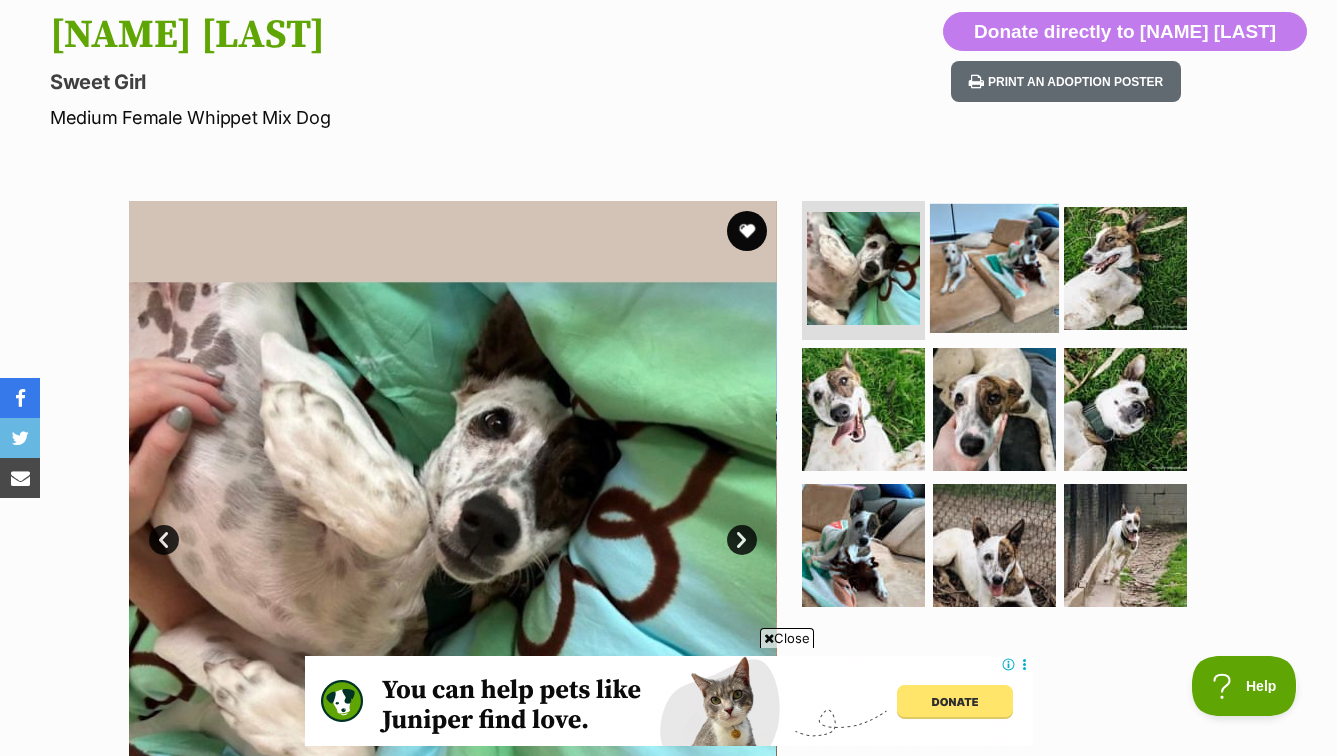click at bounding box center [994, 267] 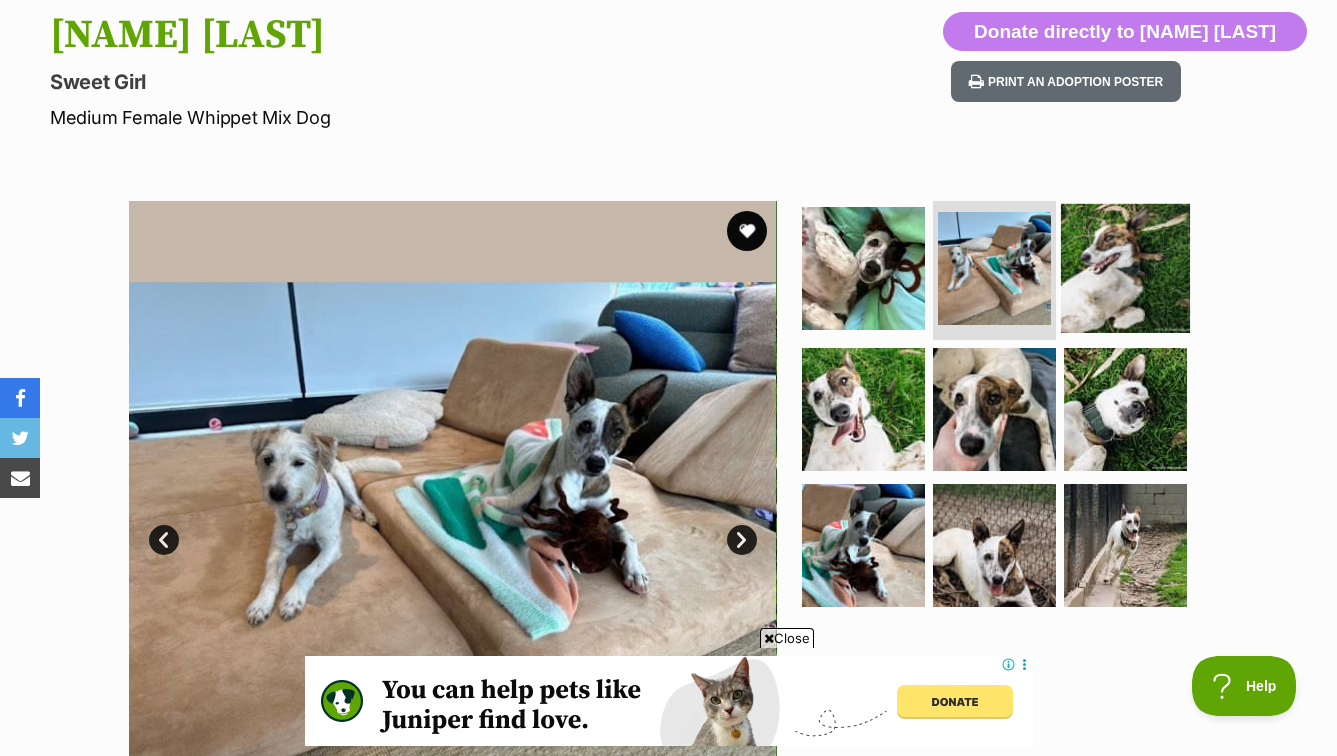 click at bounding box center [1125, 267] 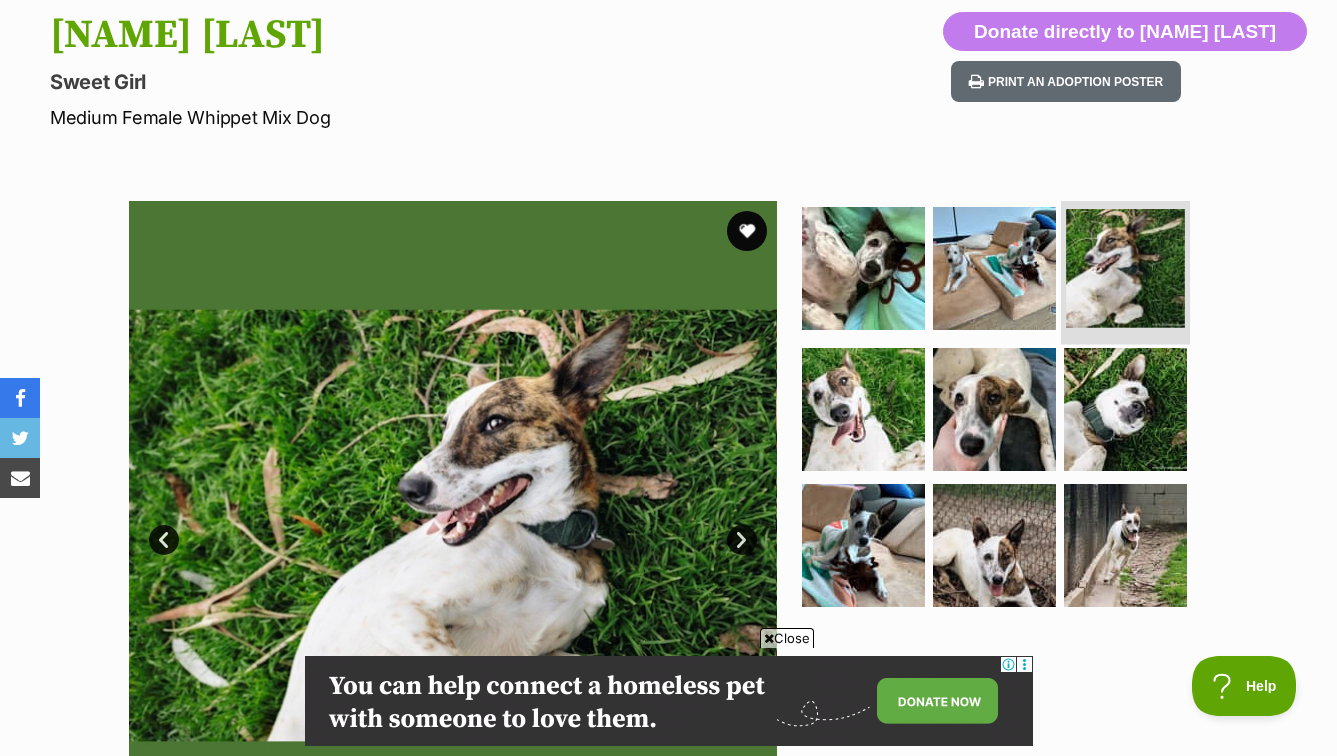 scroll, scrollTop: 0, scrollLeft: 0, axis: both 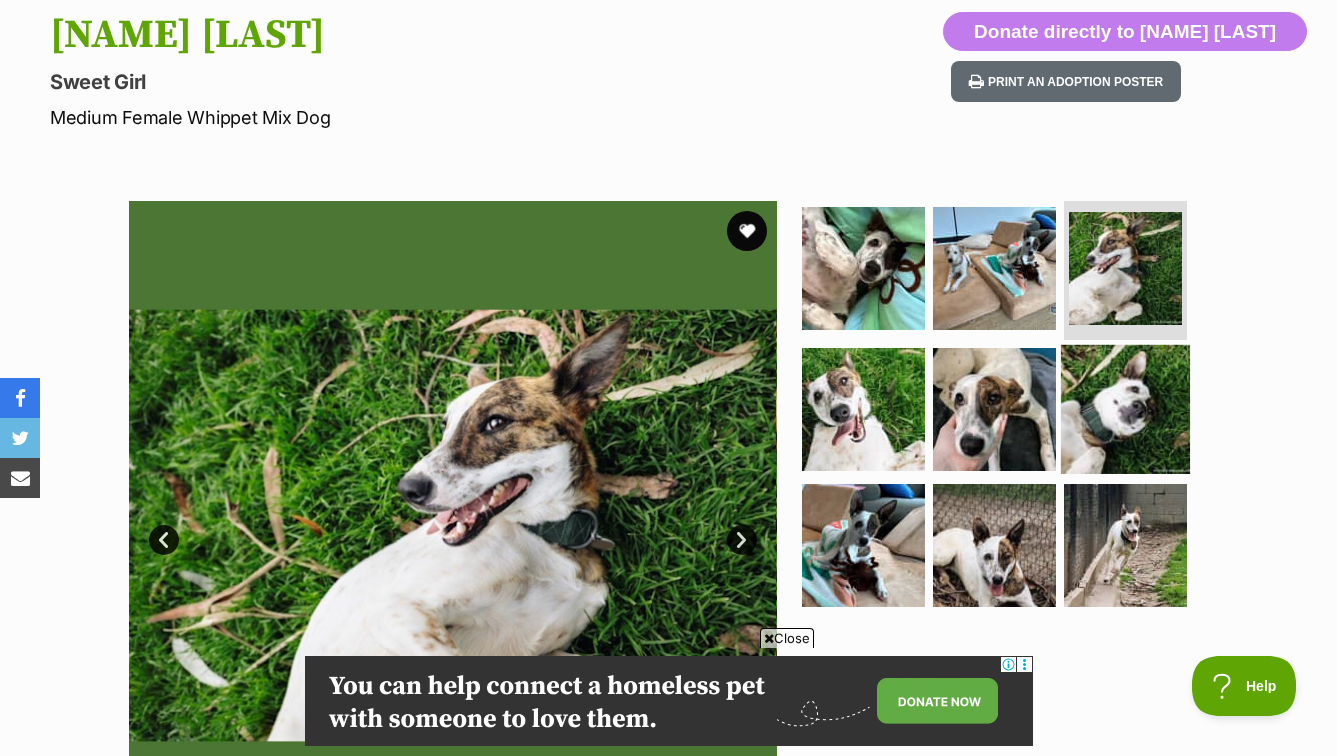 click at bounding box center (1125, 409) 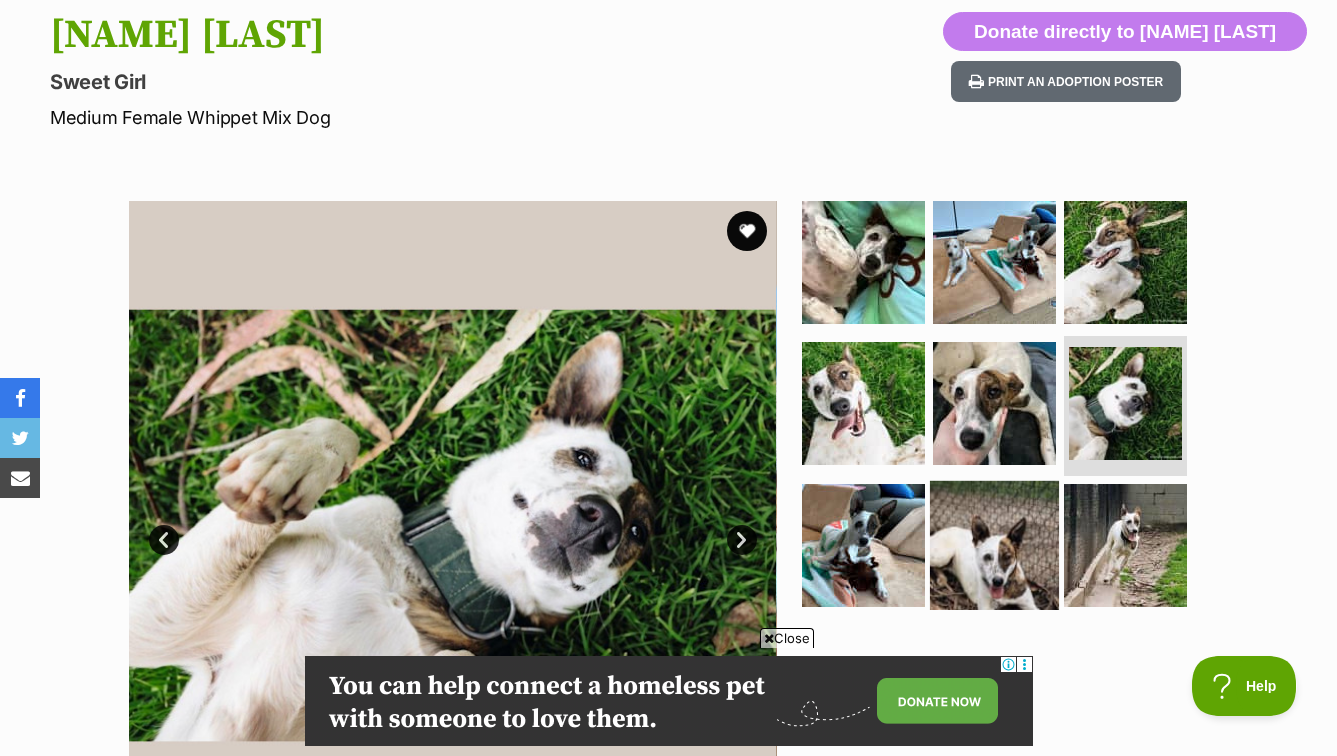 click at bounding box center [994, 545] 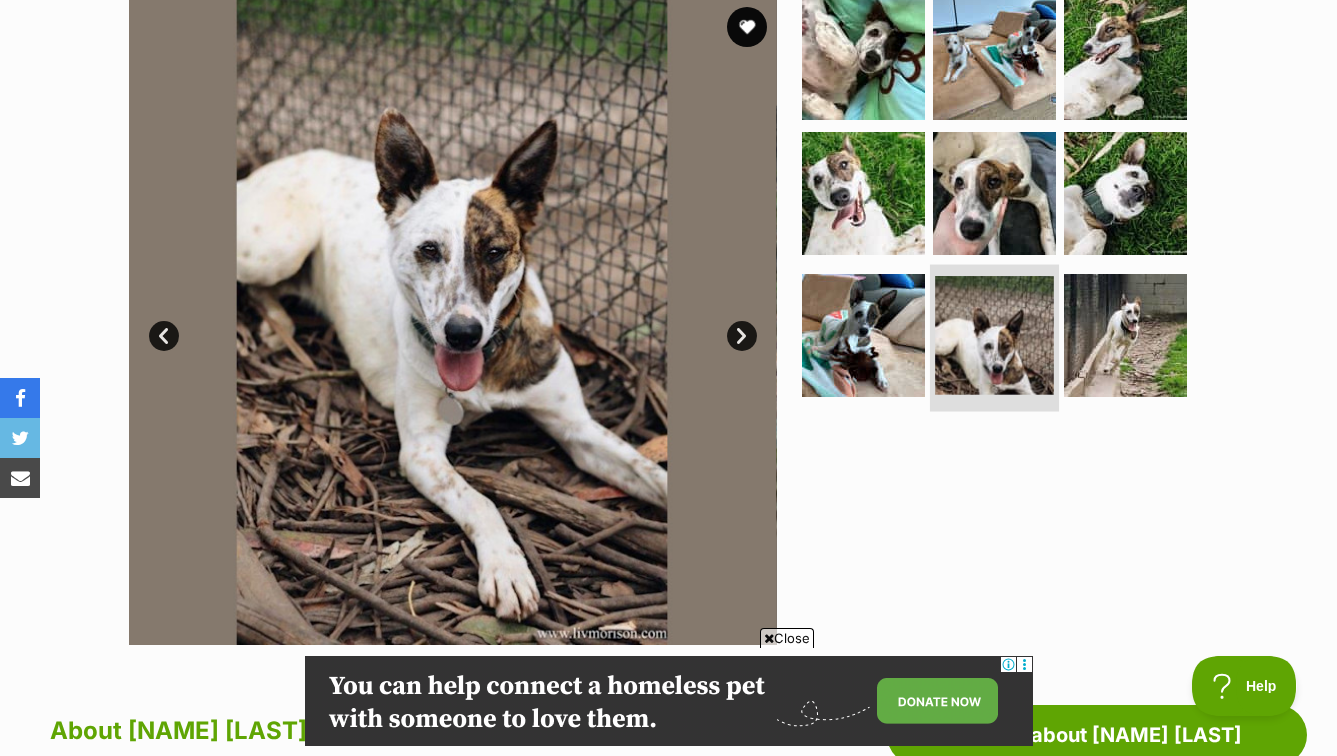 scroll, scrollTop: 421, scrollLeft: 0, axis: vertical 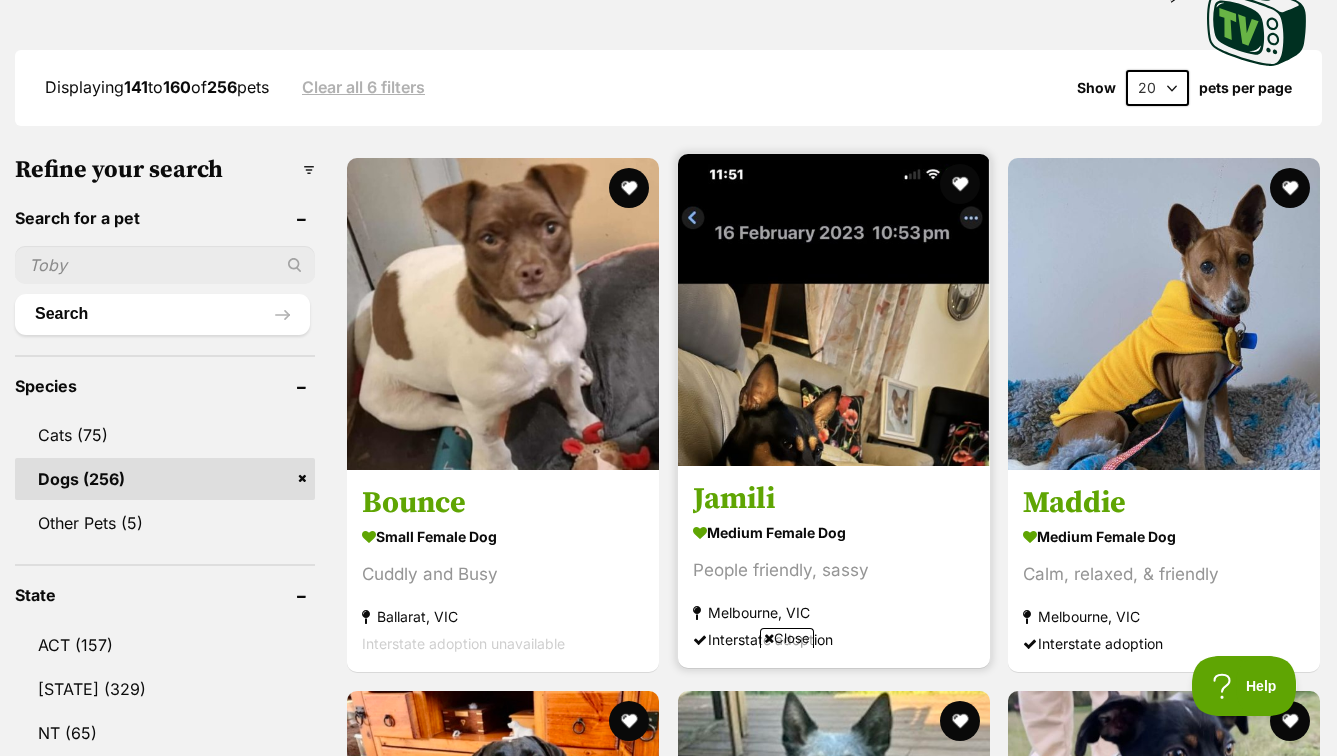 click at bounding box center [834, 310] 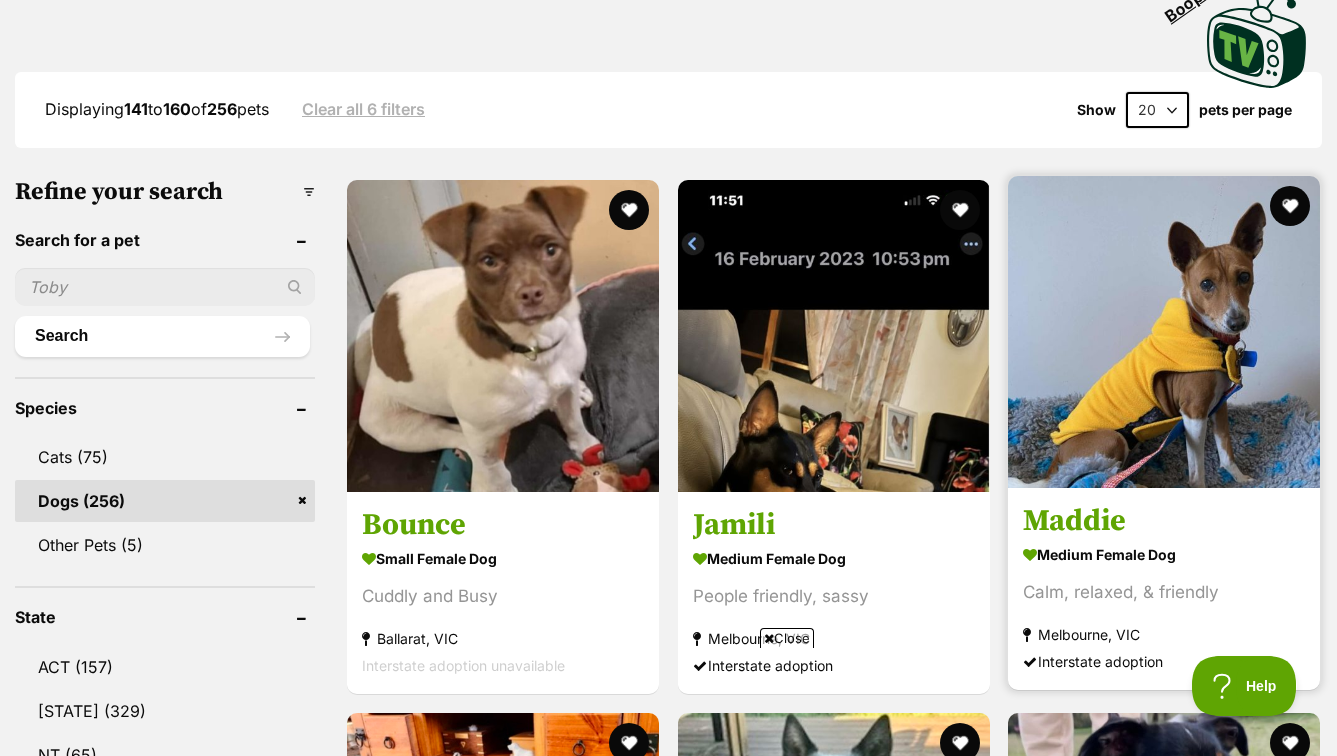 scroll, scrollTop: 411, scrollLeft: 0, axis: vertical 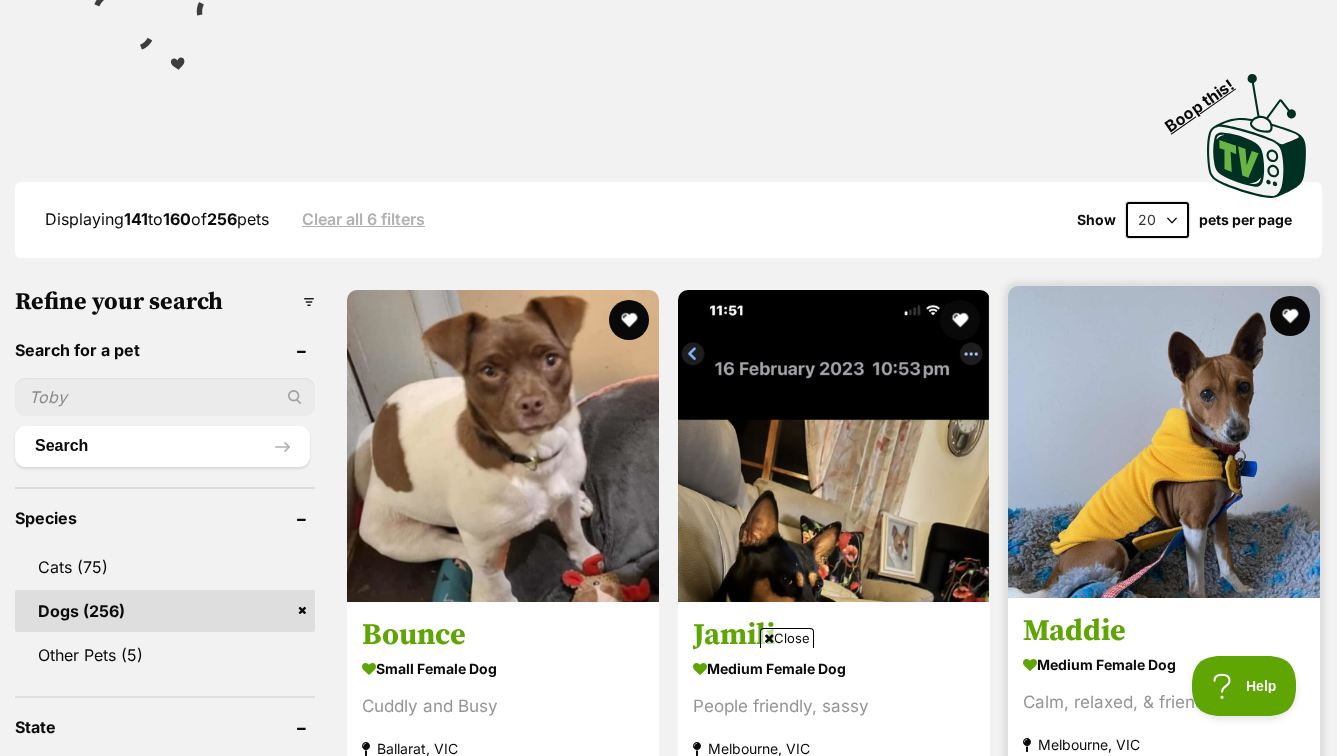 click at bounding box center (1164, 442) 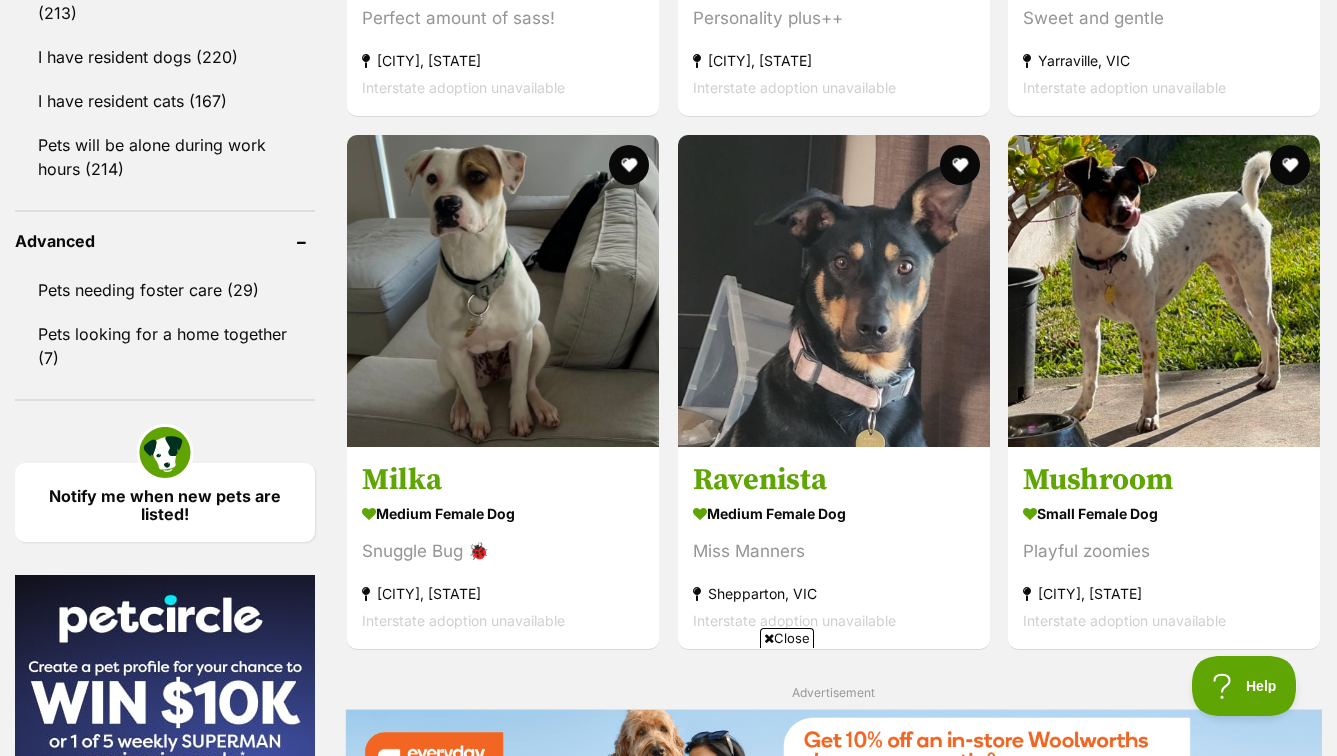 scroll, scrollTop: 2535, scrollLeft: 0, axis: vertical 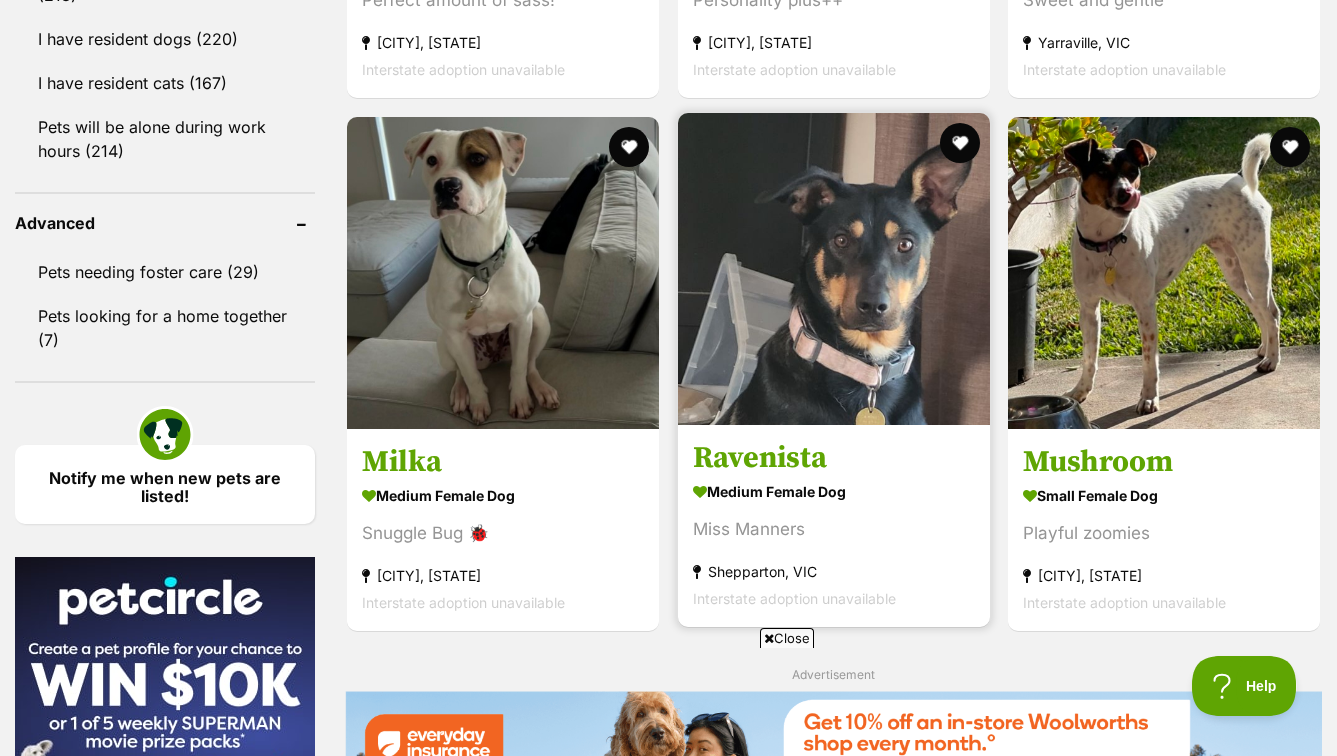 click at bounding box center [834, 269] 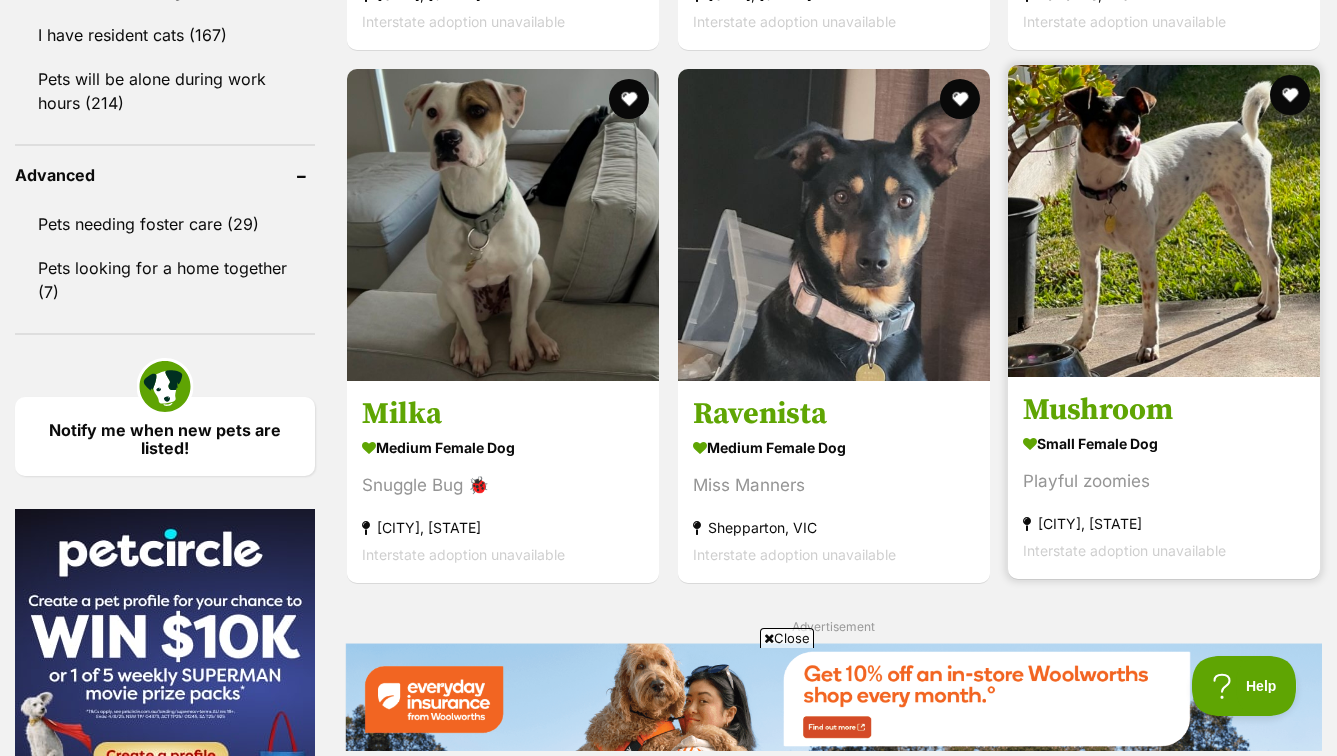 click at bounding box center [1164, 221] 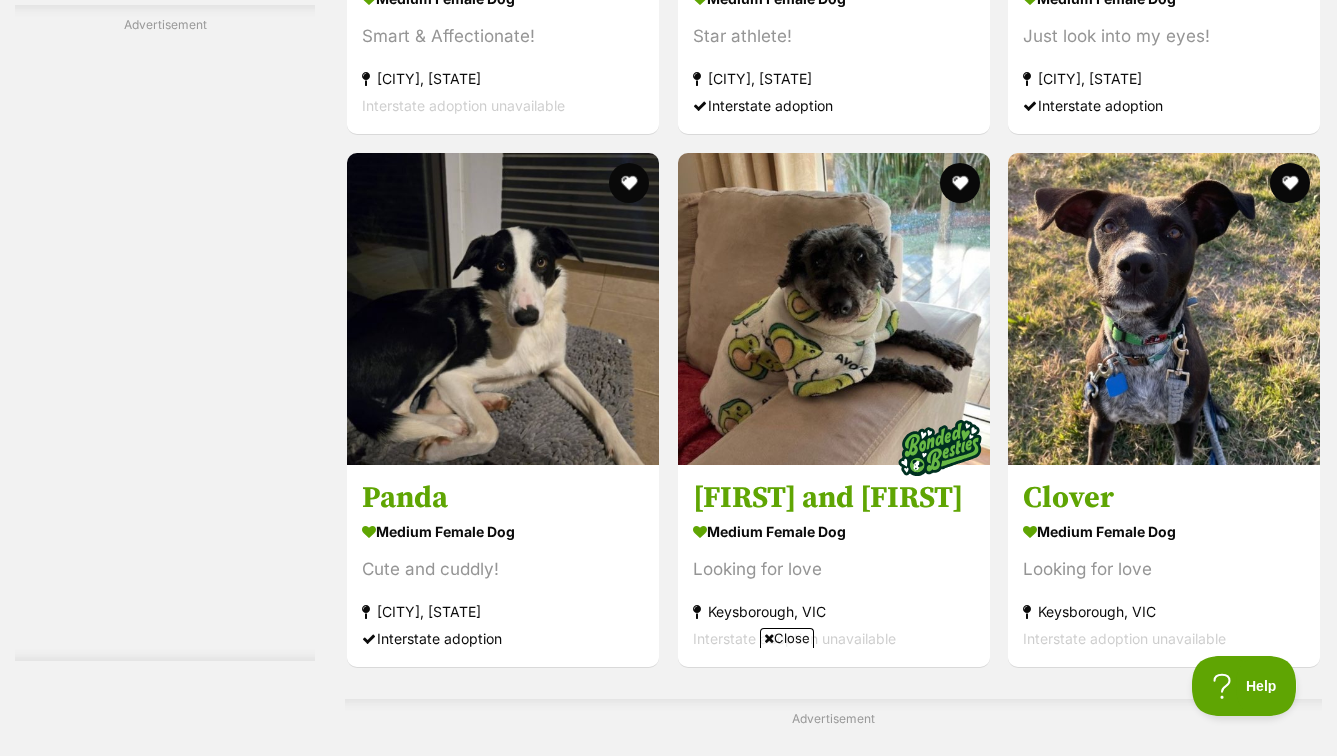 scroll, scrollTop: 3805, scrollLeft: 0, axis: vertical 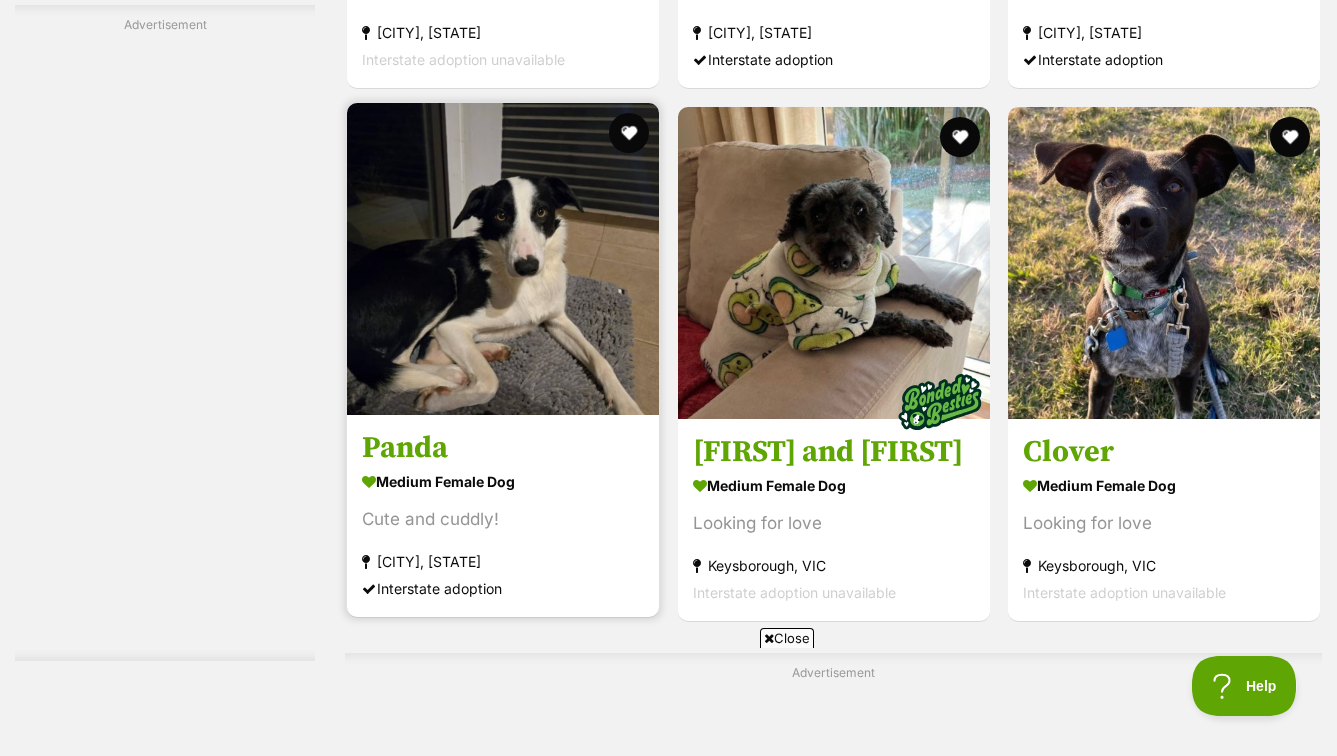 click at bounding box center [503, 259] 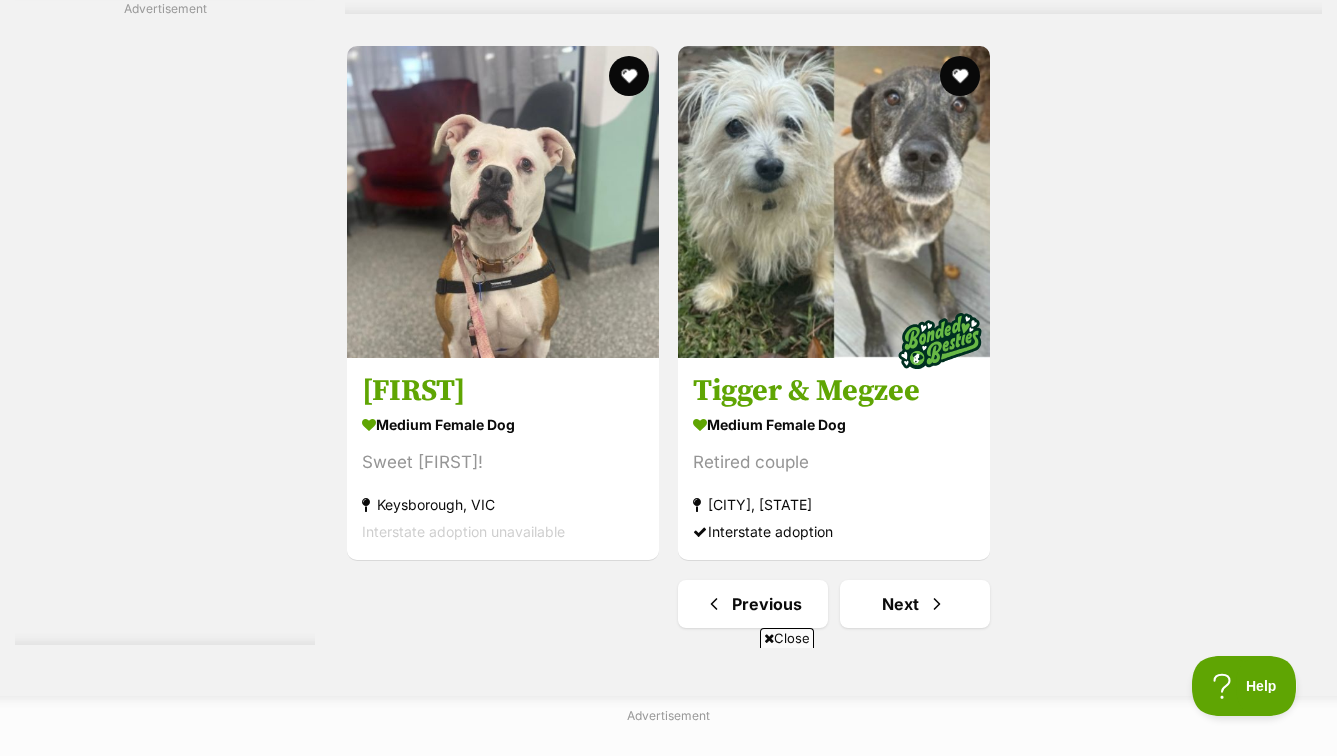 scroll, scrollTop: 4603, scrollLeft: 0, axis: vertical 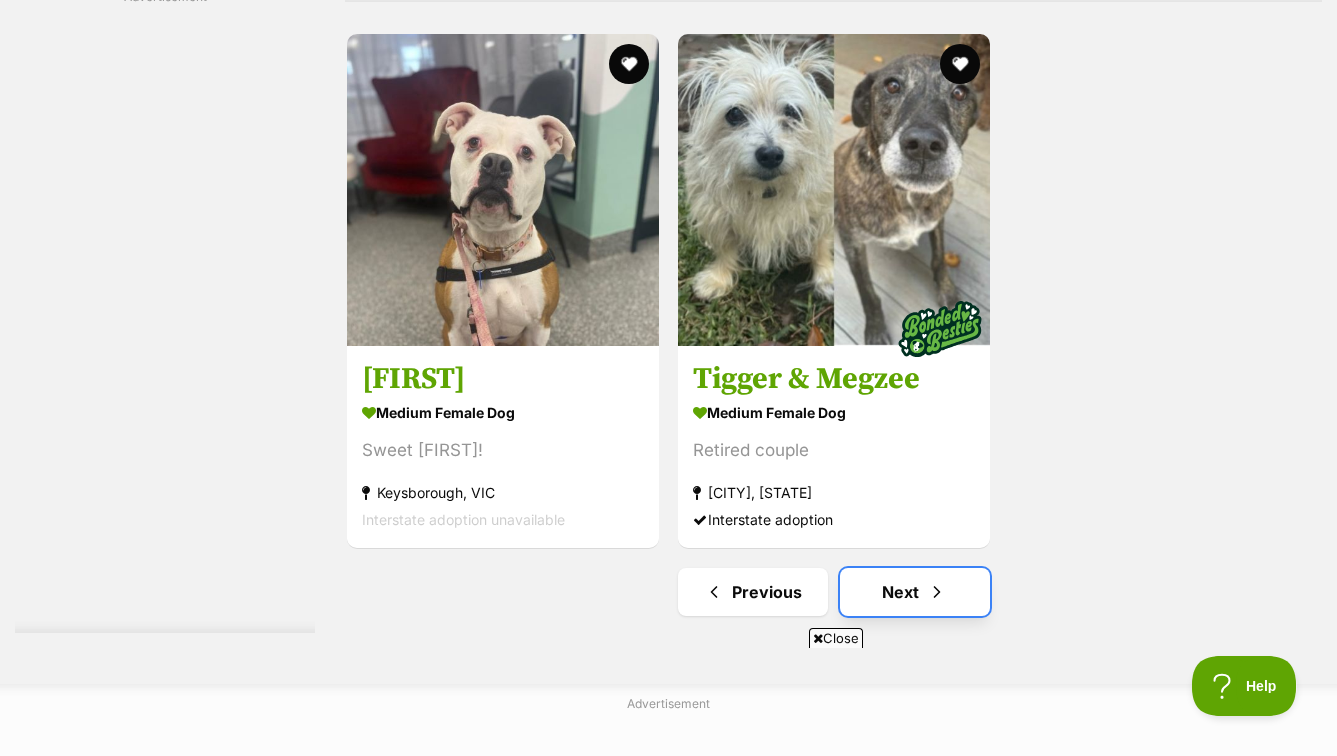 click at bounding box center [937, 592] 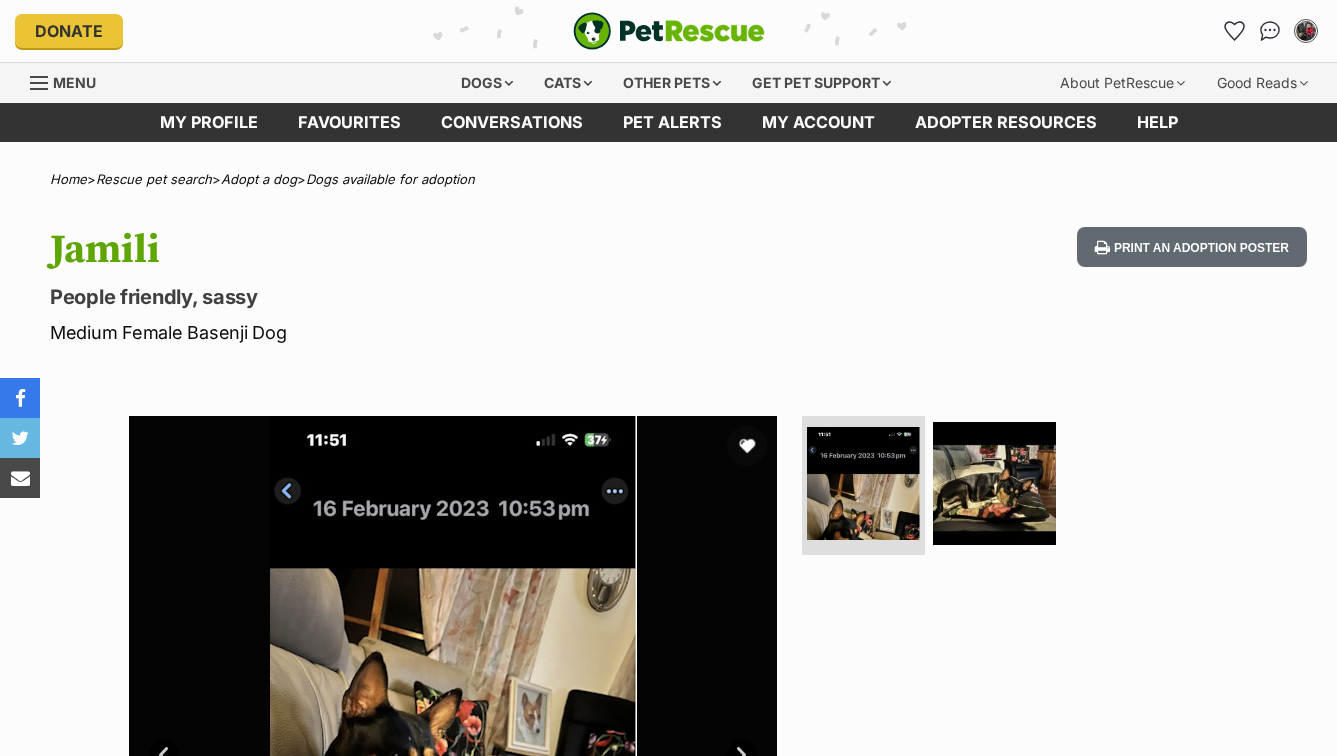 scroll, scrollTop: 0, scrollLeft: 0, axis: both 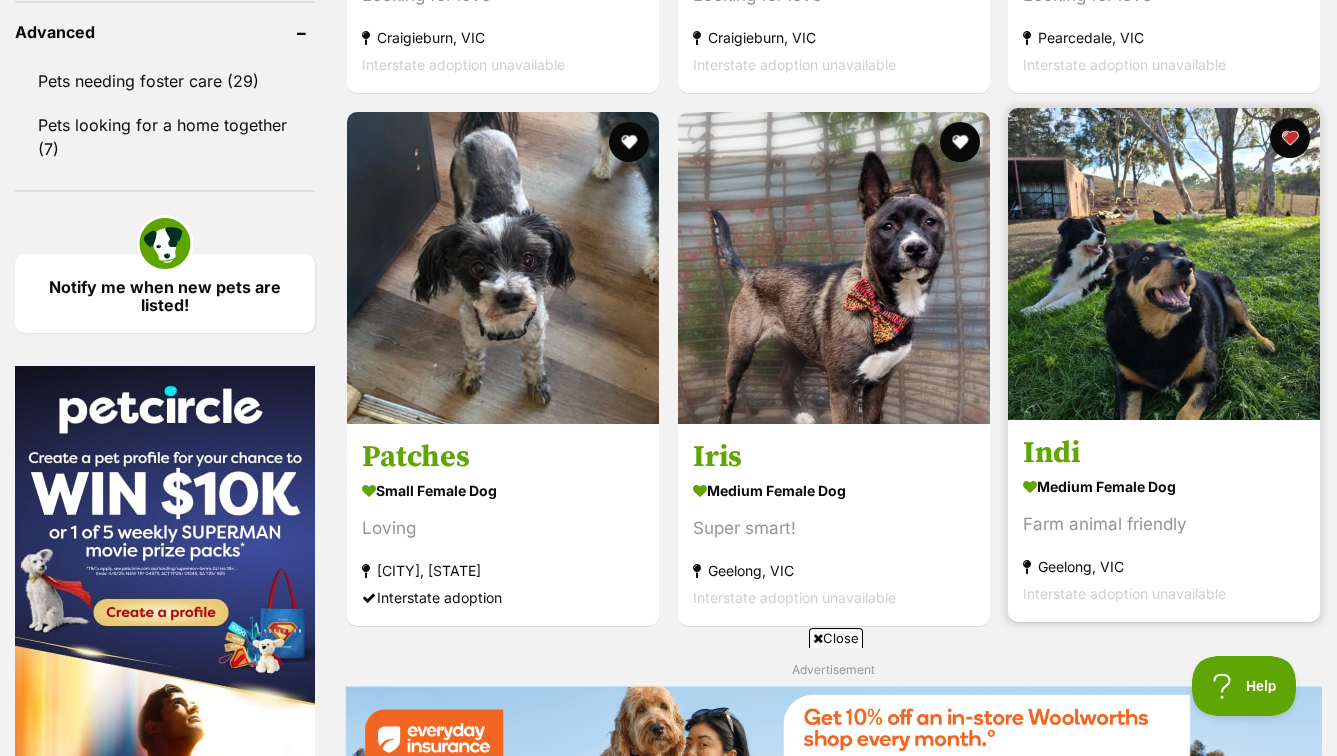 click at bounding box center [1164, 264] 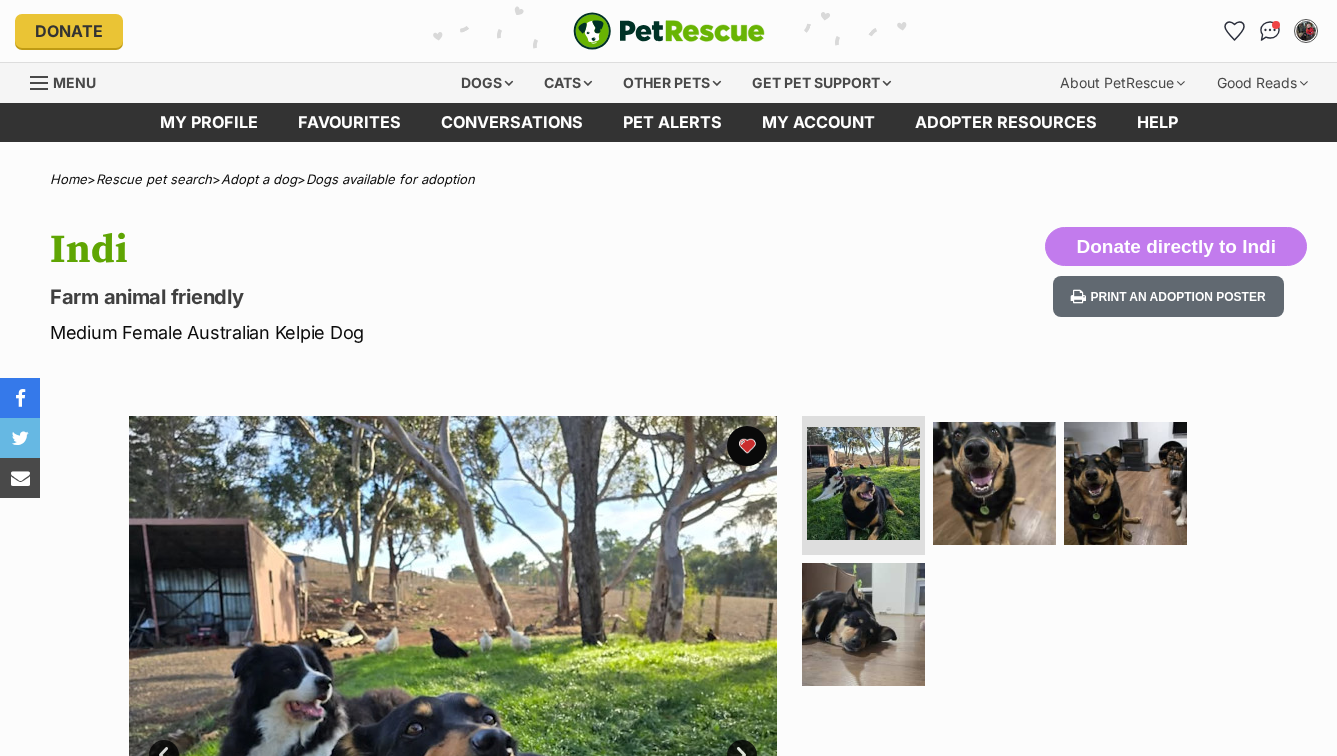scroll, scrollTop: 0, scrollLeft: 0, axis: both 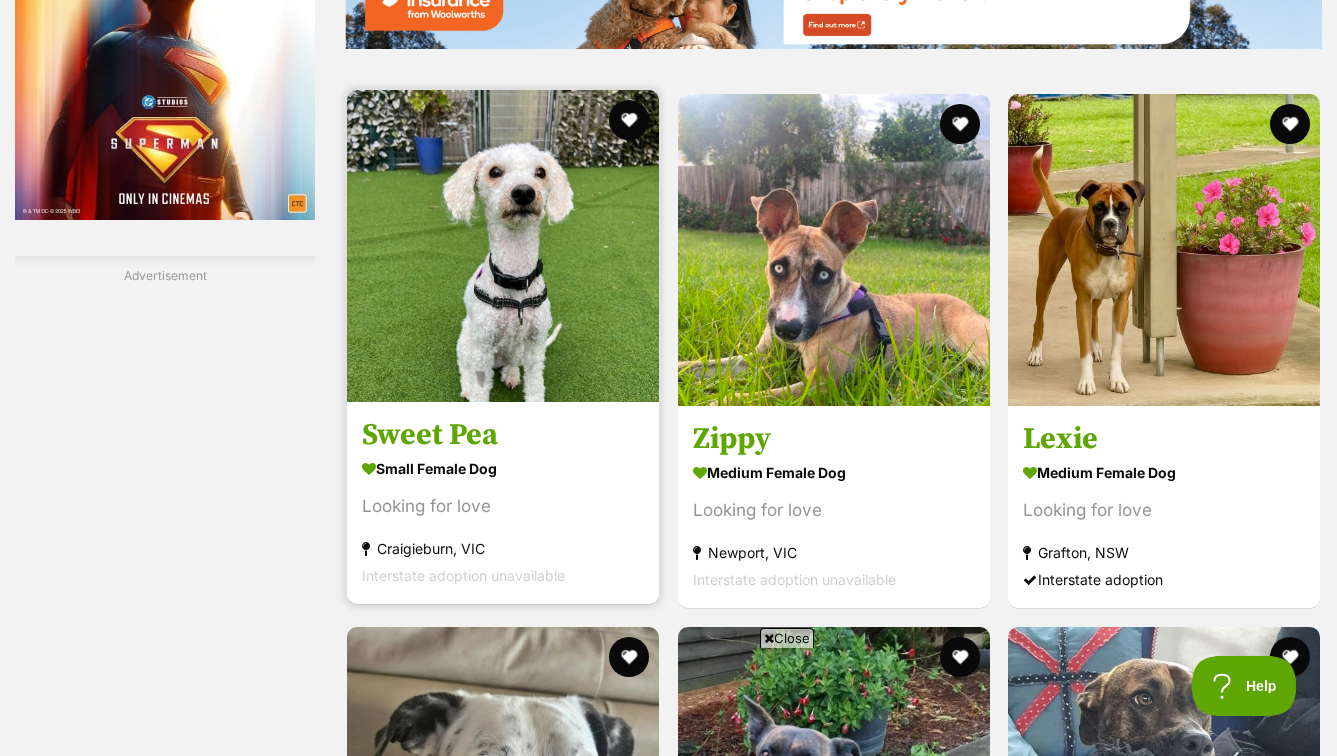 click at bounding box center [503, 246] 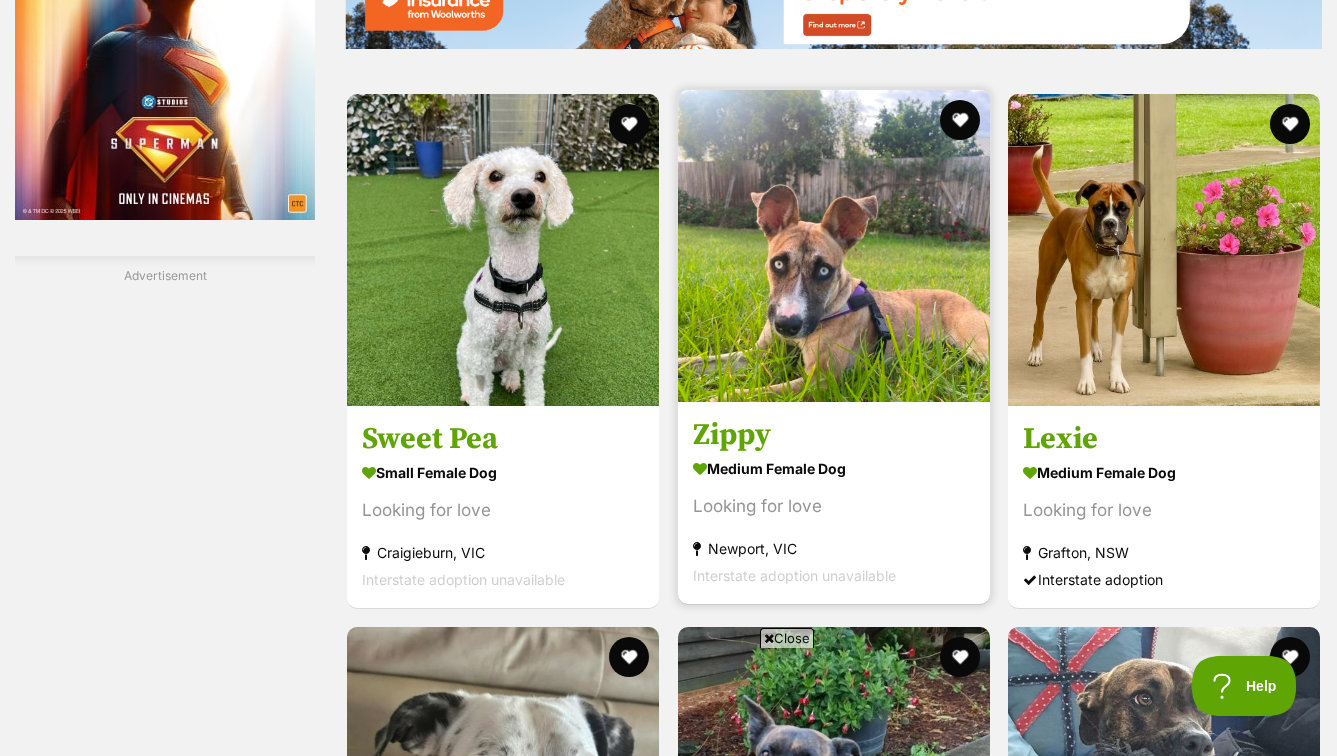 click at bounding box center [834, 246] 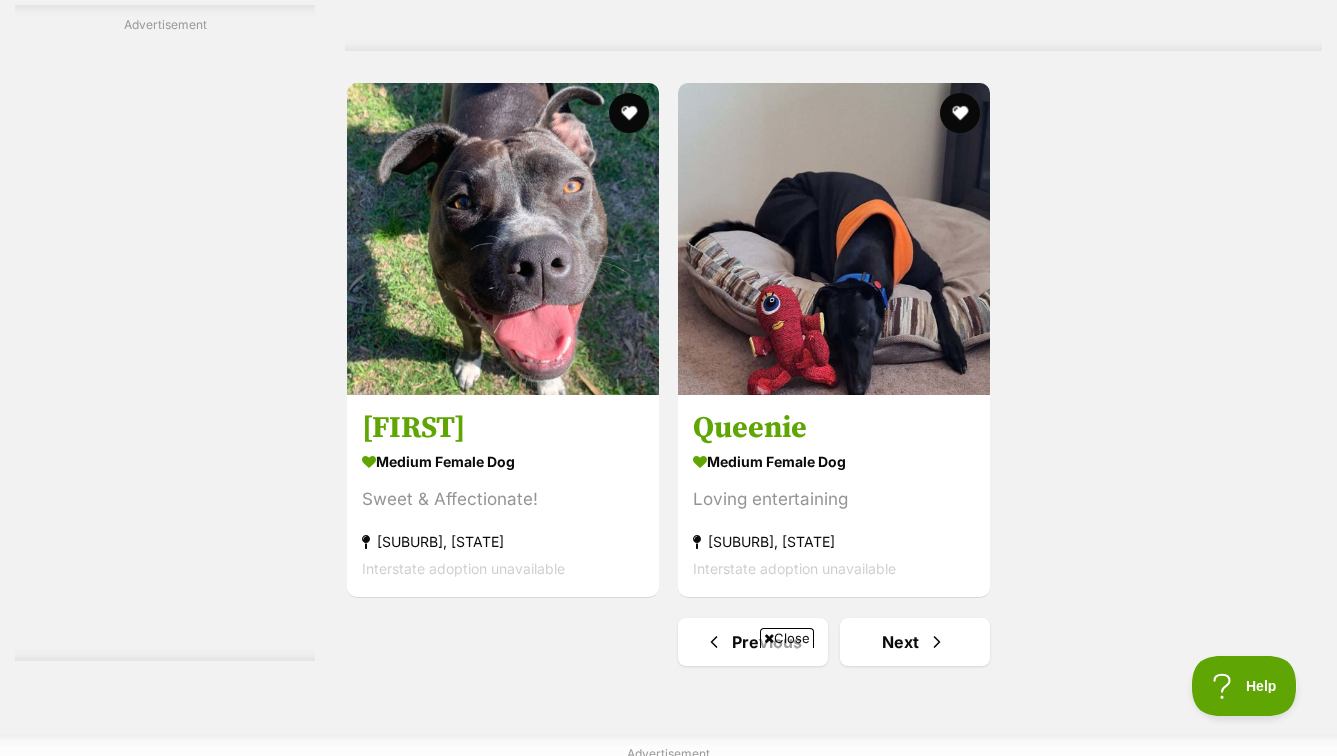 scroll, scrollTop: 4919, scrollLeft: 0, axis: vertical 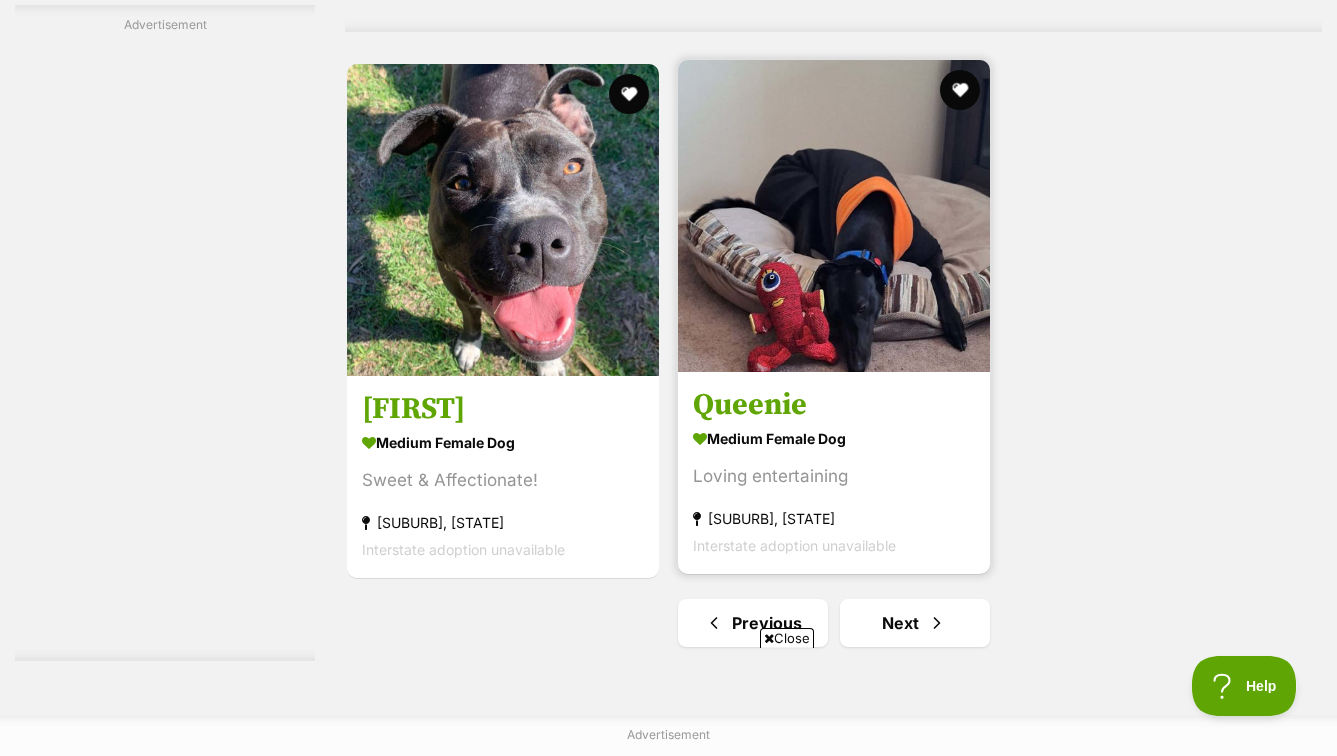 click at bounding box center (834, 216) 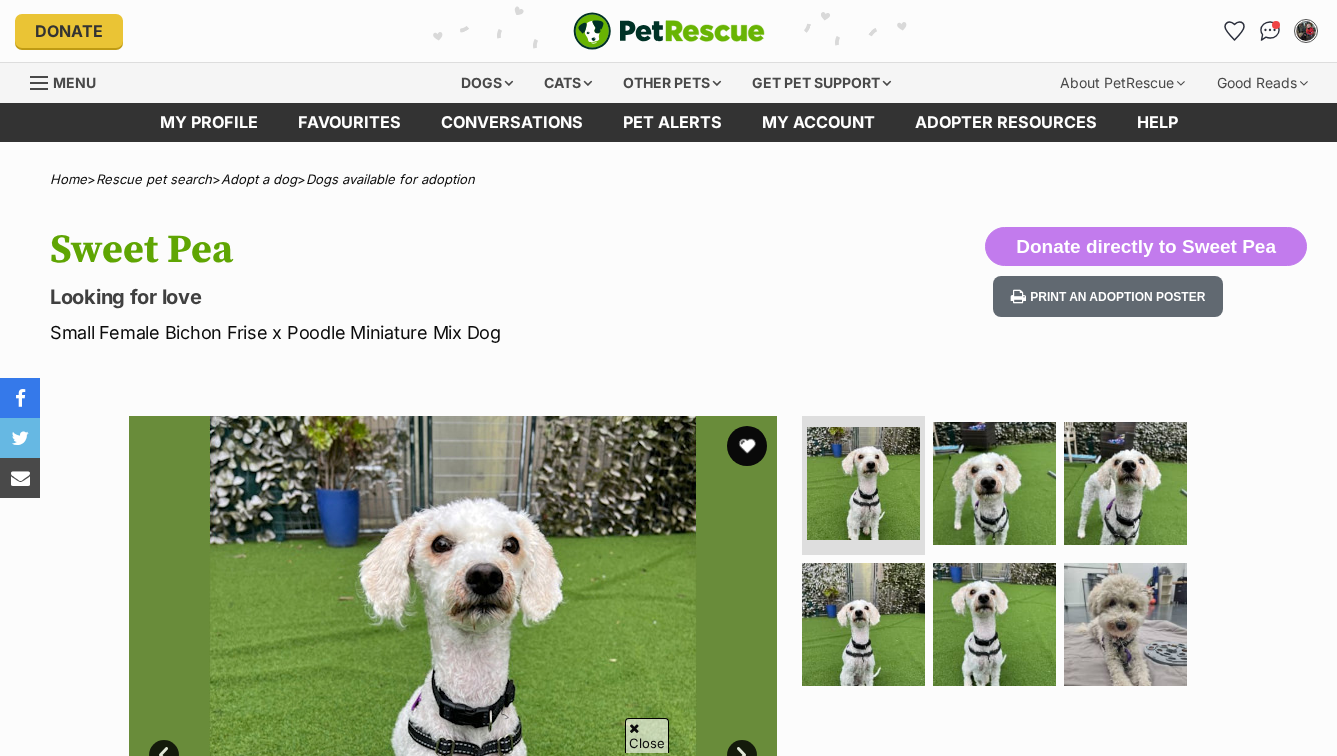 scroll, scrollTop: 294, scrollLeft: 0, axis: vertical 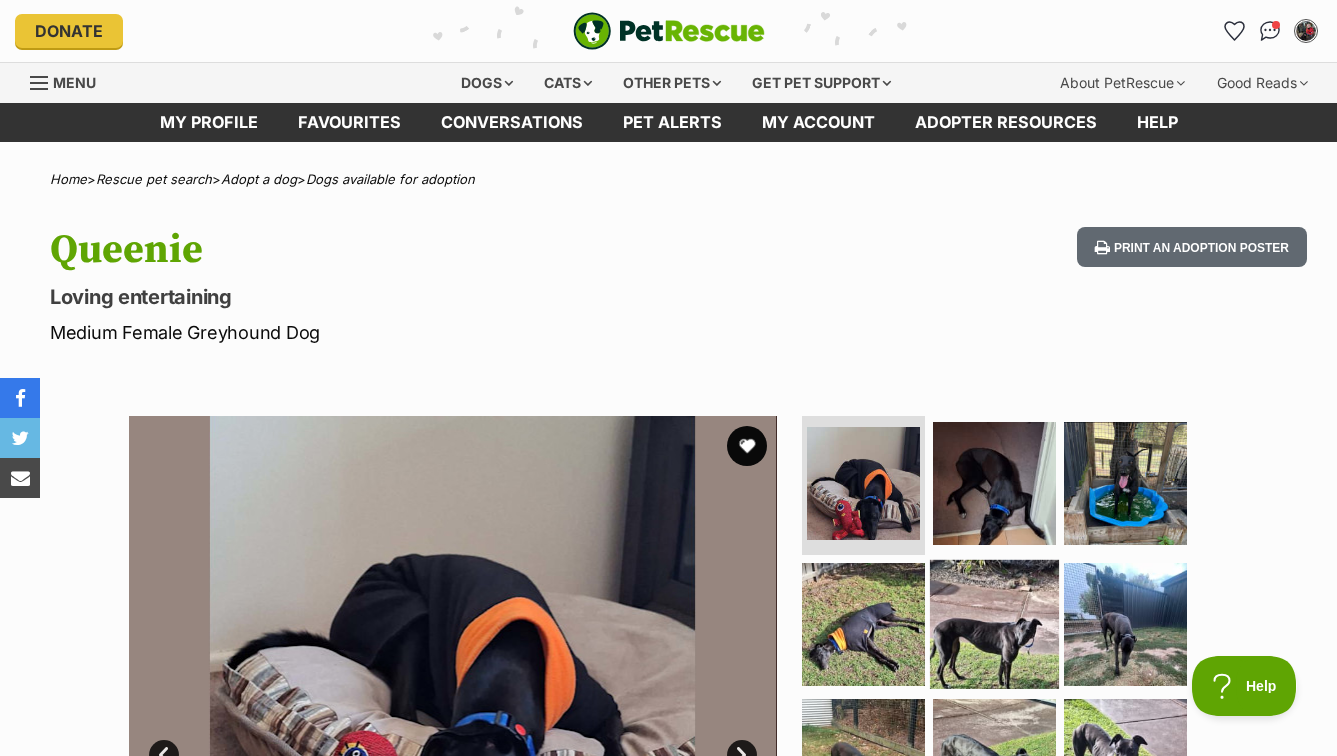 click at bounding box center (994, 624) 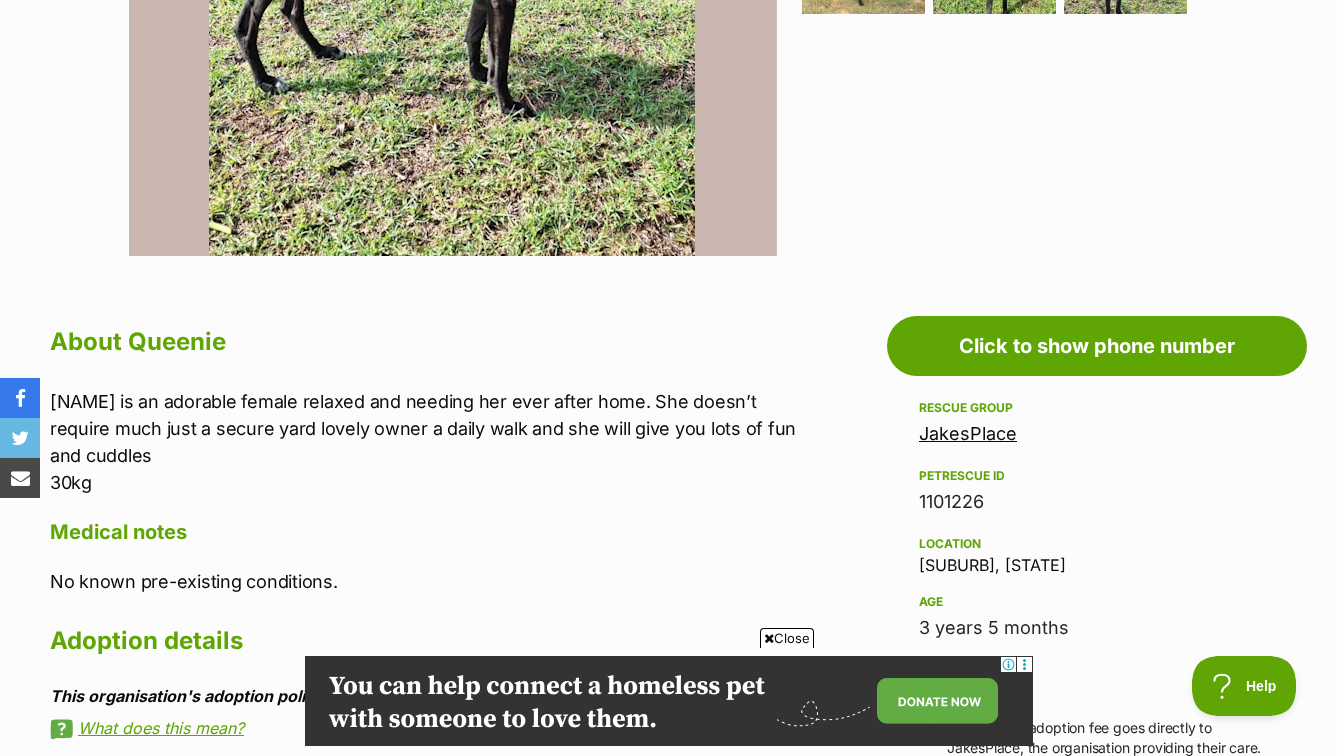 scroll, scrollTop: 811, scrollLeft: 0, axis: vertical 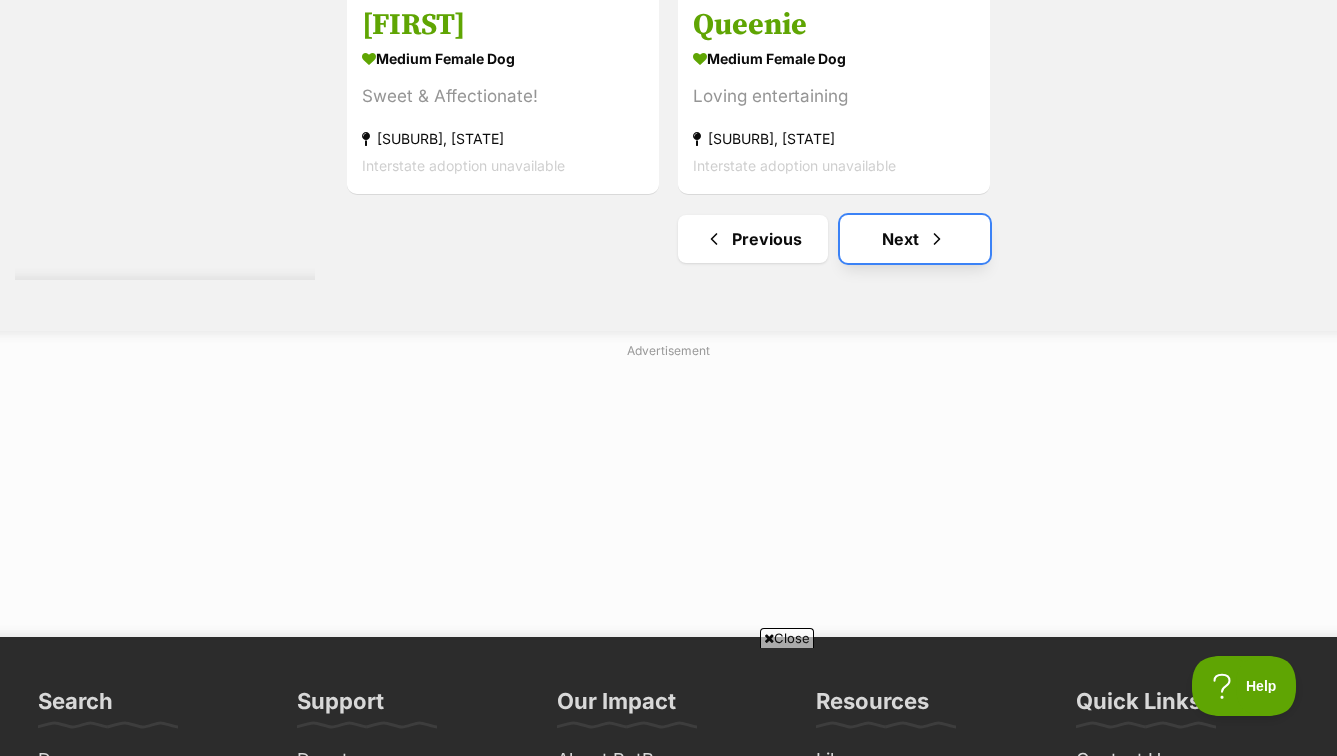 click on "Next" at bounding box center [915, 239] 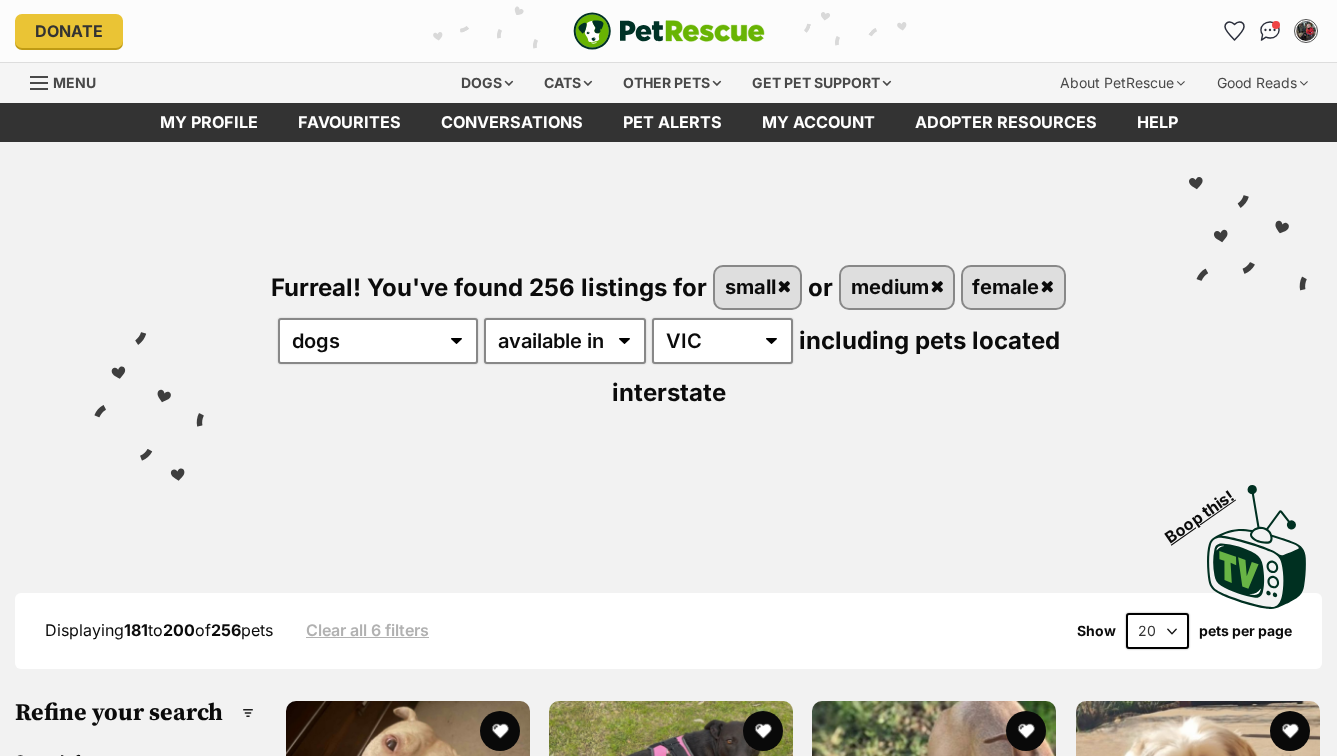 scroll, scrollTop: 0, scrollLeft: 0, axis: both 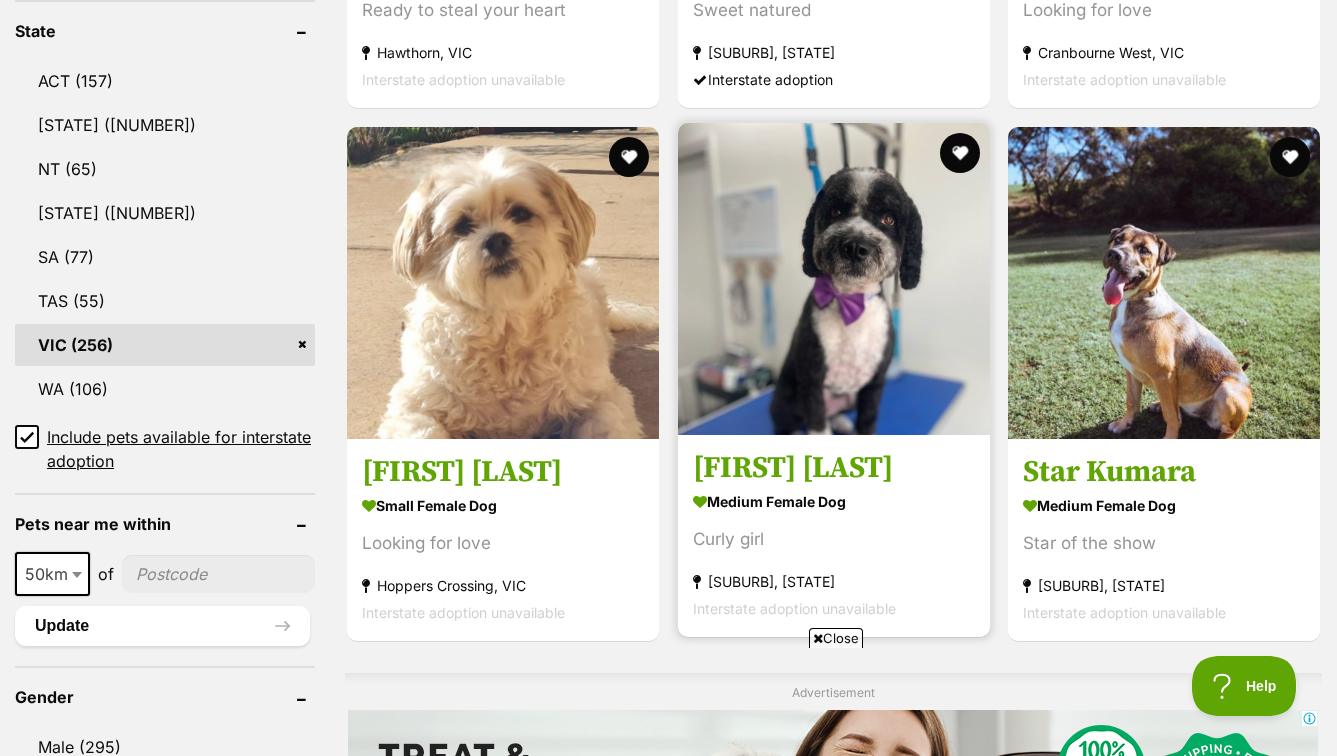 click at bounding box center [834, 279] 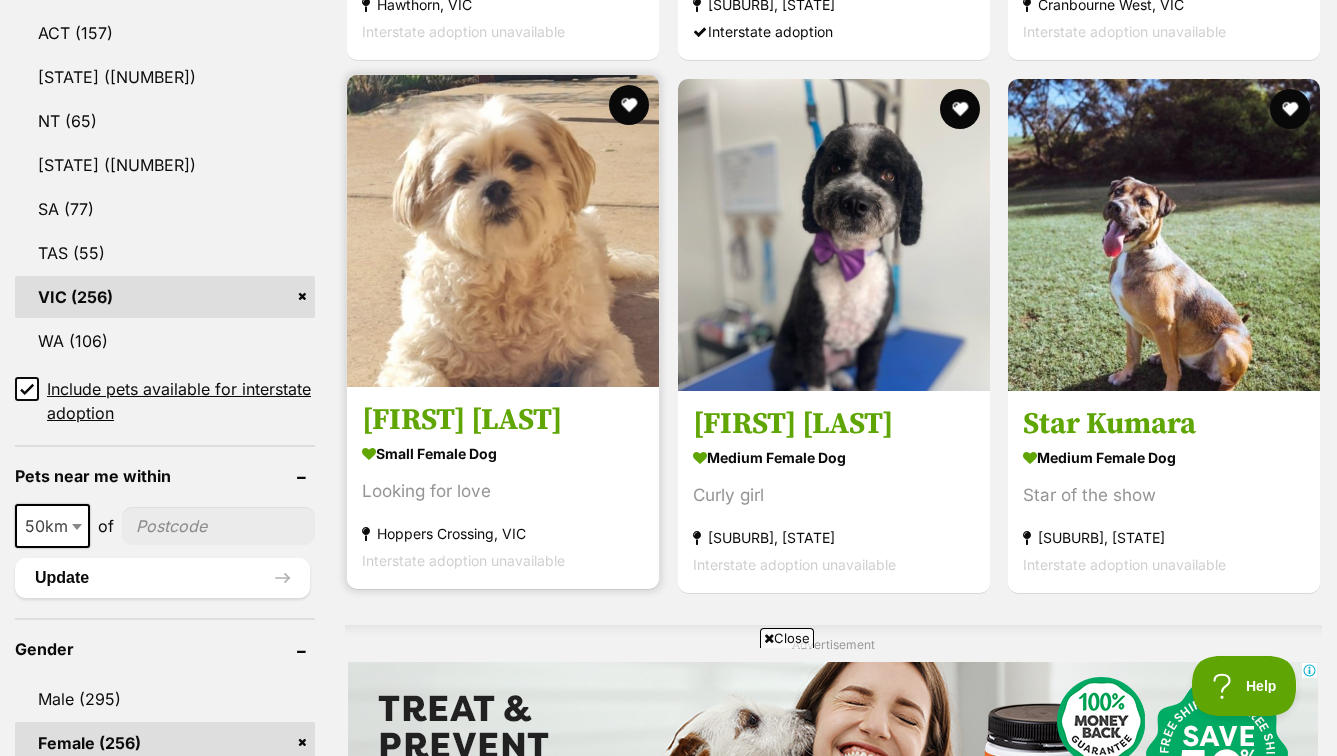click at bounding box center (503, 231) 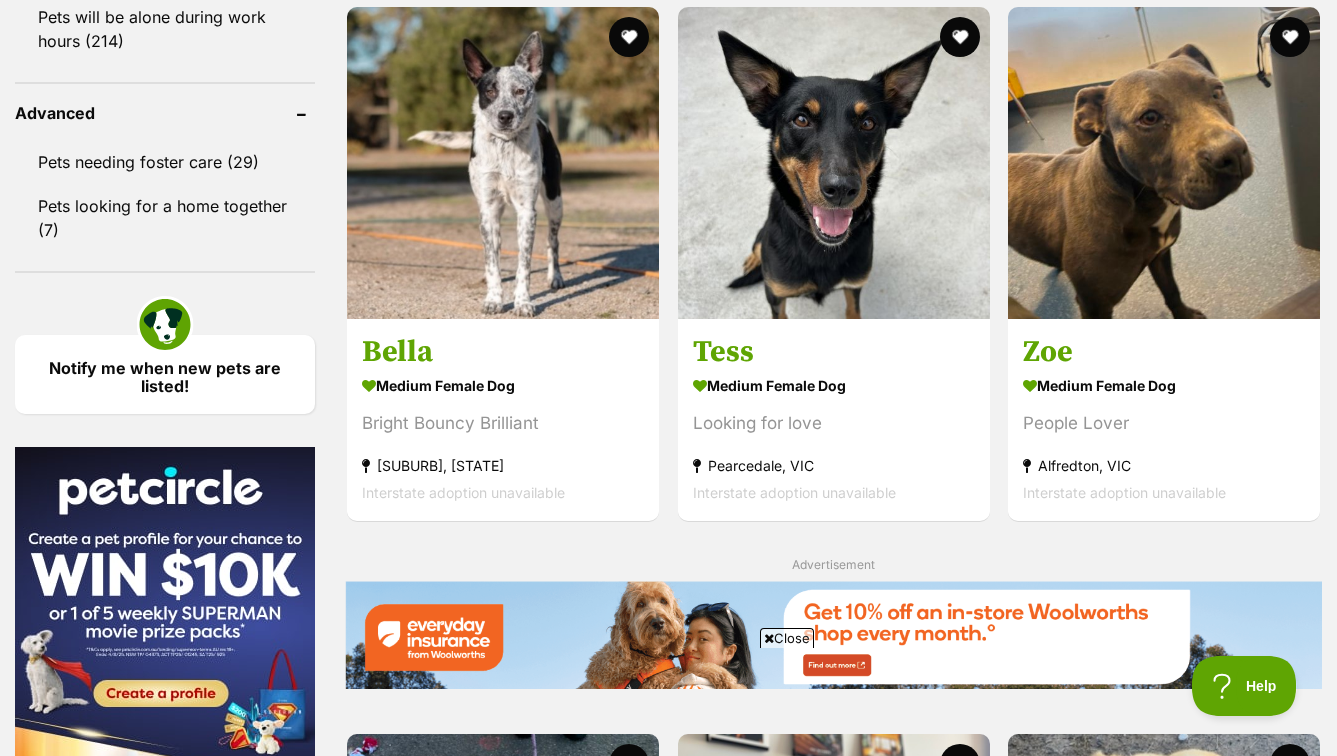 scroll, scrollTop: 2649, scrollLeft: 0, axis: vertical 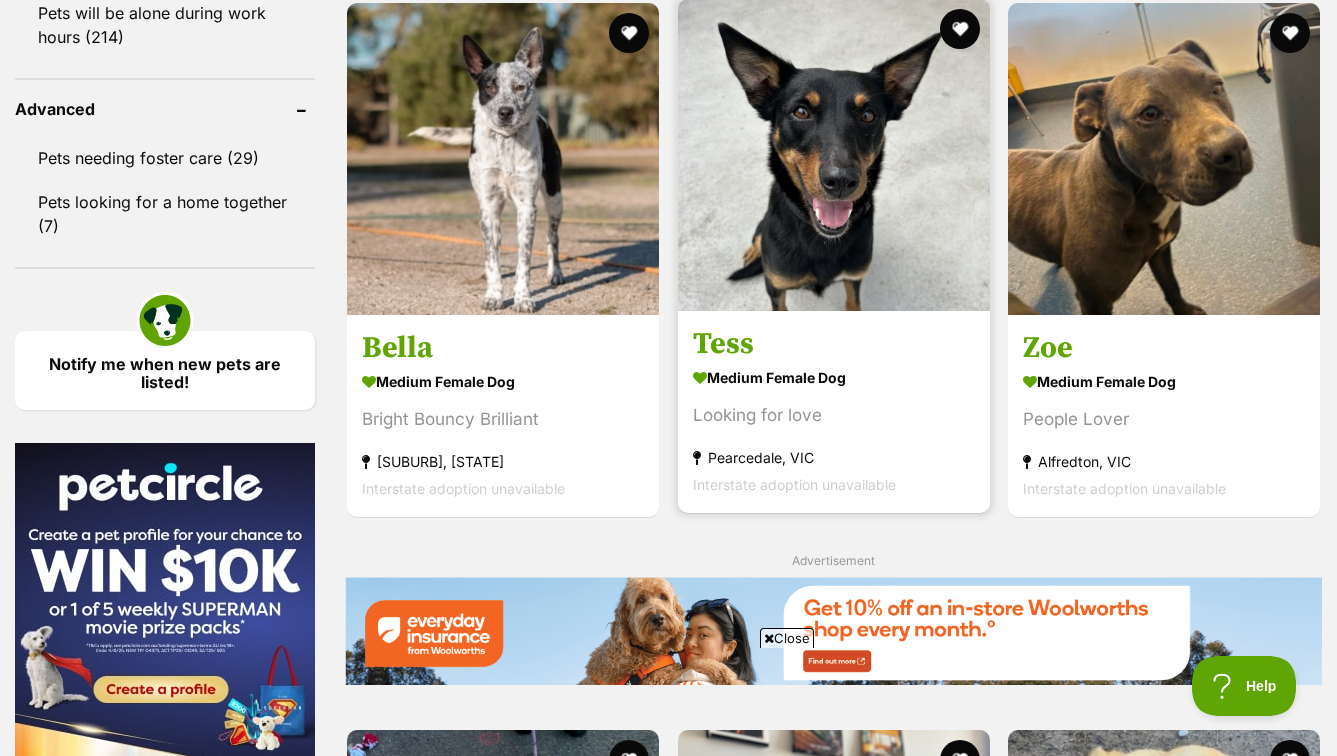 click at bounding box center (834, 155) 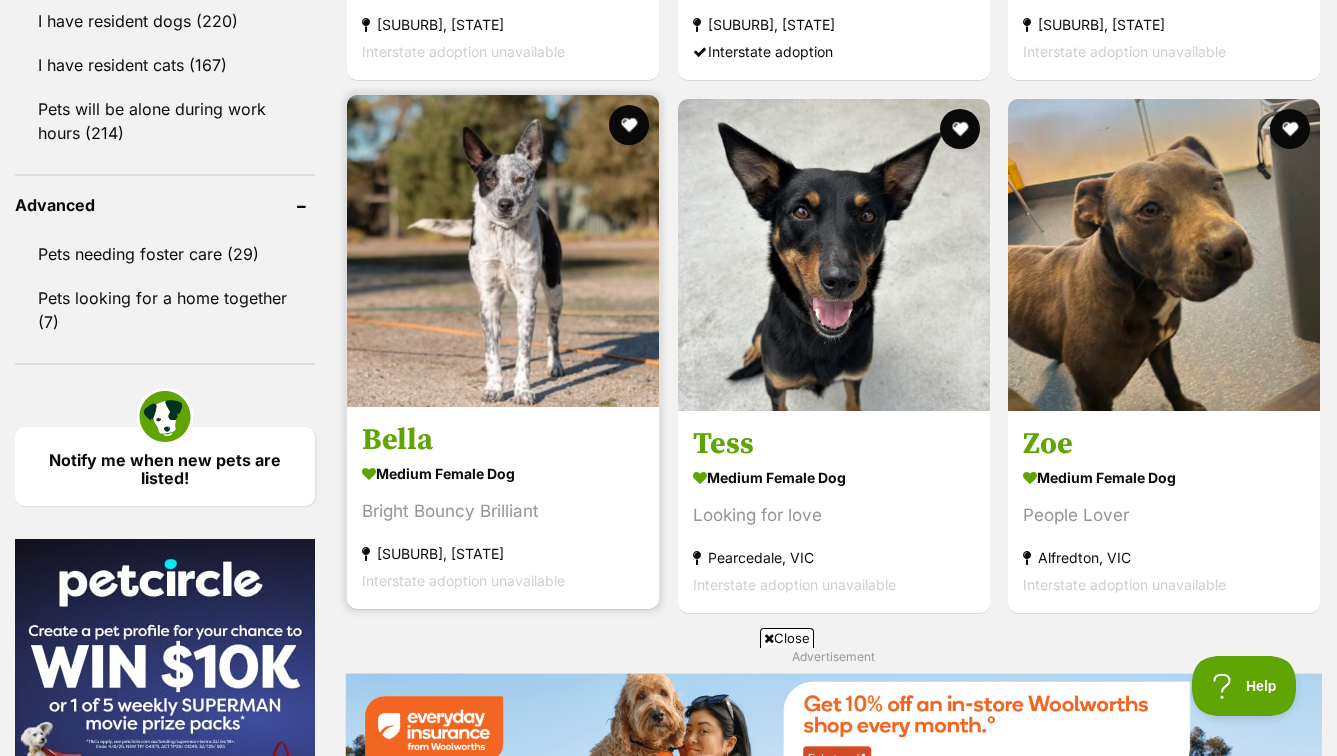 scroll, scrollTop: 2547, scrollLeft: 0, axis: vertical 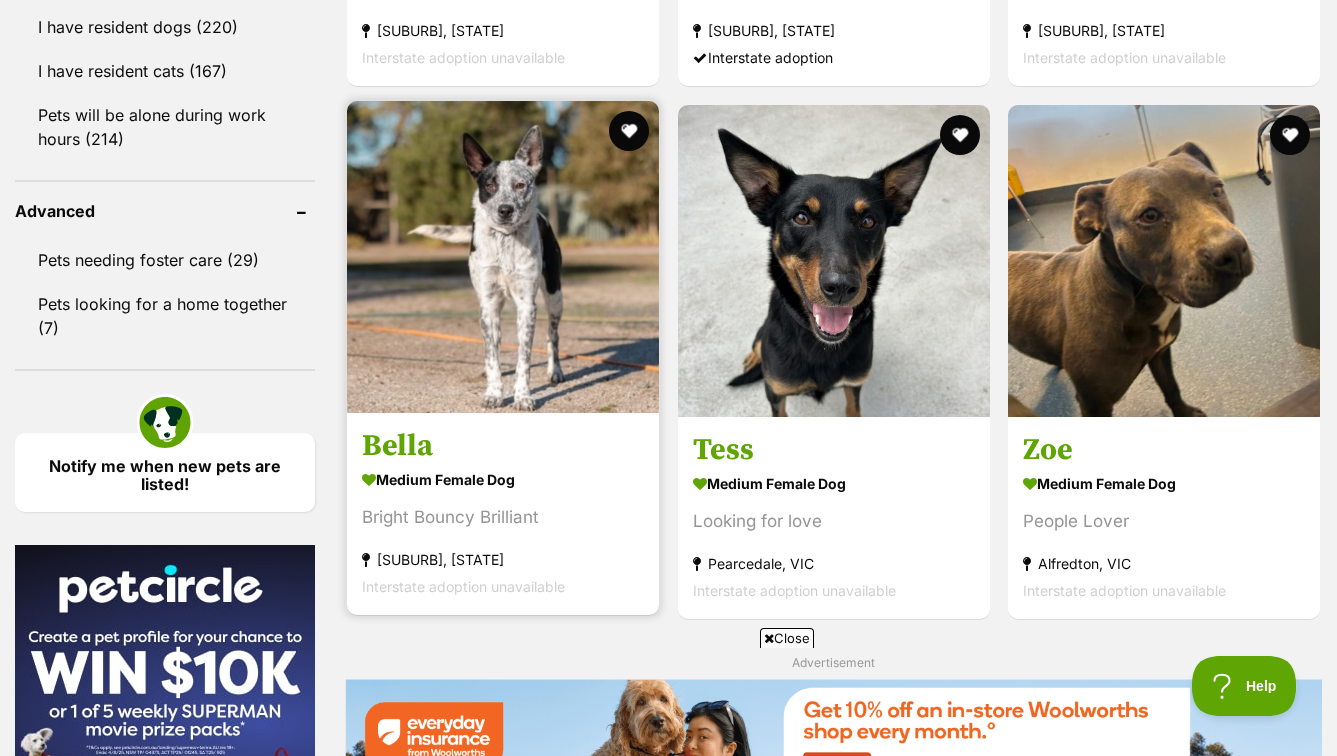 click at bounding box center [503, 257] 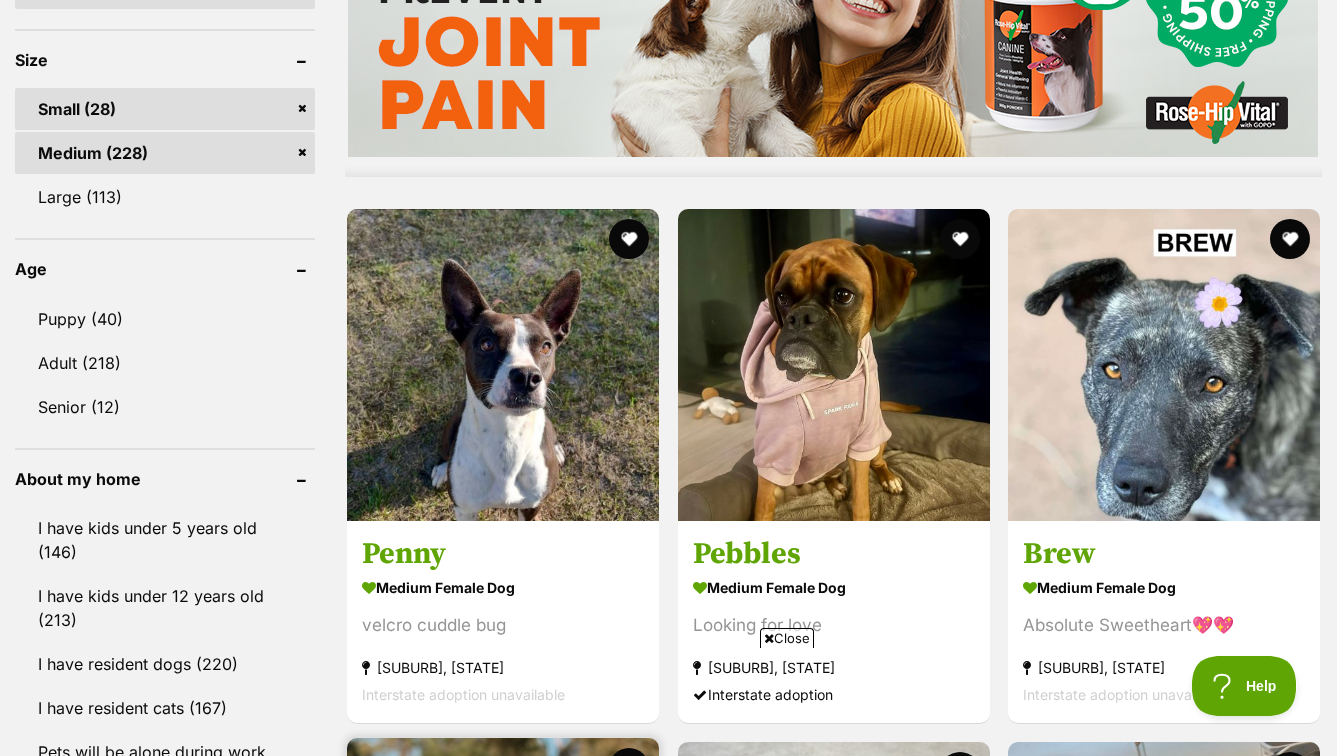 scroll, scrollTop: 1913, scrollLeft: 0, axis: vertical 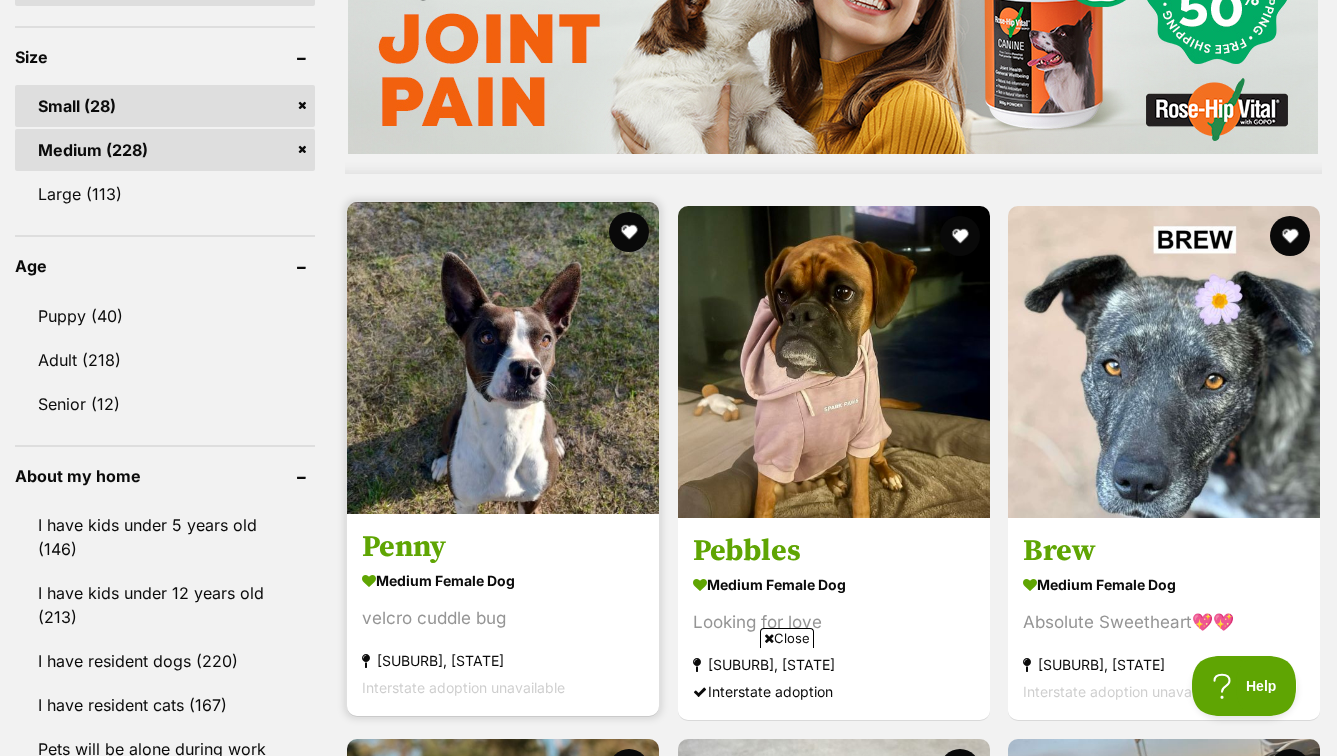 click at bounding box center (503, 358) 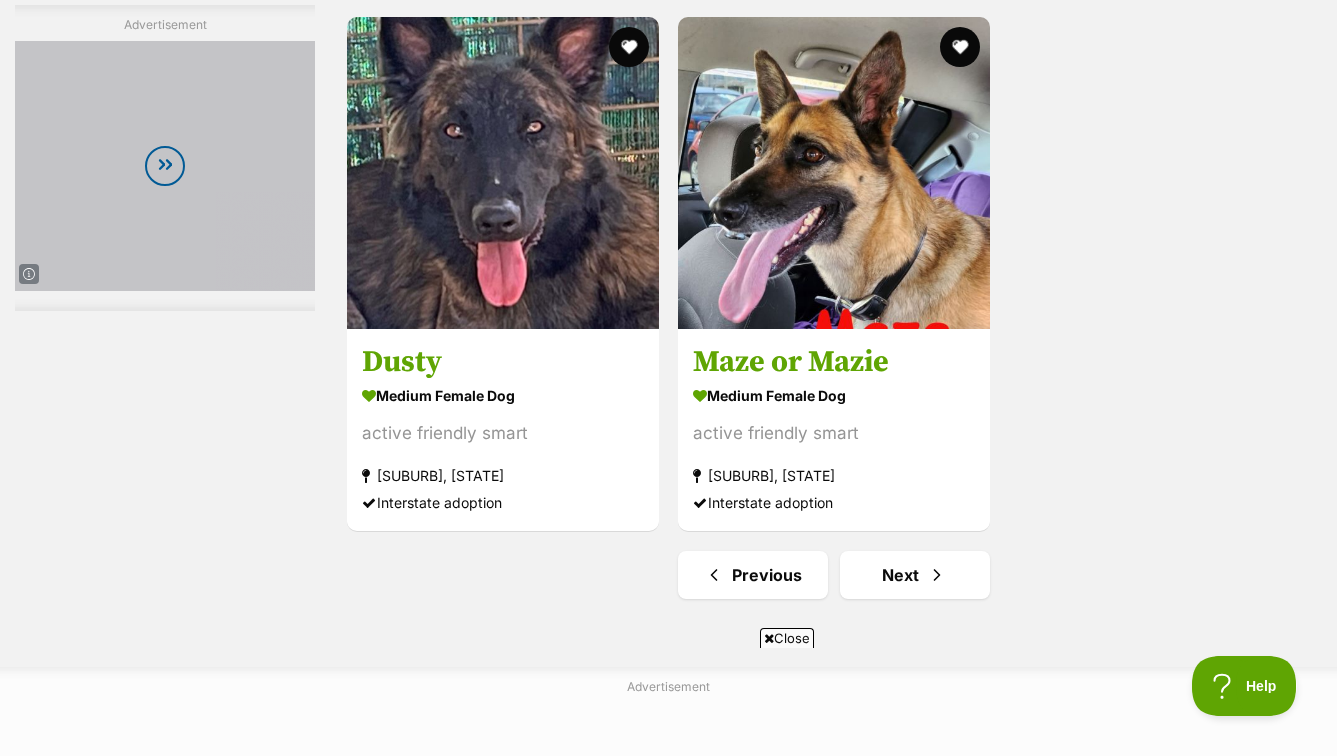 scroll, scrollTop: 4789, scrollLeft: 0, axis: vertical 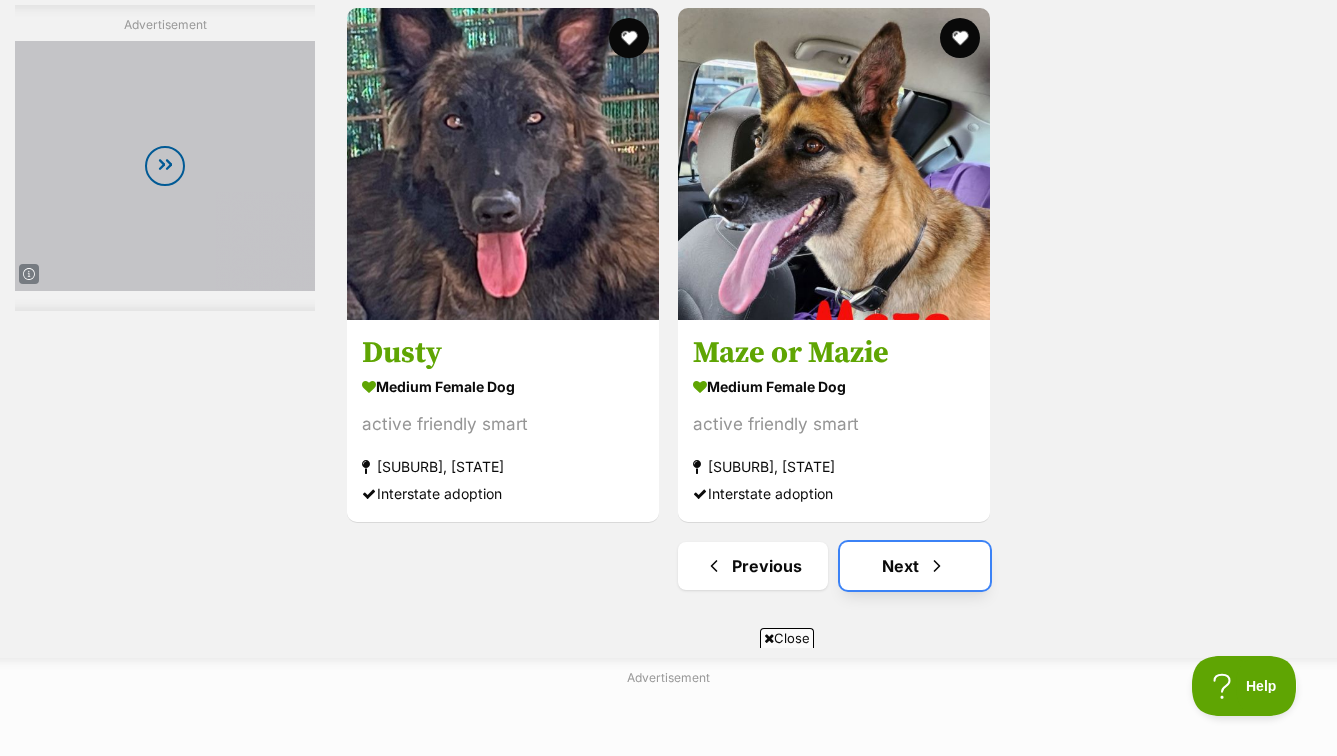 click on "Next" at bounding box center [915, 566] 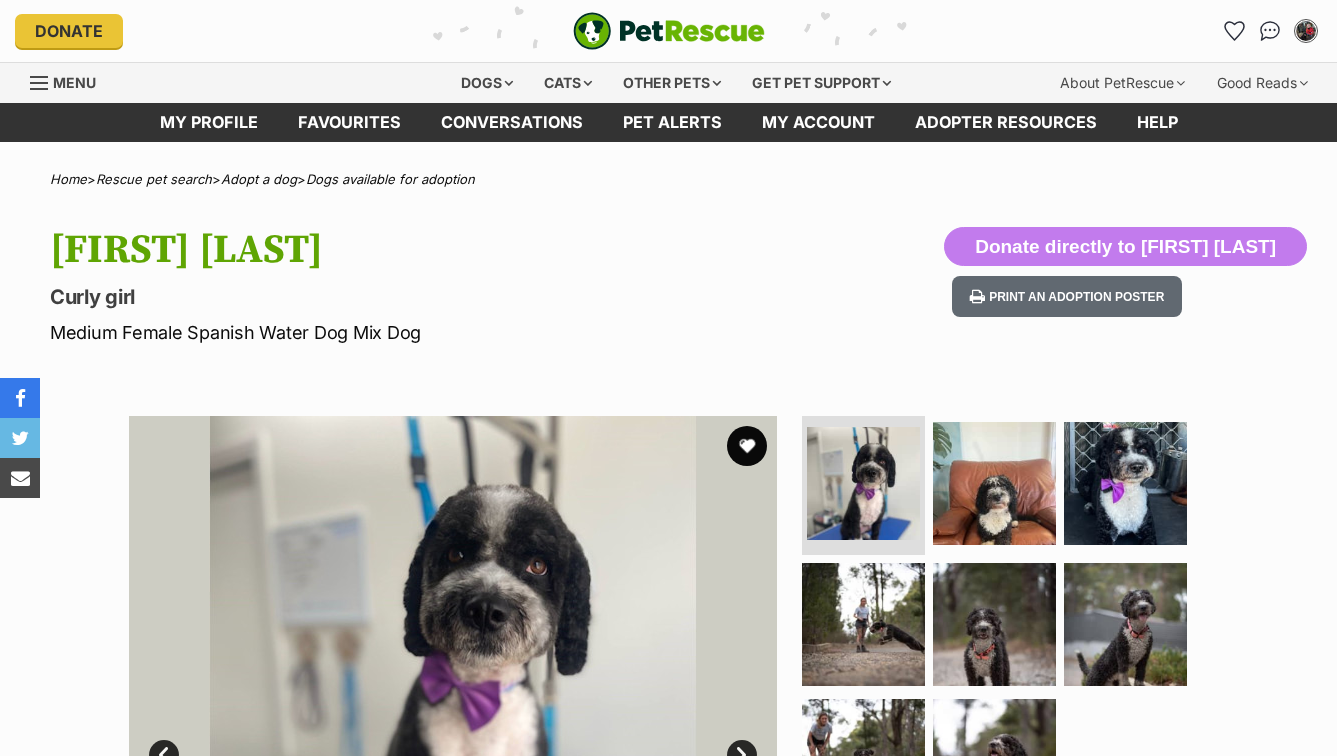scroll, scrollTop: 0, scrollLeft: 0, axis: both 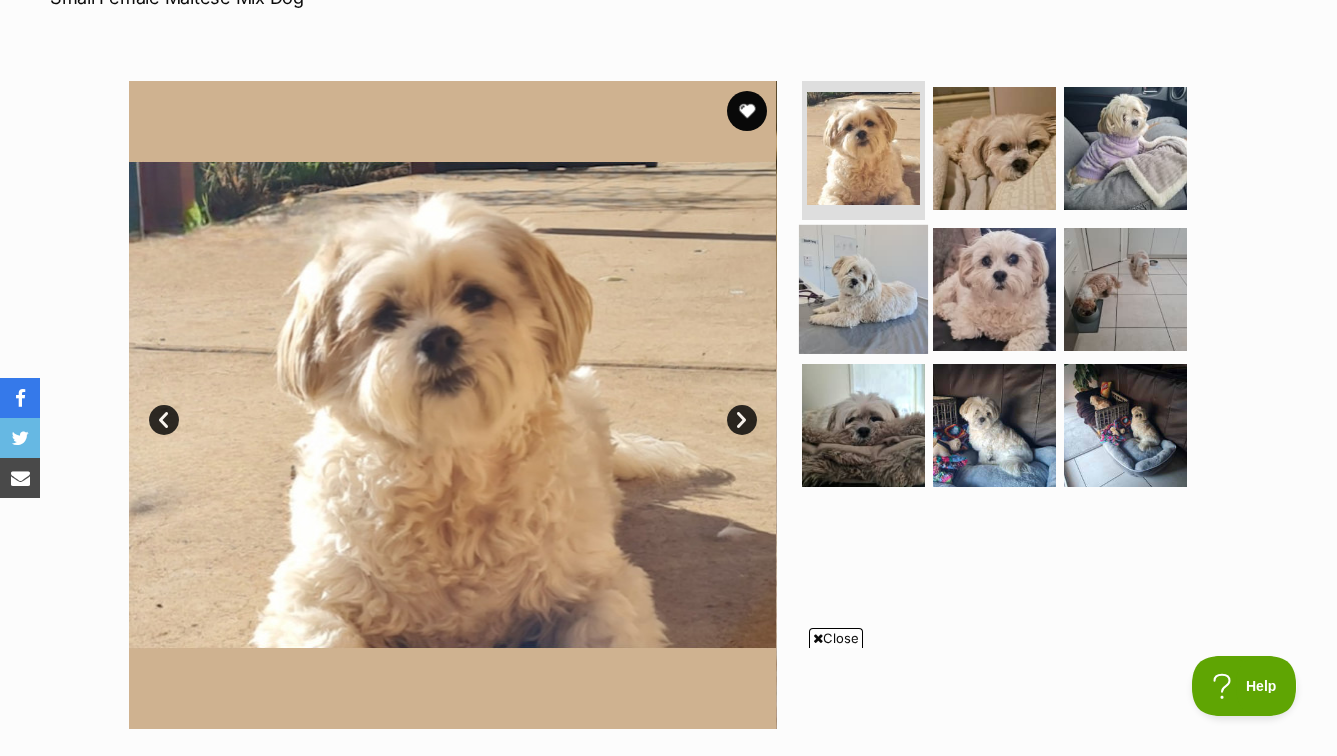 click at bounding box center (863, 289) 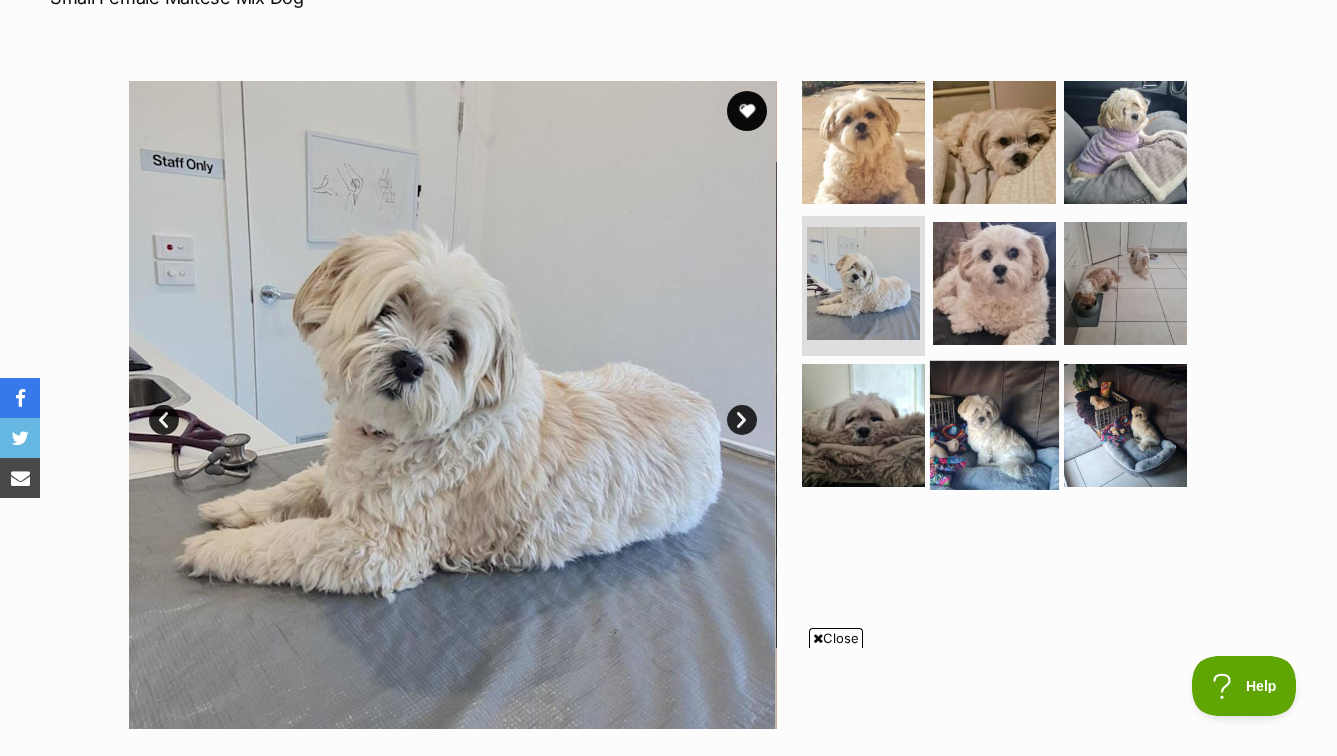 click at bounding box center [994, 425] 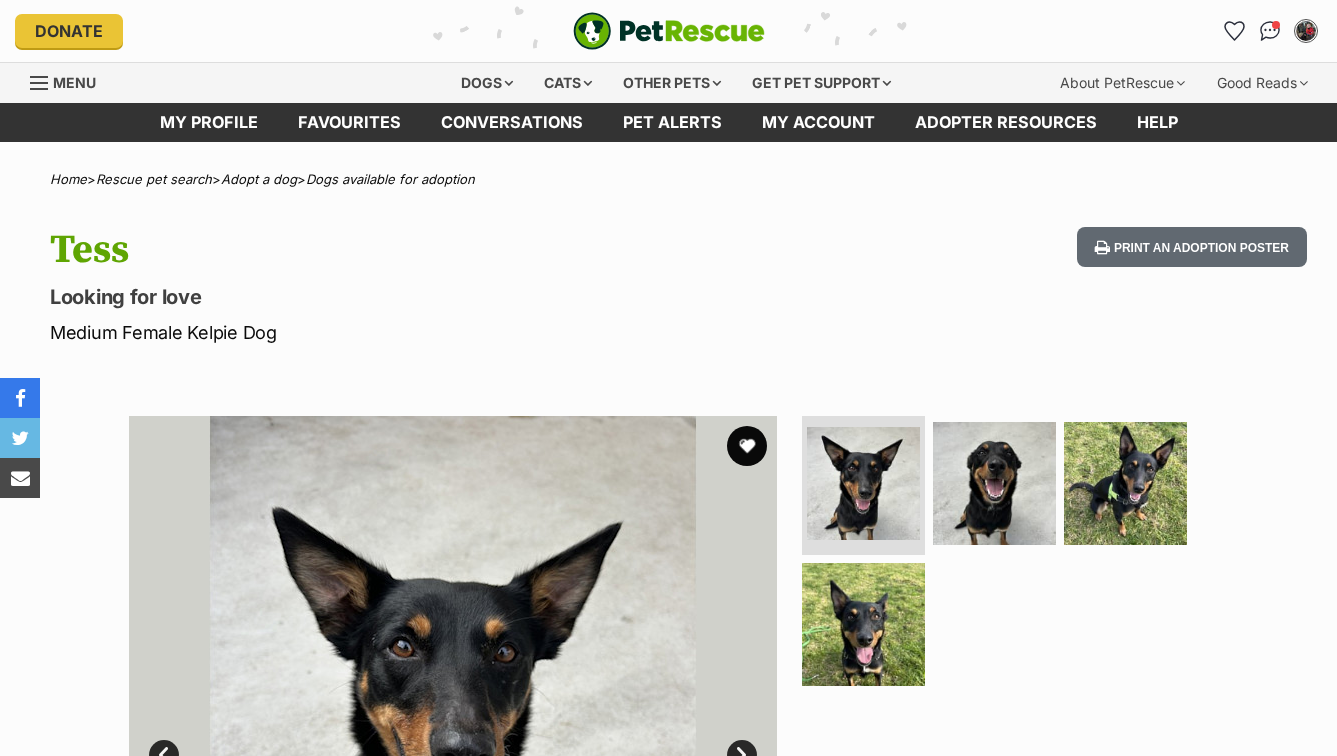 scroll, scrollTop: 0, scrollLeft: 0, axis: both 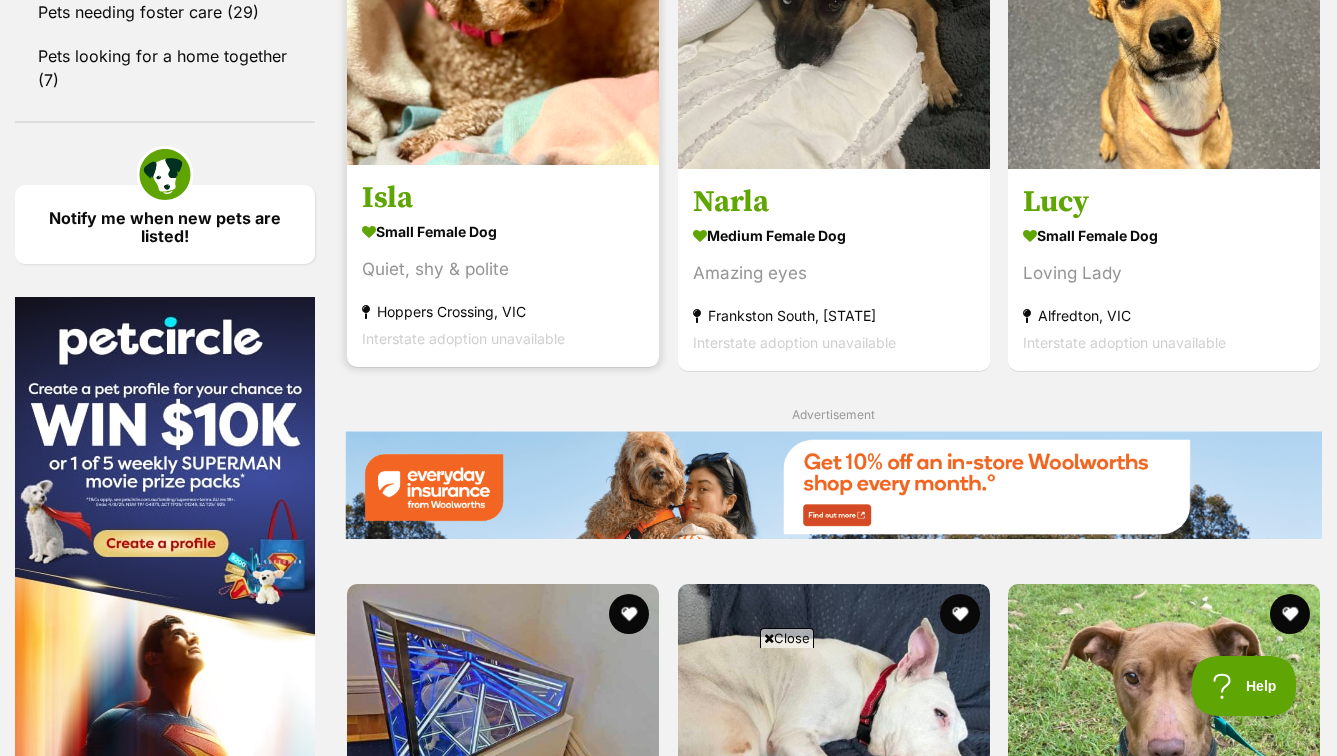 click at bounding box center [503, 9] 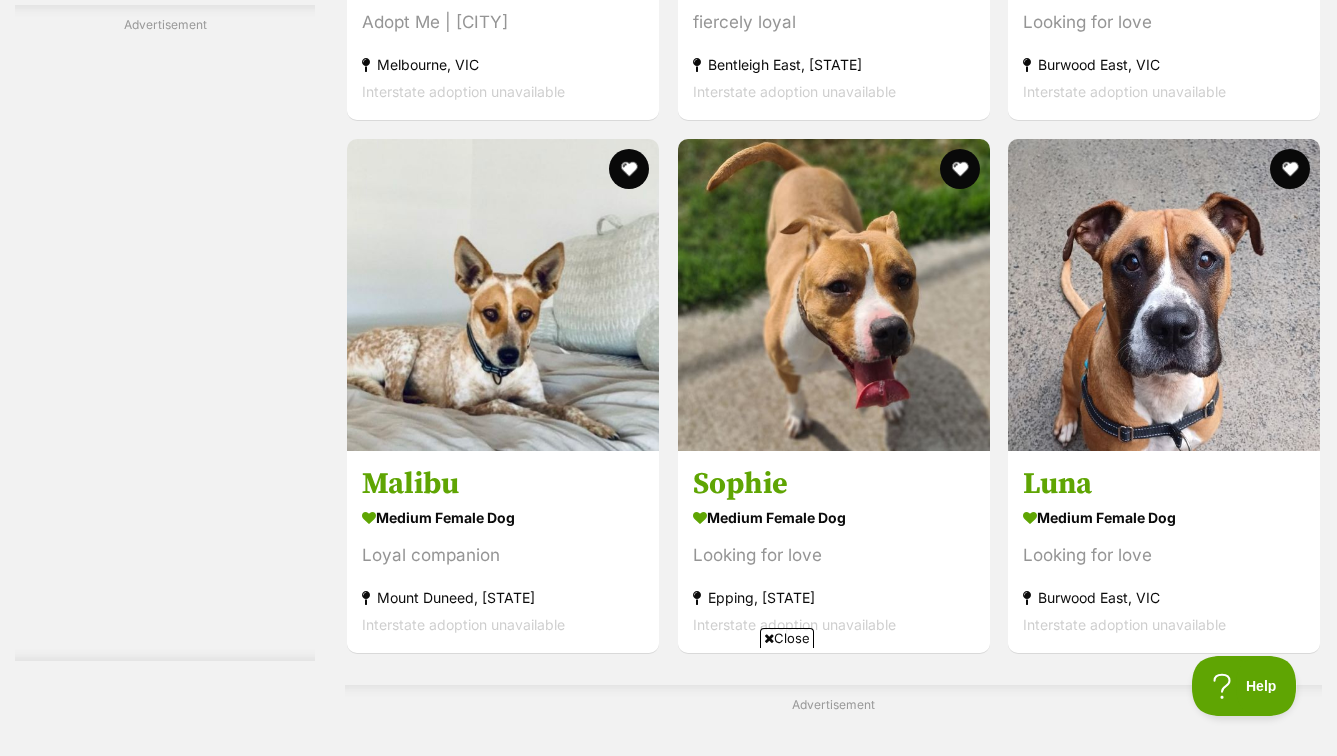scroll, scrollTop: 3821, scrollLeft: 0, axis: vertical 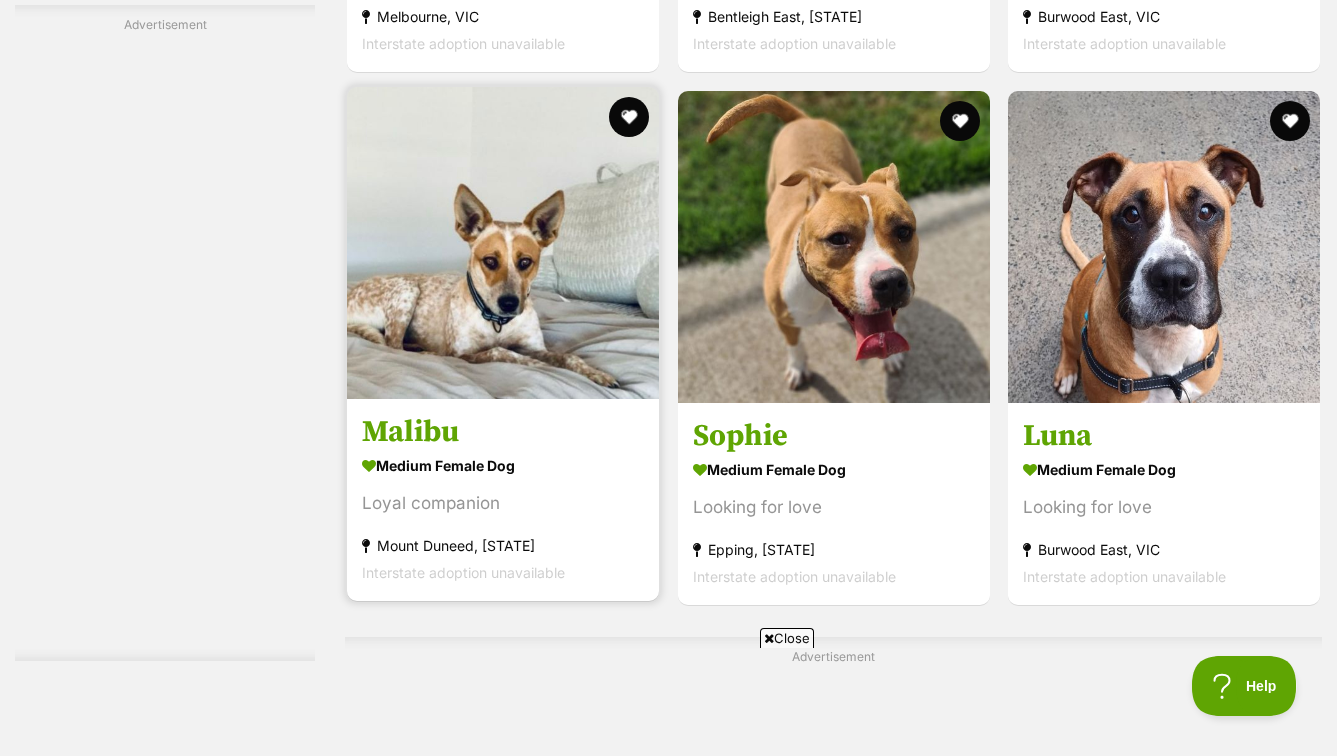 click at bounding box center (503, 243) 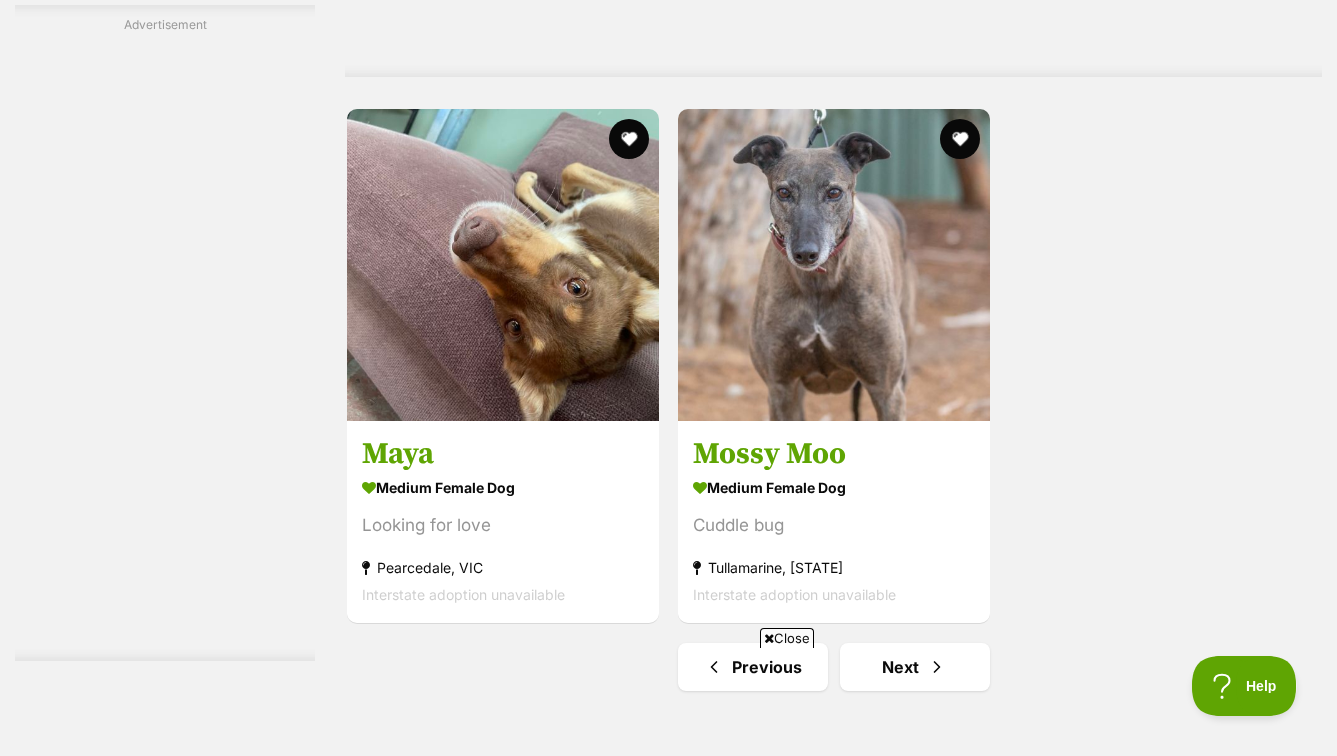 scroll, scrollTop: 4532, scrollLeft: 0, axis: vertical 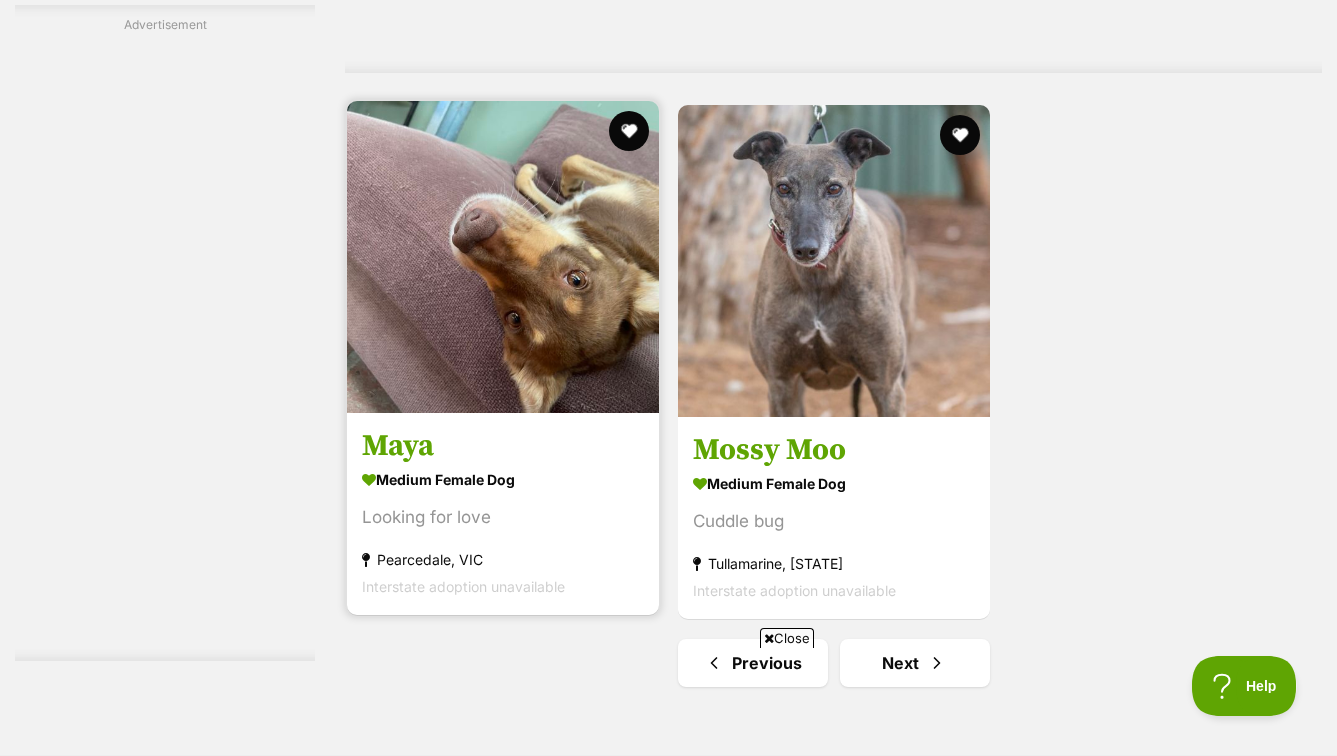 click at bounding box center (503, 257) 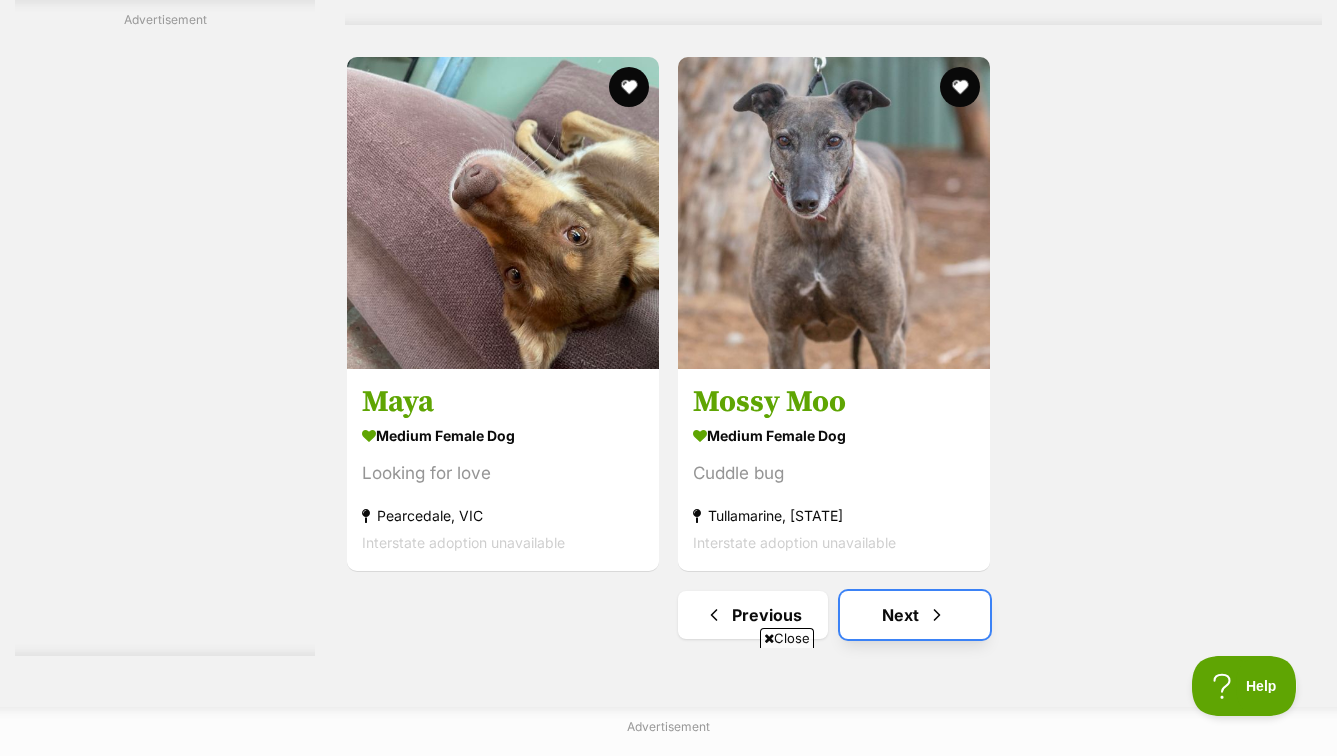 click on "Next" at bounding box center [915, 615] 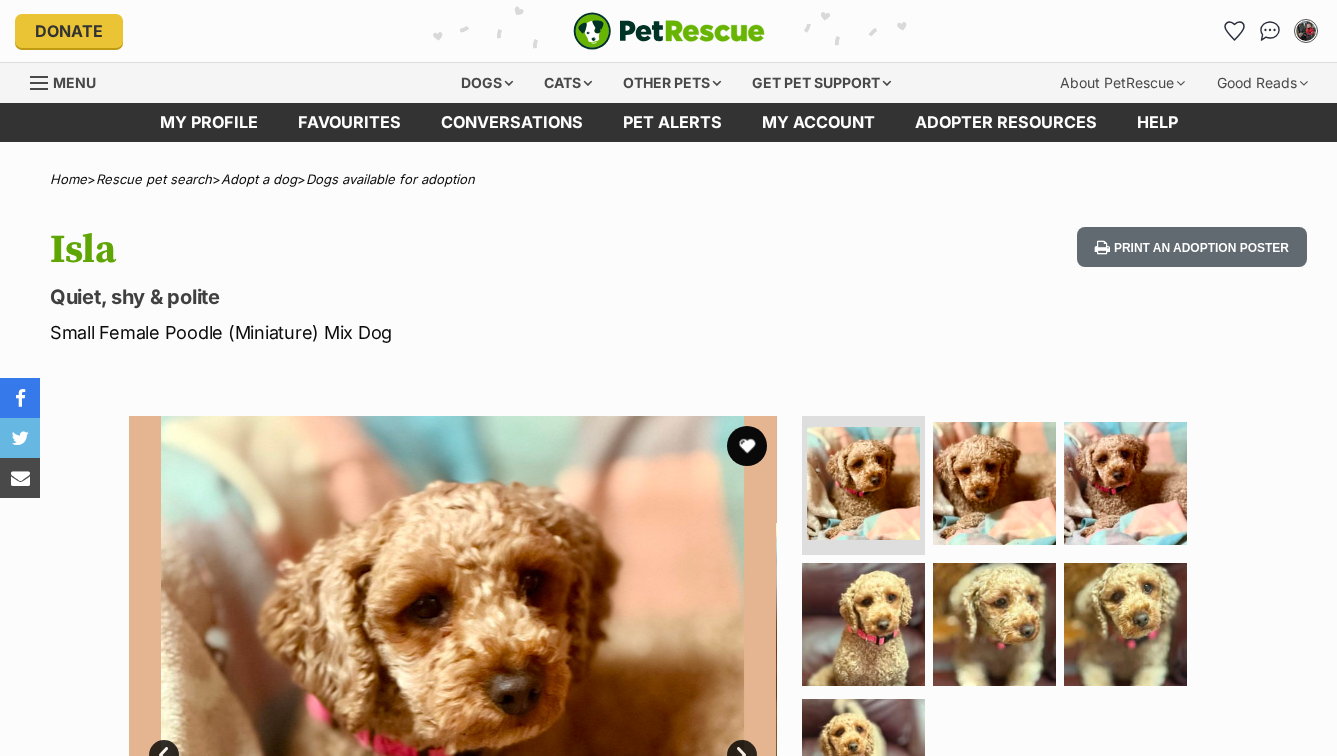 scroll, scrollTop: 0, scrollLeft: 0, axis: both 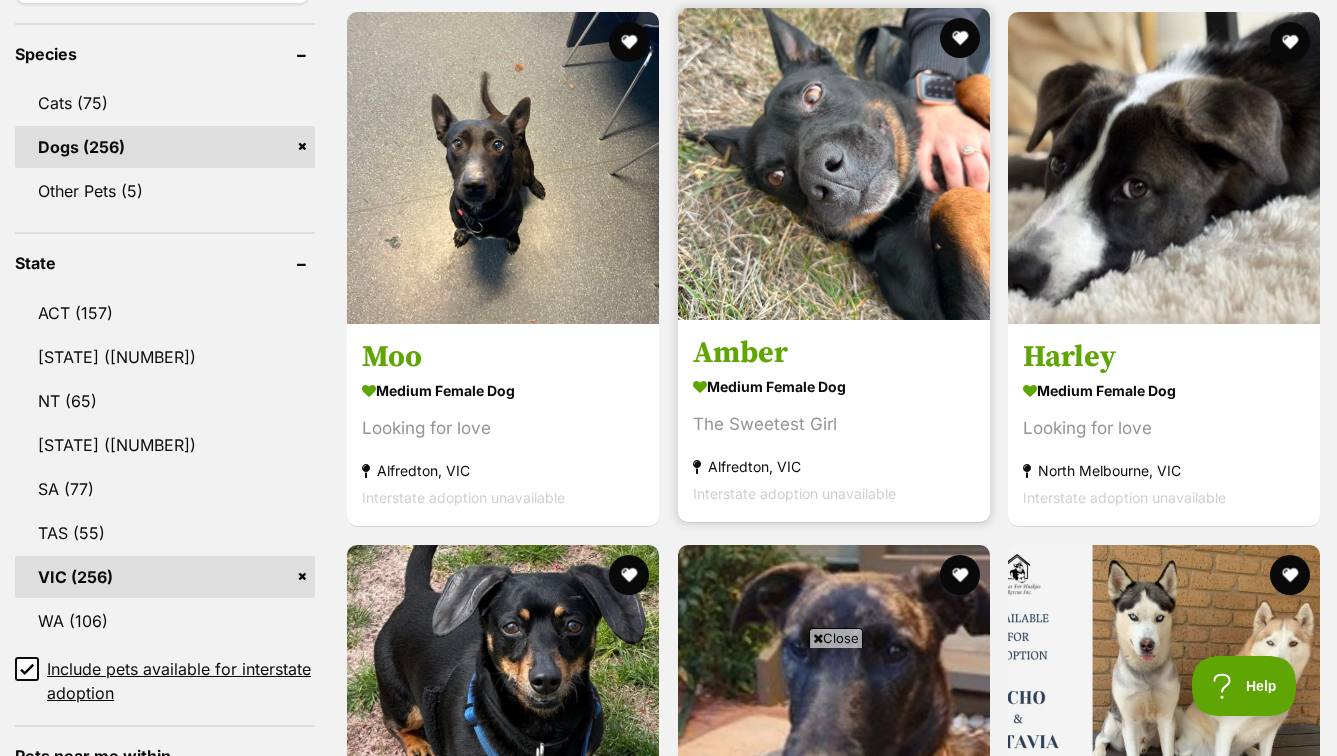 click at bounding box center [834, 164] 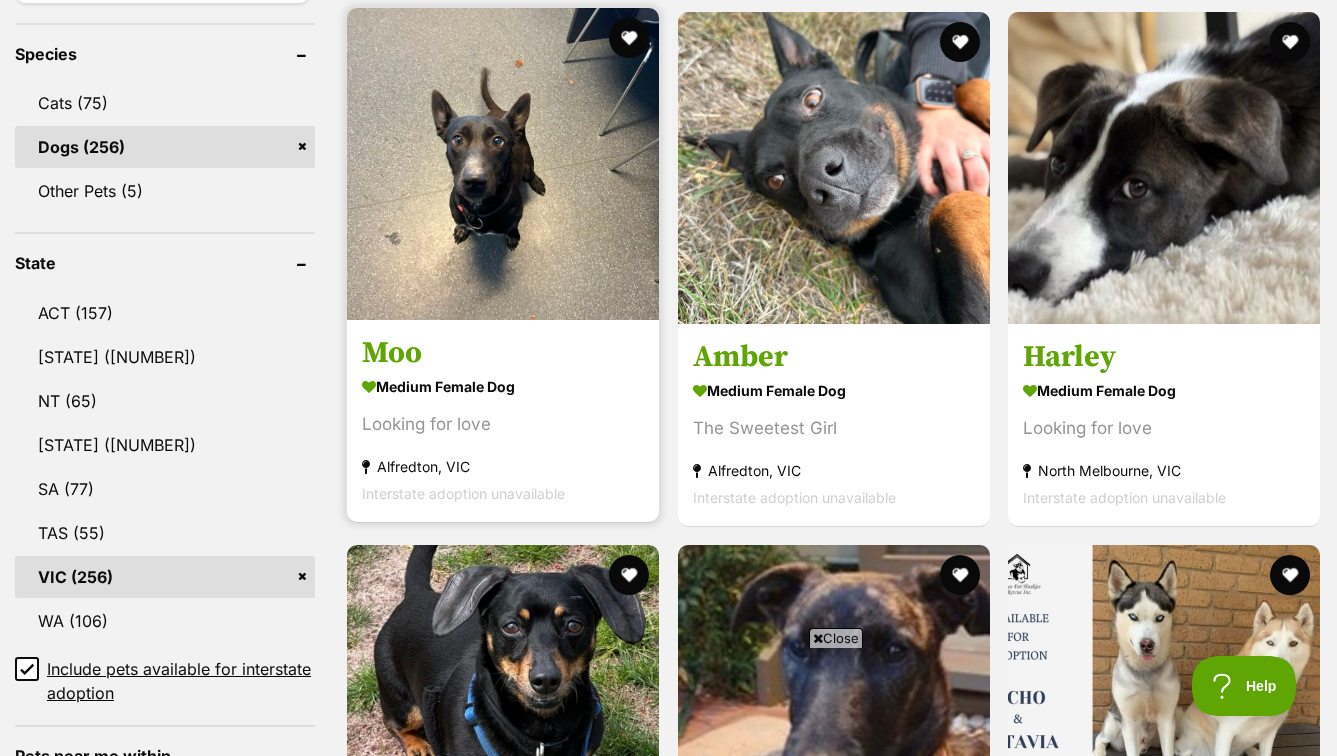 scroll, scrollTop: 923, scrollLeft: 0, axis: vertical 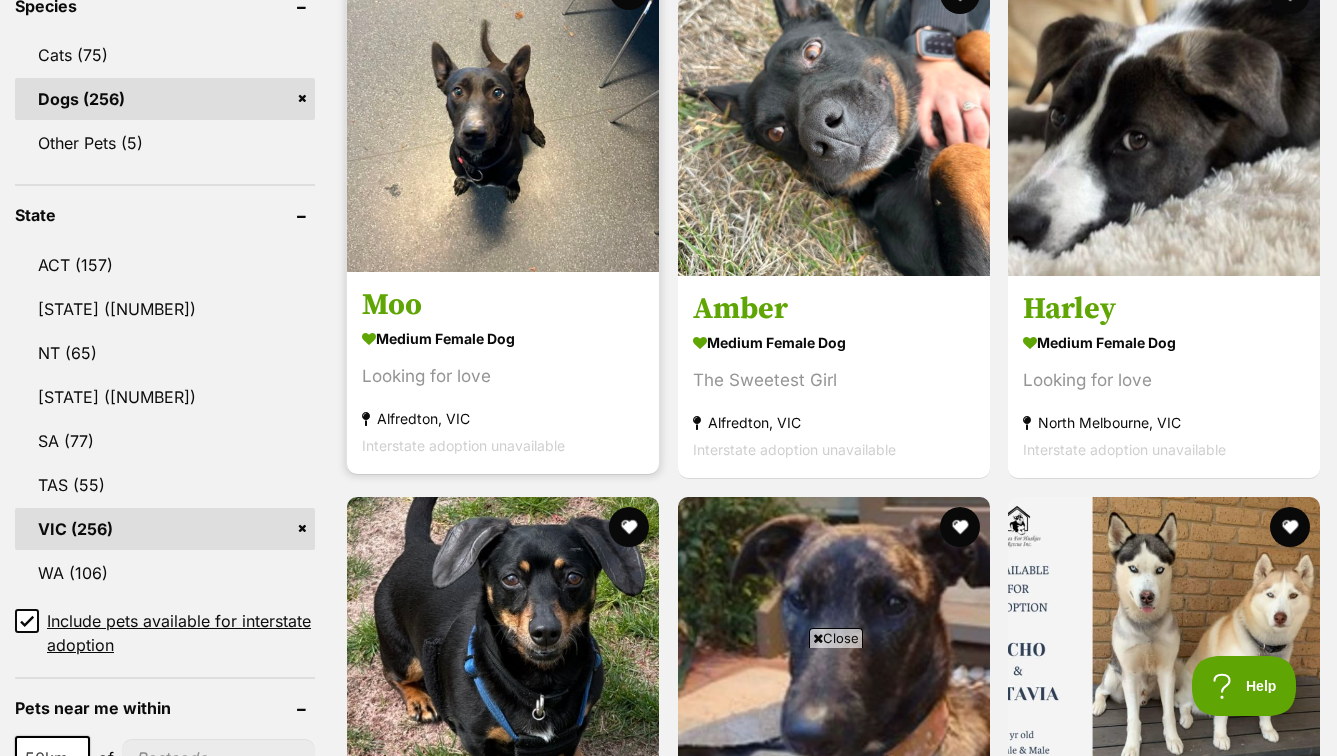 click at bounding box center [503, 116] 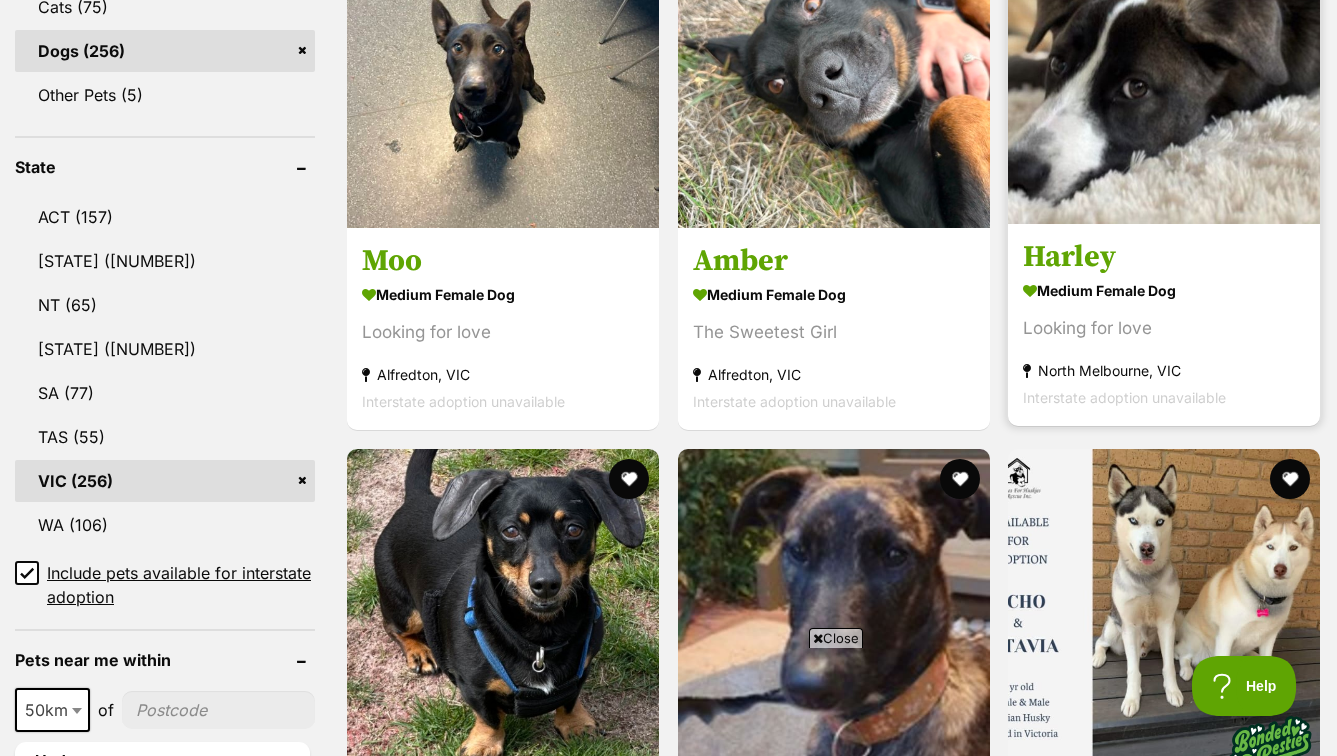 click at bounding box center [1164, 68] 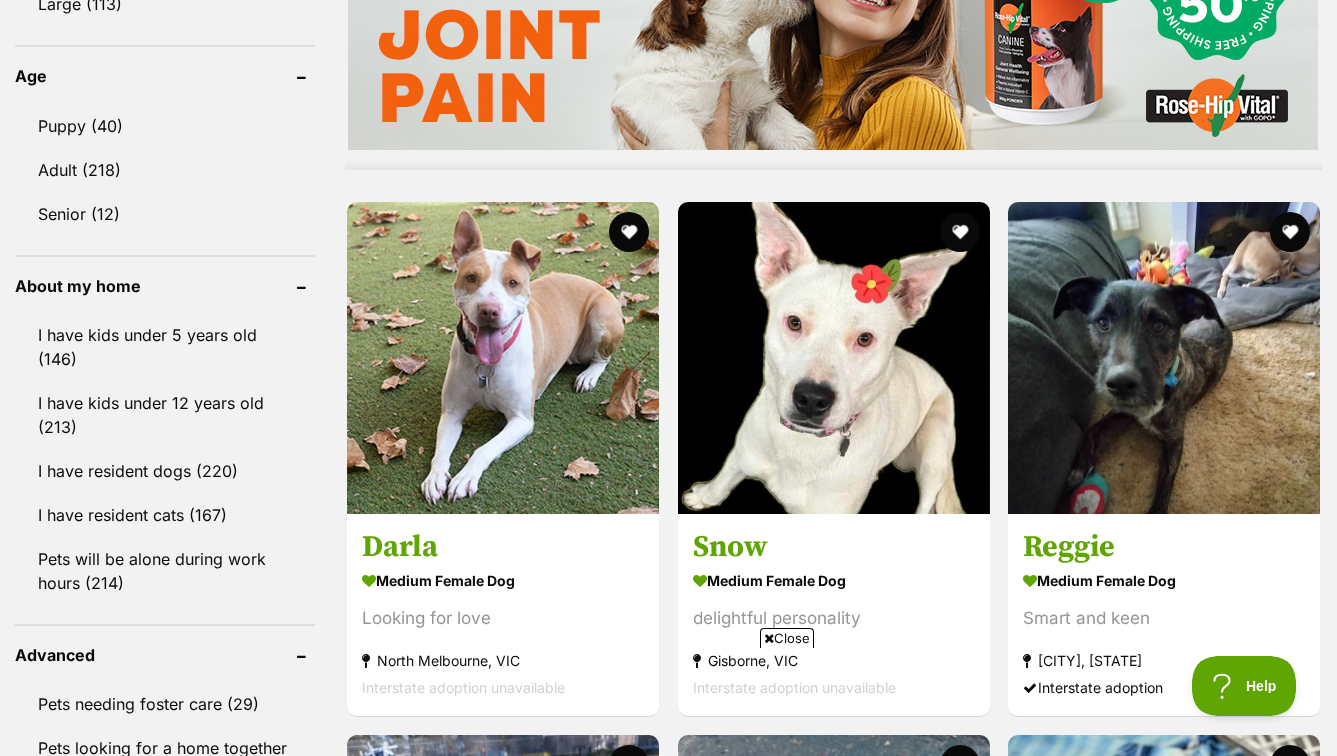 scroll, scrollTop: 2180, scrollLeft: 0, axis: vertical 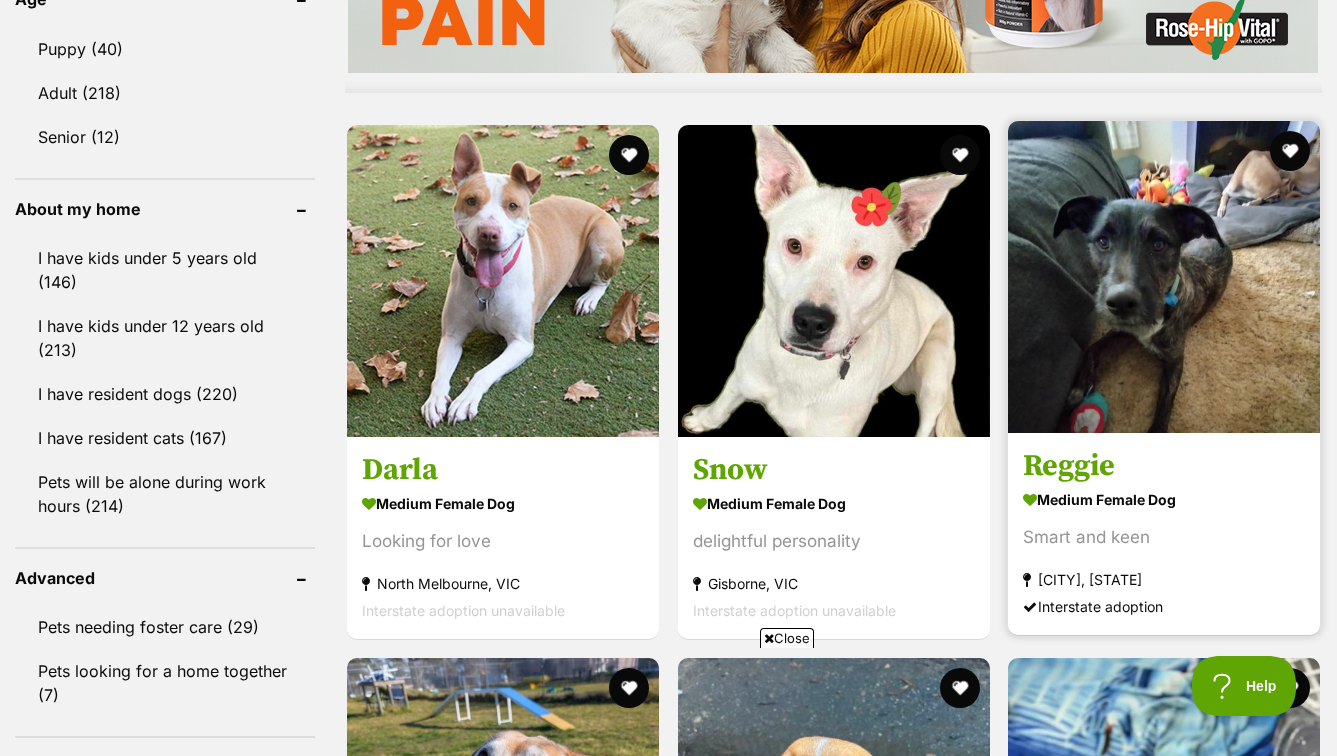 click at bounding box center [1164, 277] 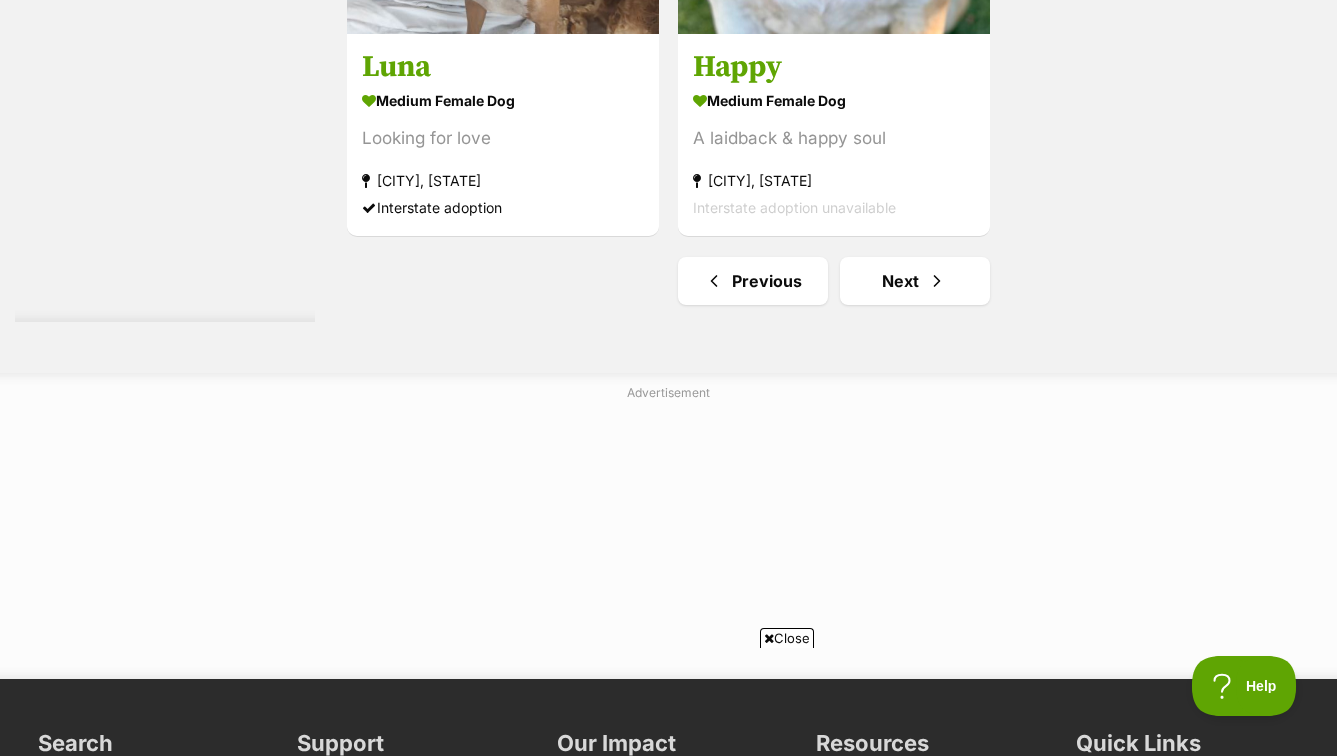 scroll, scrollTop: 5104, scrollLeft: 0, axis: vertical 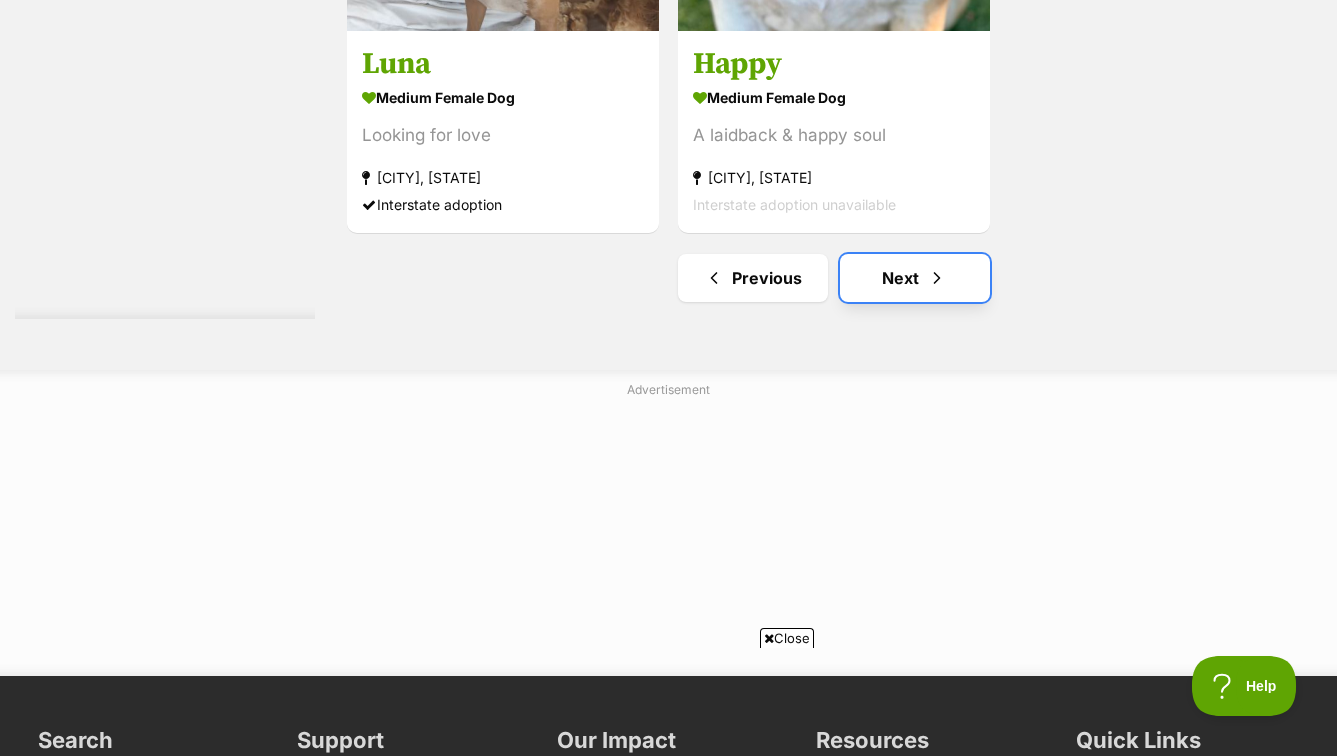 click on "Next" at bounding box center [915, 278] 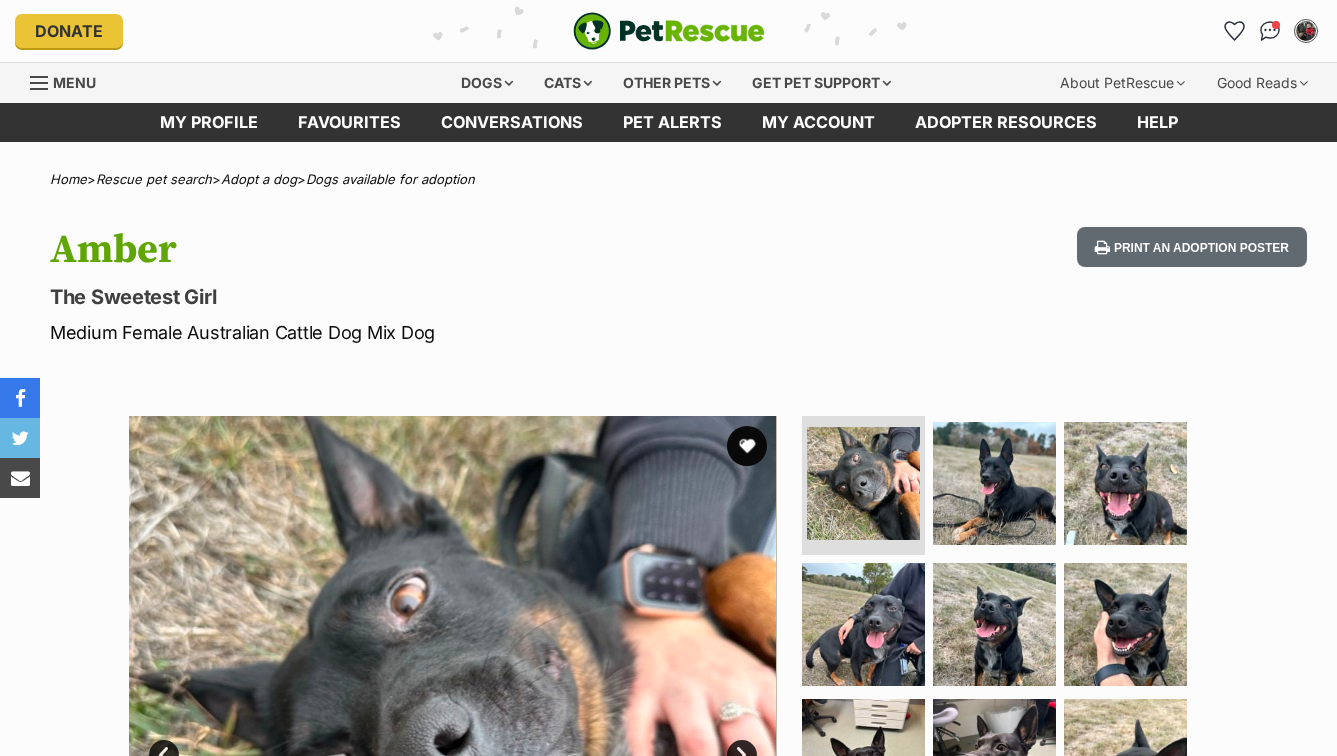 scroll, scrollTop: 0, scrollLeft: 0, axis: both 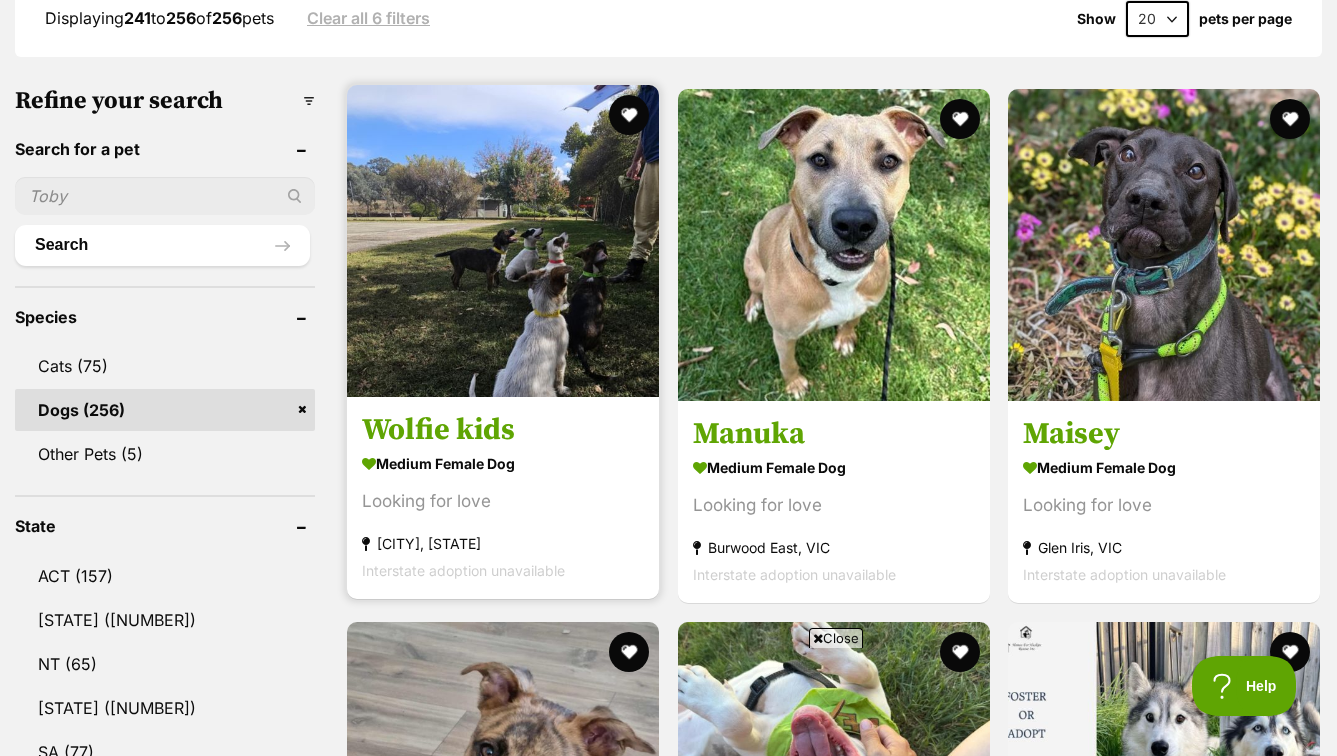 click at bounding box center [503, 241] 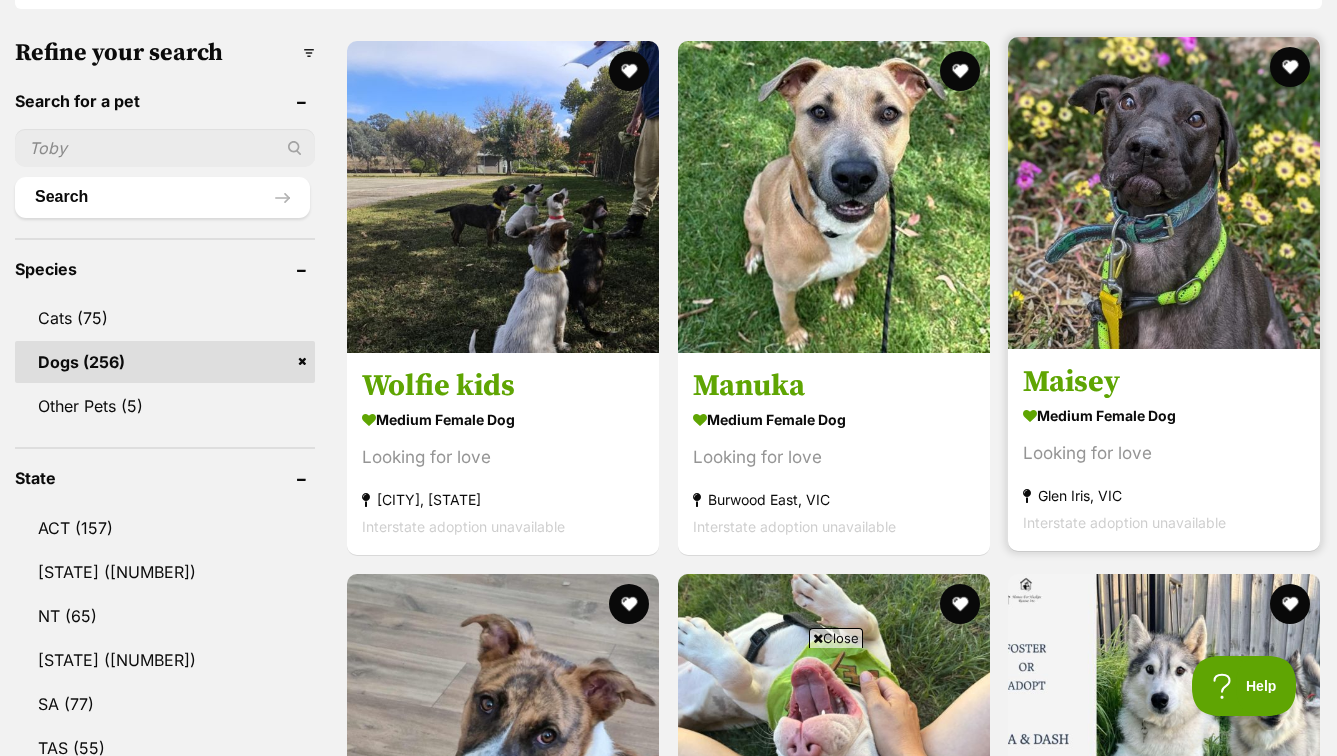 click at bounding box center [1164, 193] 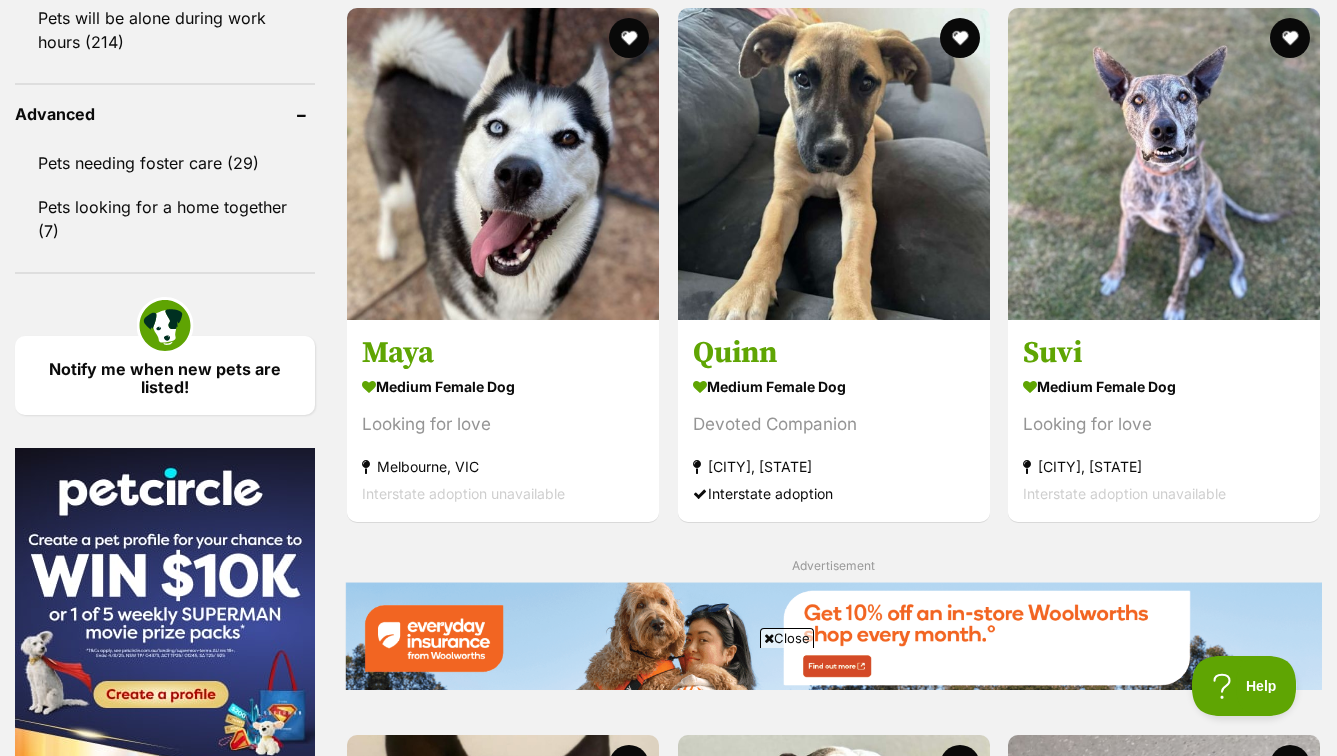 scroll, scrollTop: 2645, scrollLeft: 0, axis: vertical 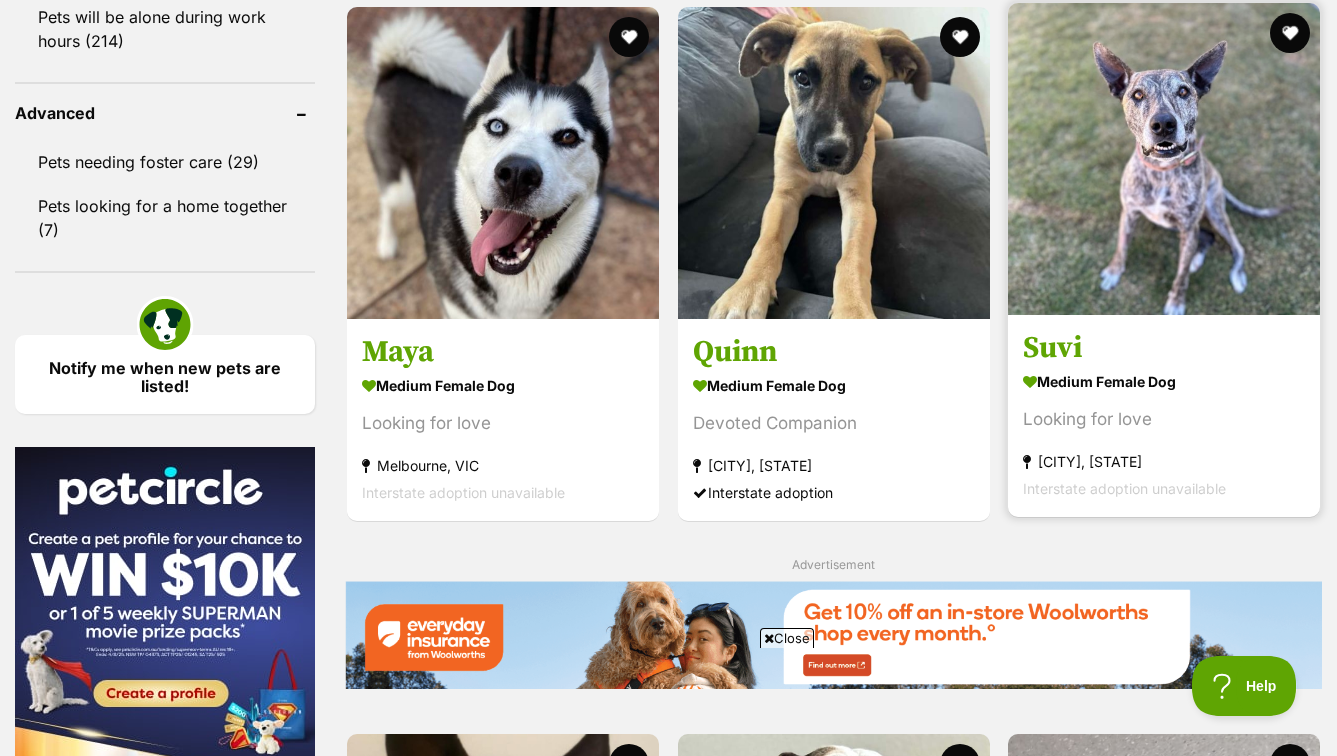 click at bounding box center (1164, 159) 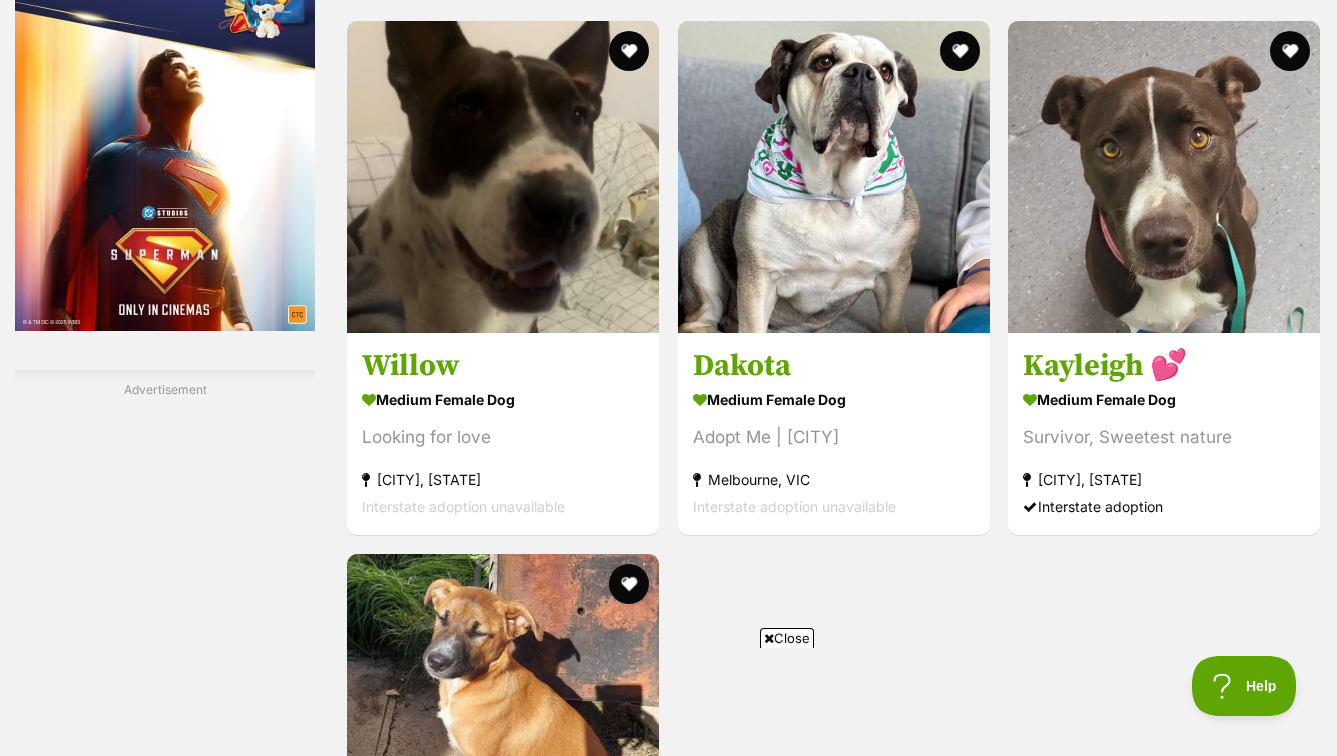 scroll, scrollTop: 3345, scrollLeft: 0, axis: vertical 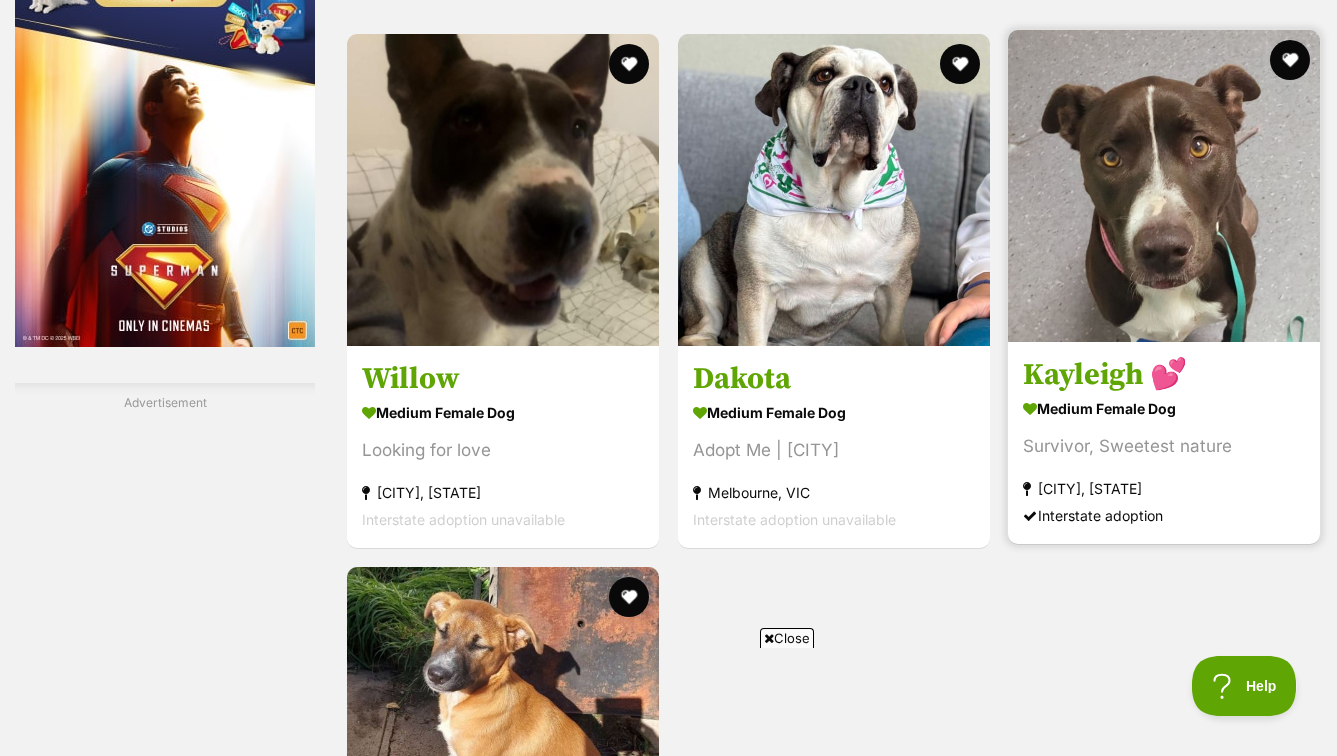 click at bounding box center [1164, 186] 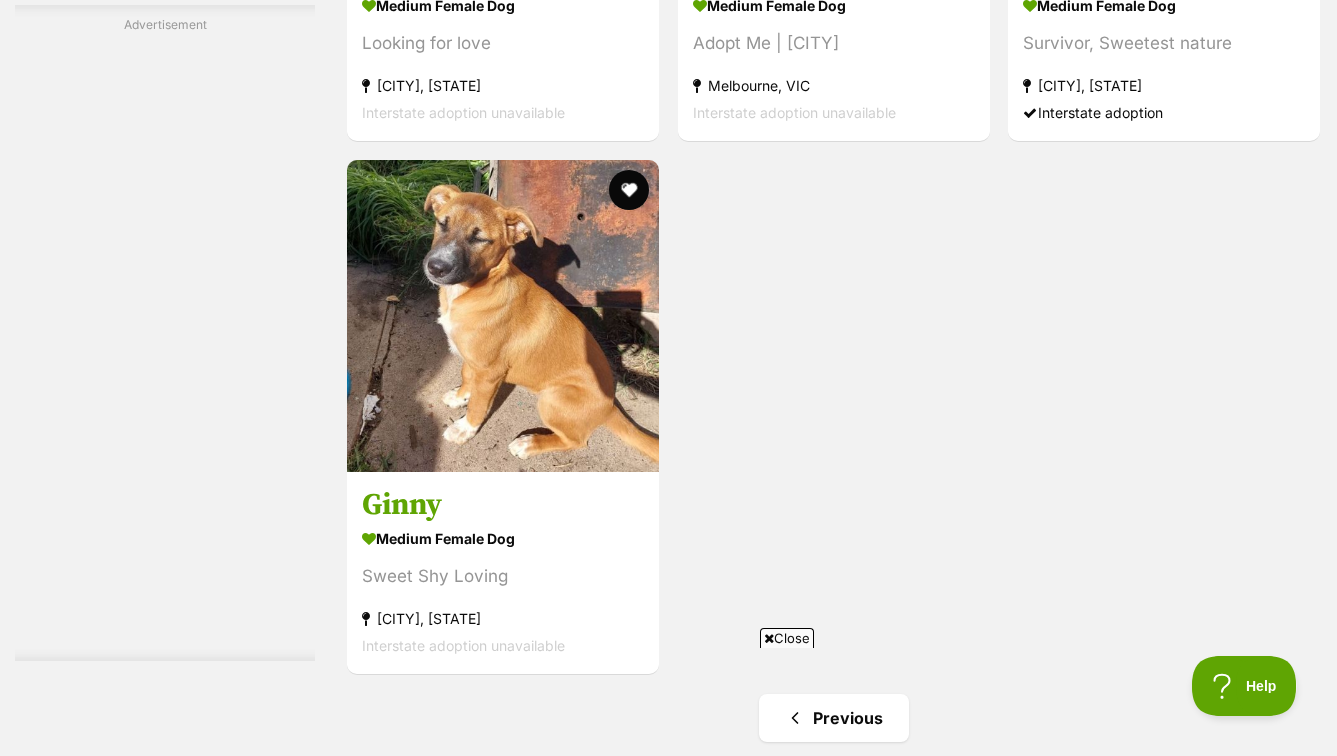 scroll, scrollTop: 3753, scrollLeft: 0, axis: vertical 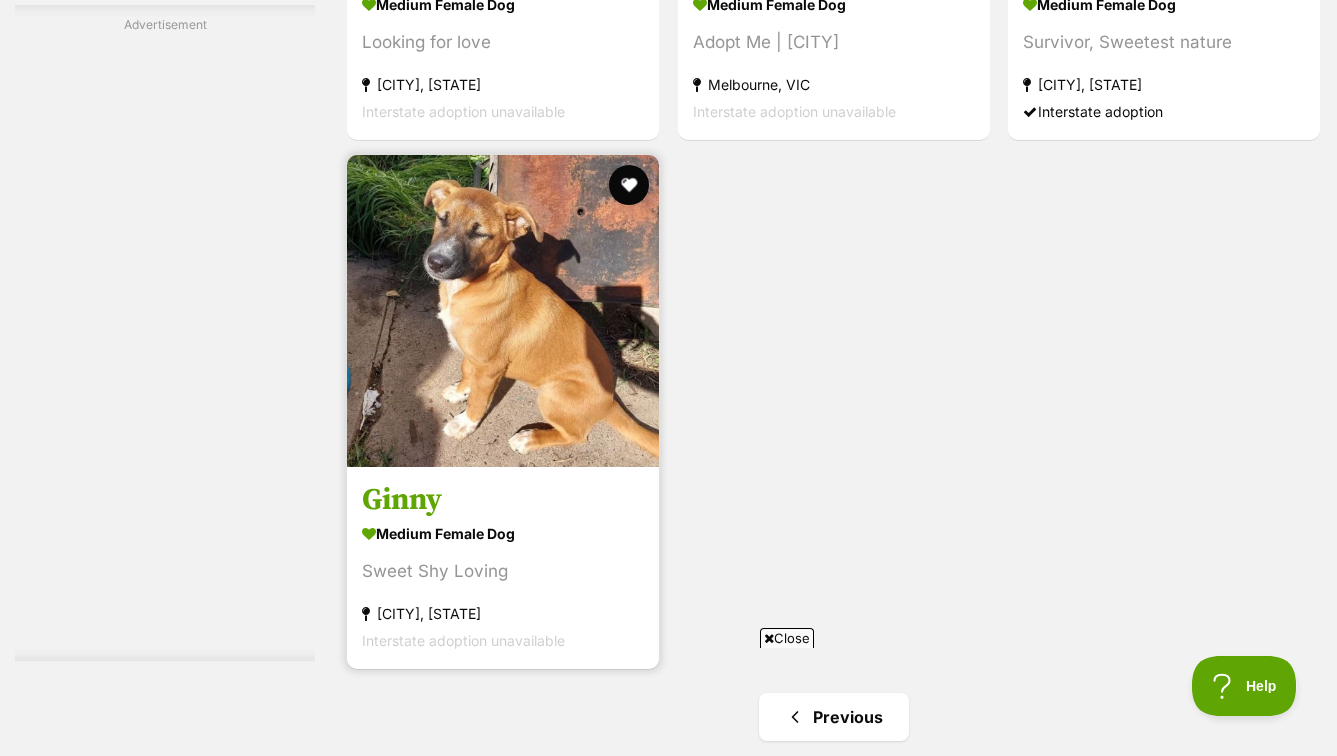 click at bounding box center [503, 311] 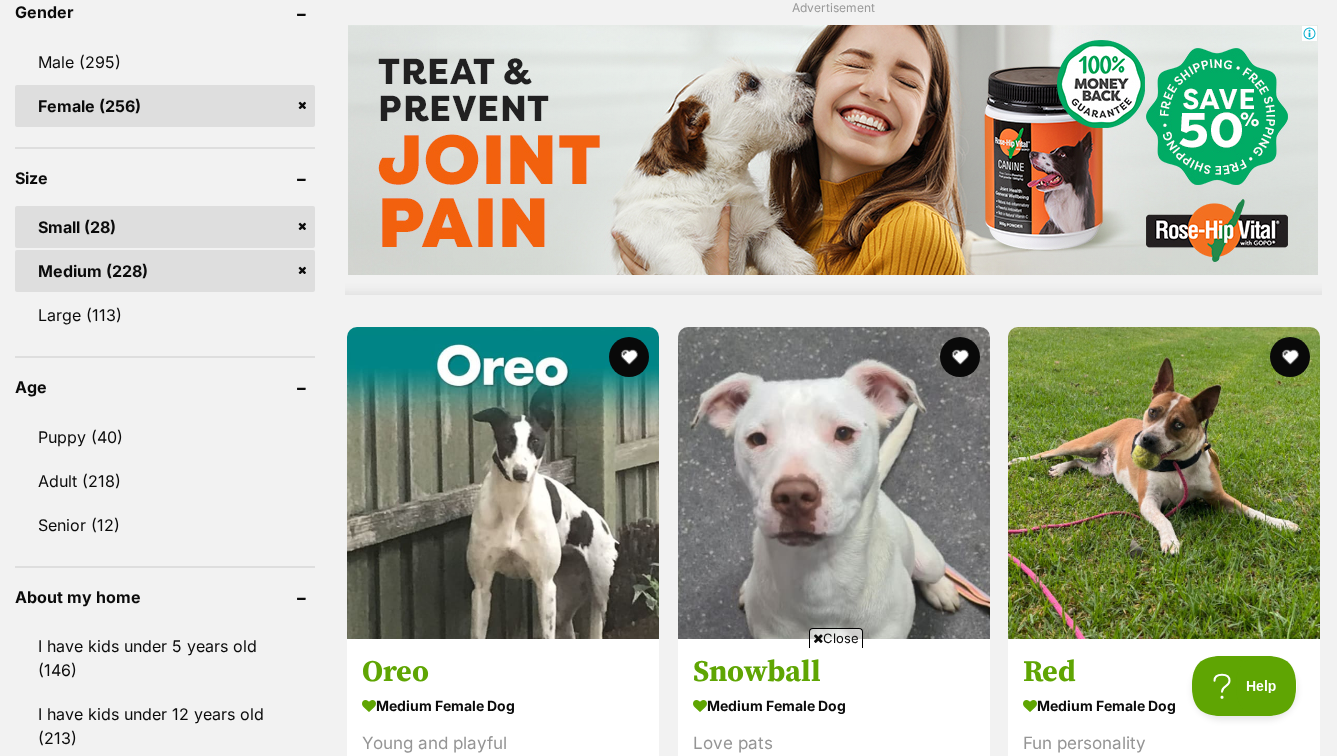 scroll, scrollTop: 1789, scrollLeft: 0, axis: vertical 